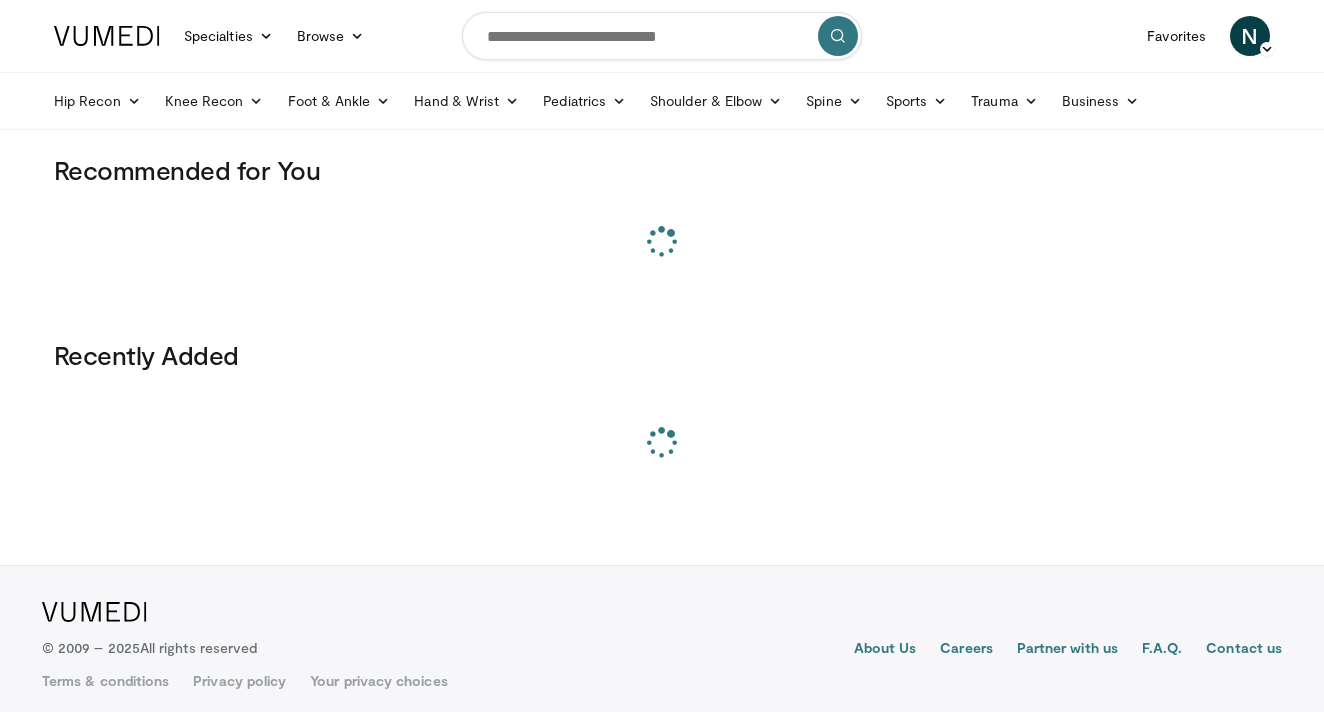 scroll, scrollTop: 0, scrollLeft: 0, axis: both 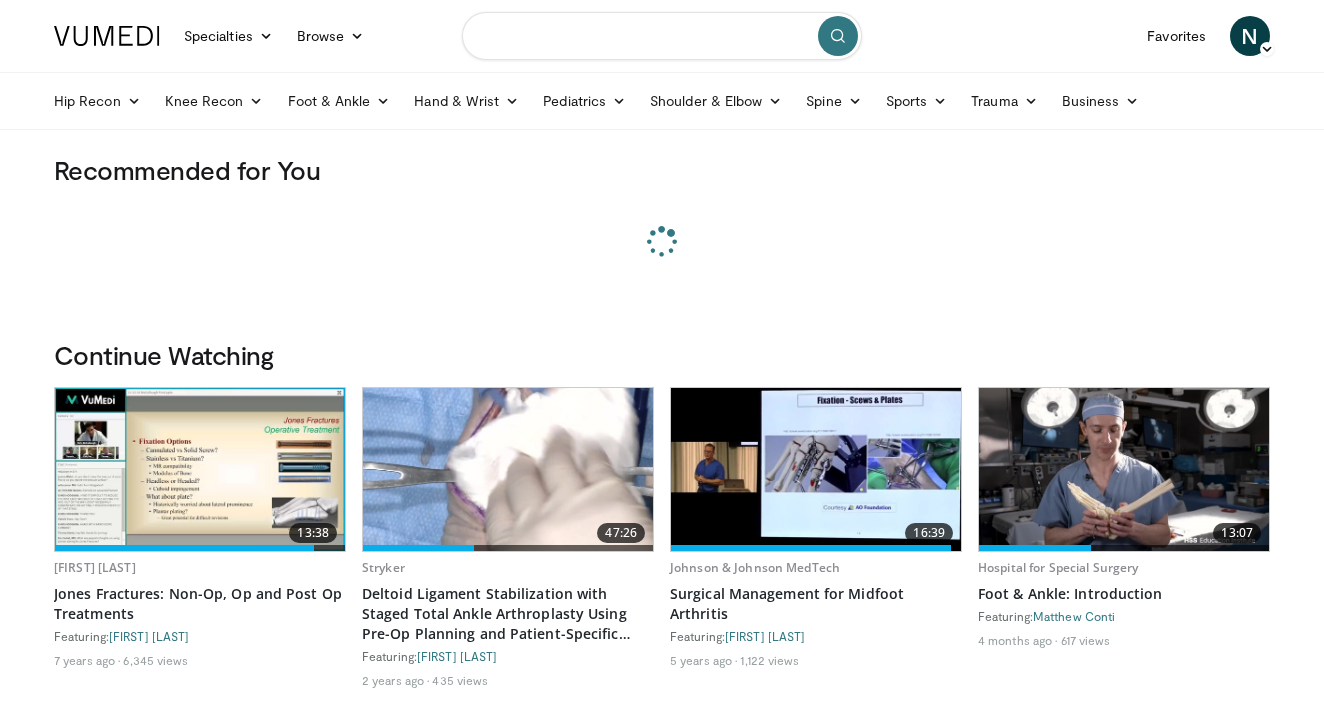 click at bounding box center (662, 36) 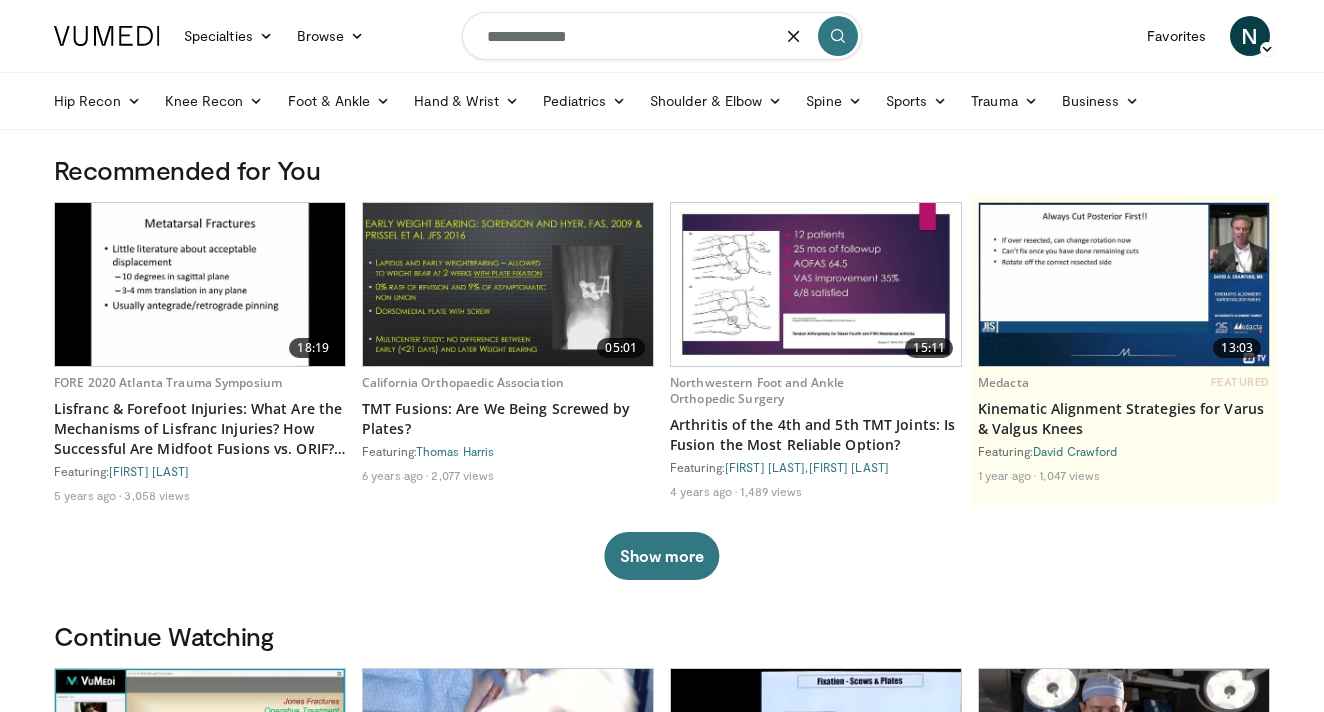 type on "**********" 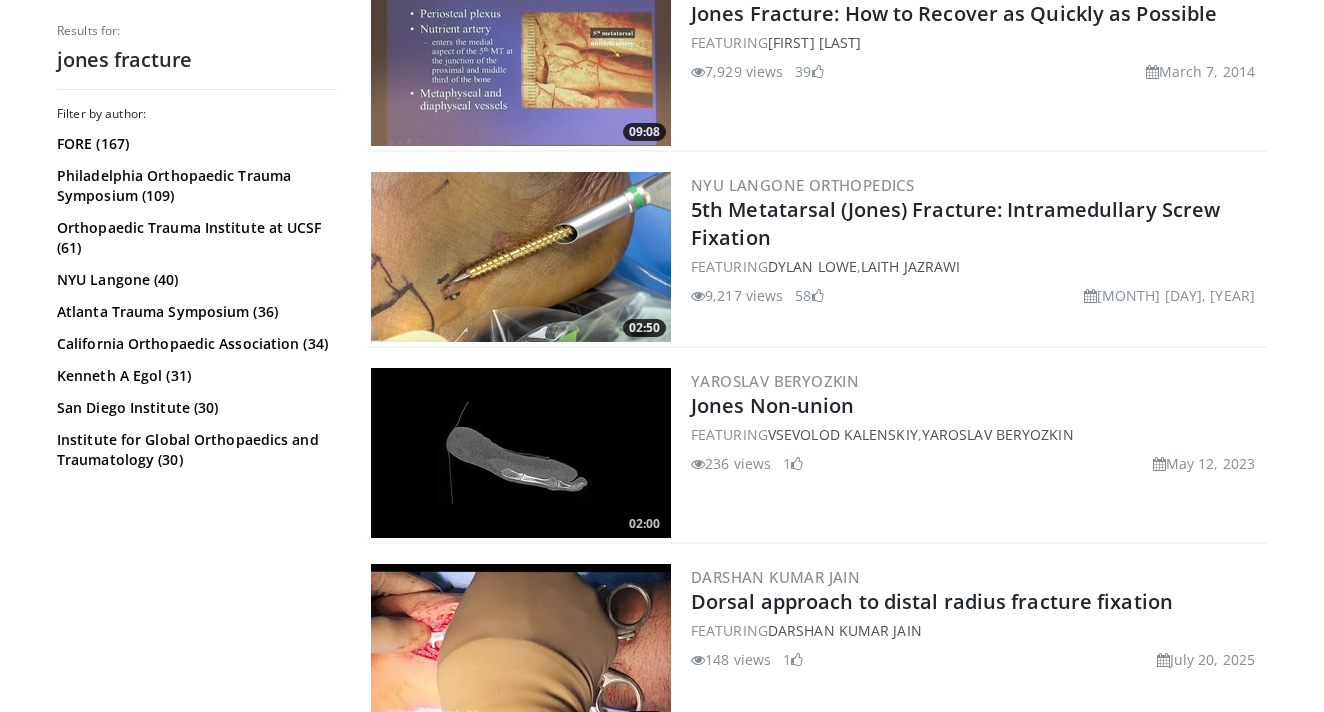 scroll, scrollTop: 1066, scrollLeft: 0, axis: vertical 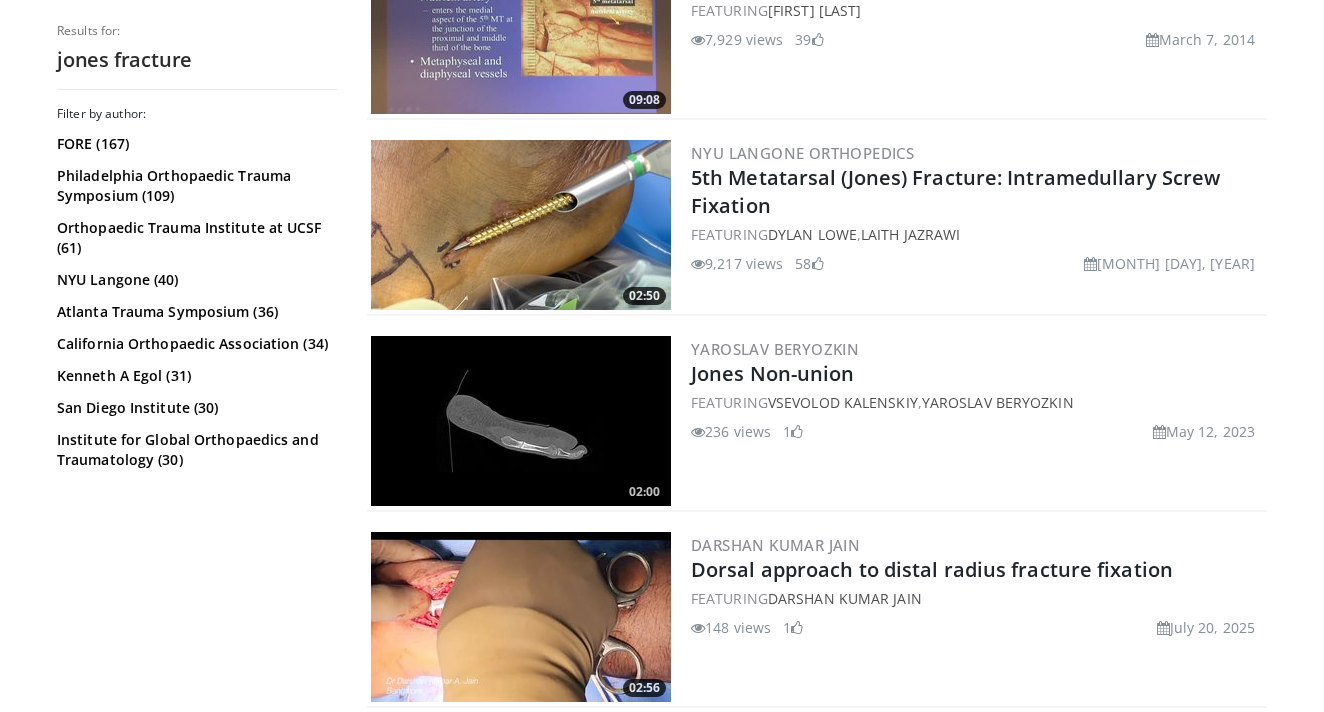 click at bounding box center [521, 421] 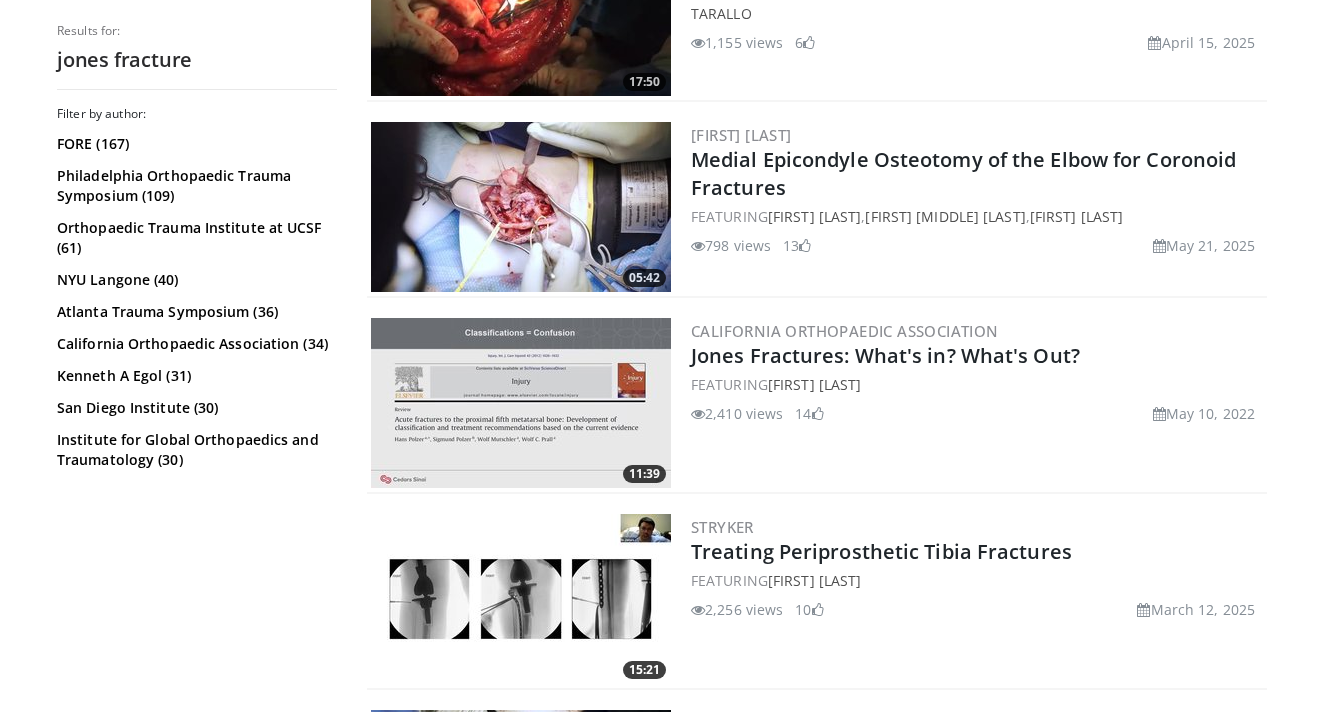 scroll, scrollTop: 2460, scrollLeft: 0, axis: vertical 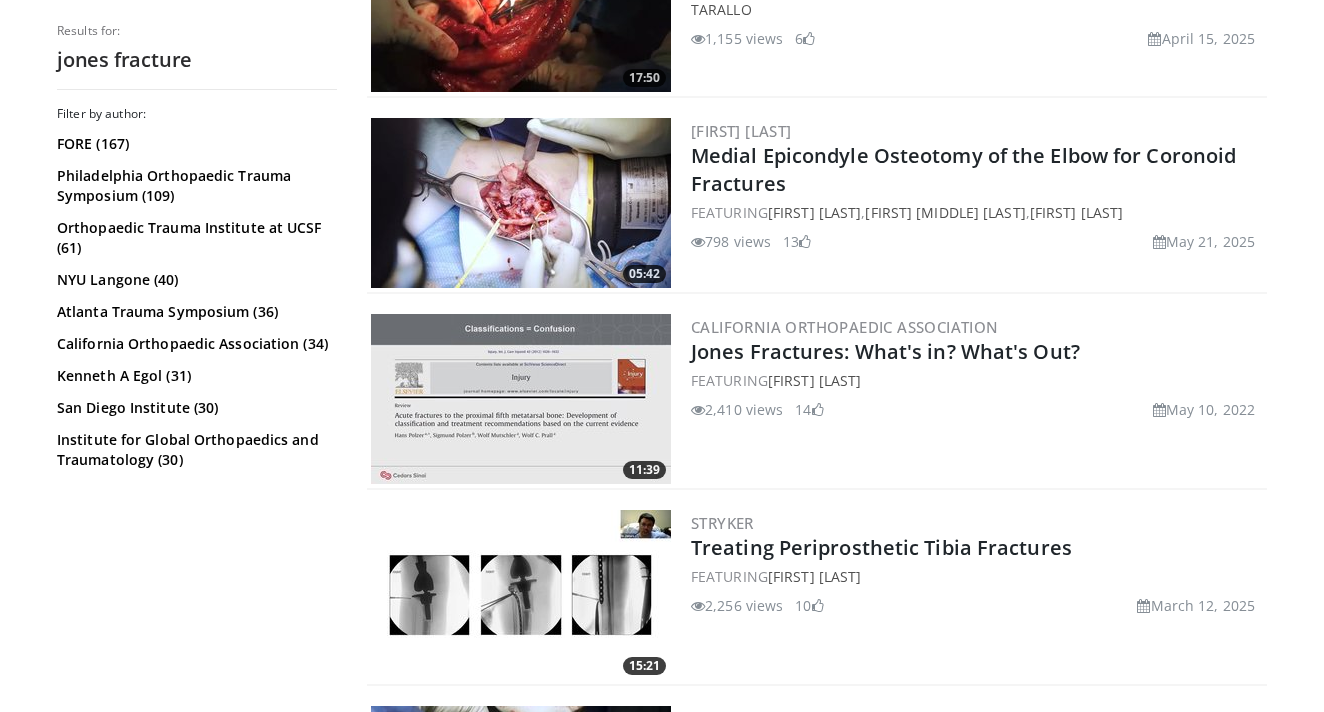 click at bounding box center [521, 399] 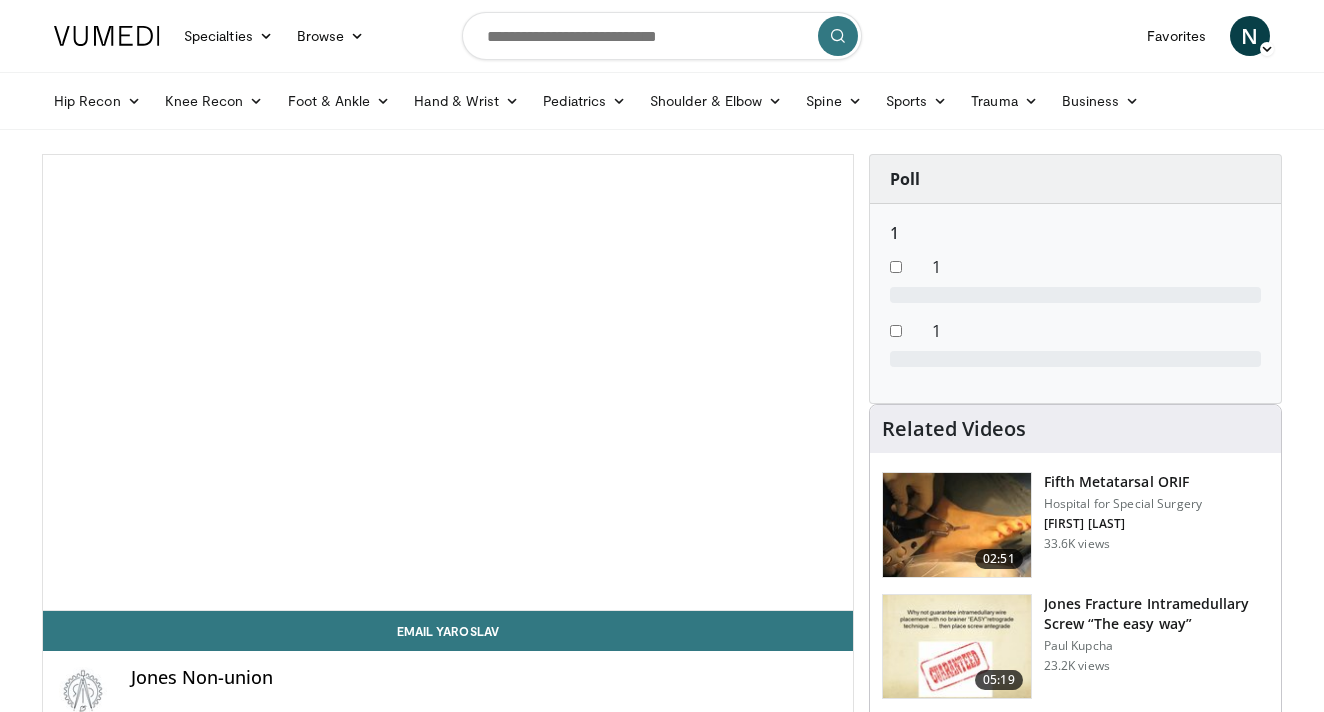 scroll, scrollTop: 0, scrollLeft: 0, axis: both 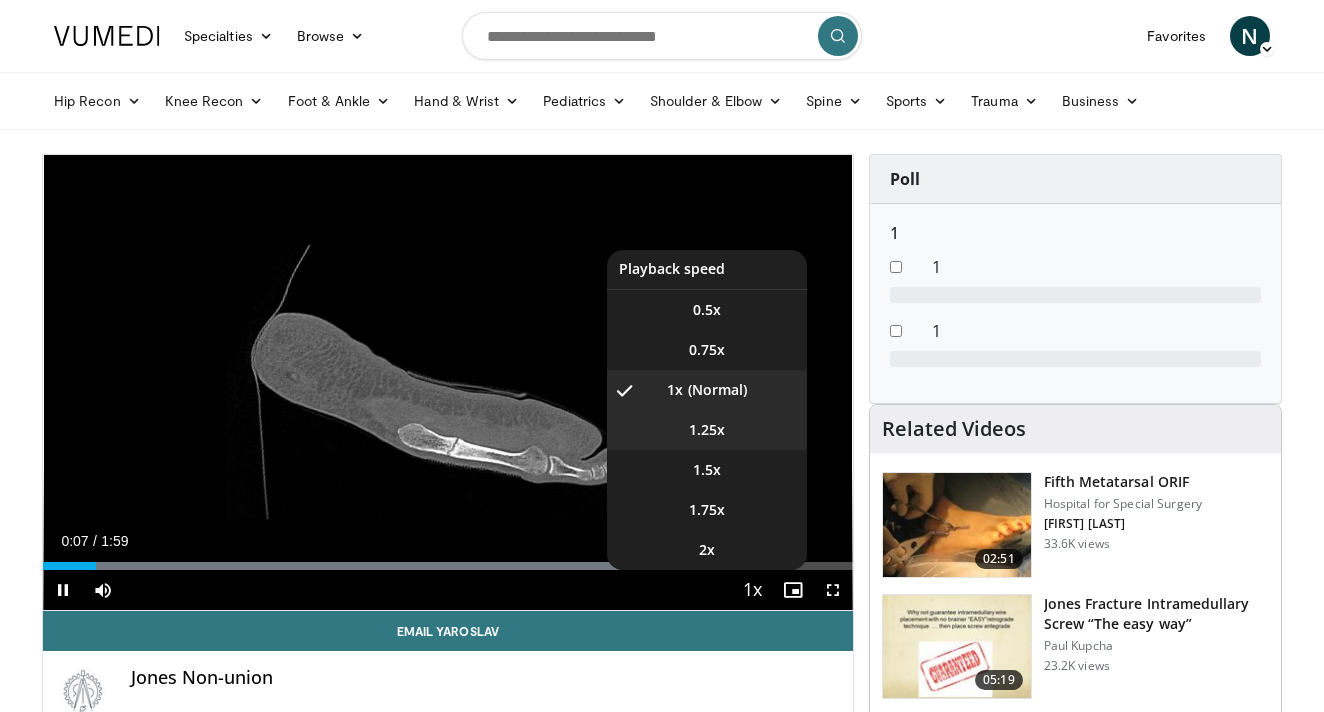 click on "1.25x" at bounding box center (707, 430) 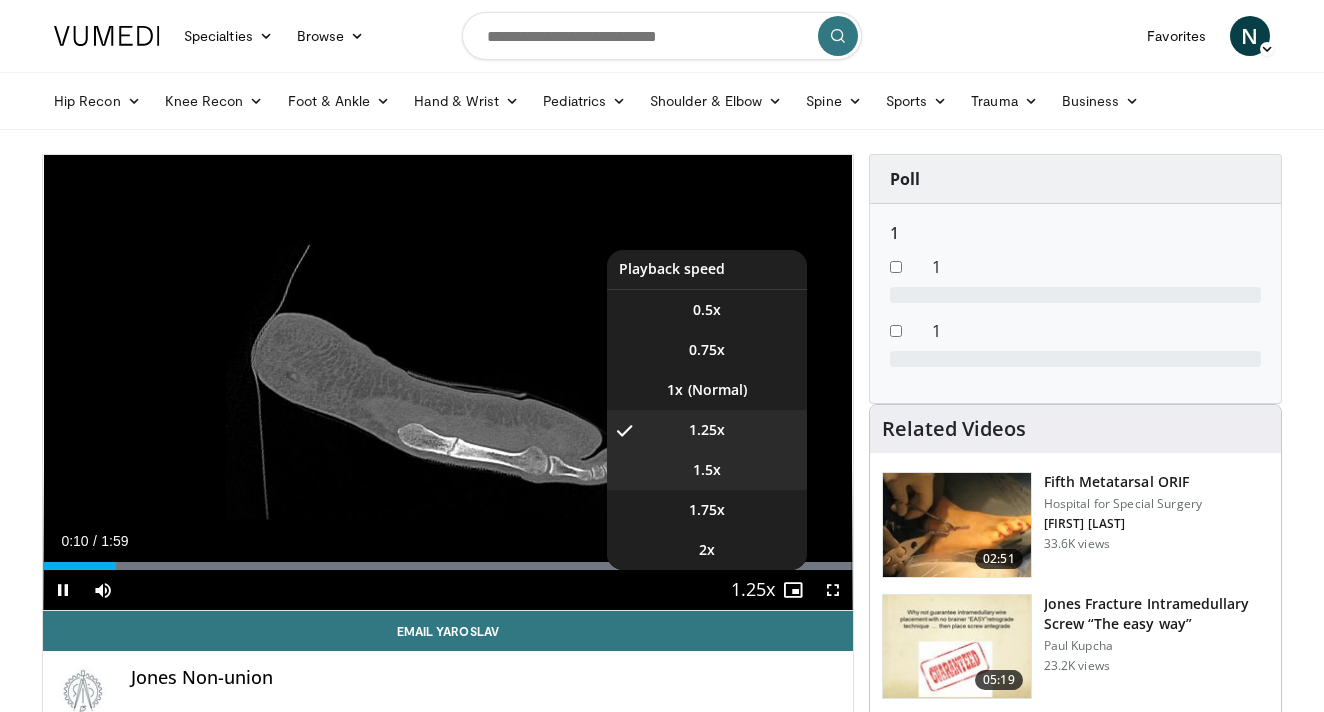 click on "1.5x" at bounding box center (707, 470) 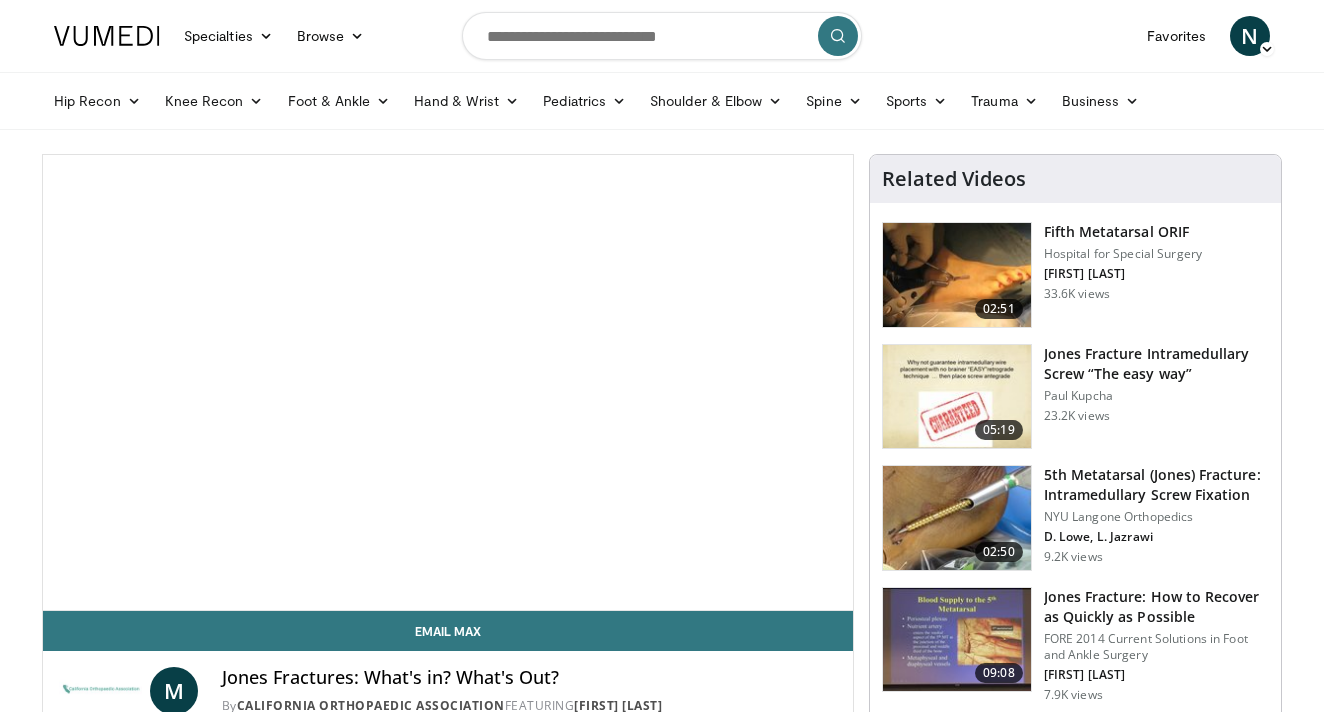 scroll, scrollTop: 0, scrollLeft: 0, axis: both 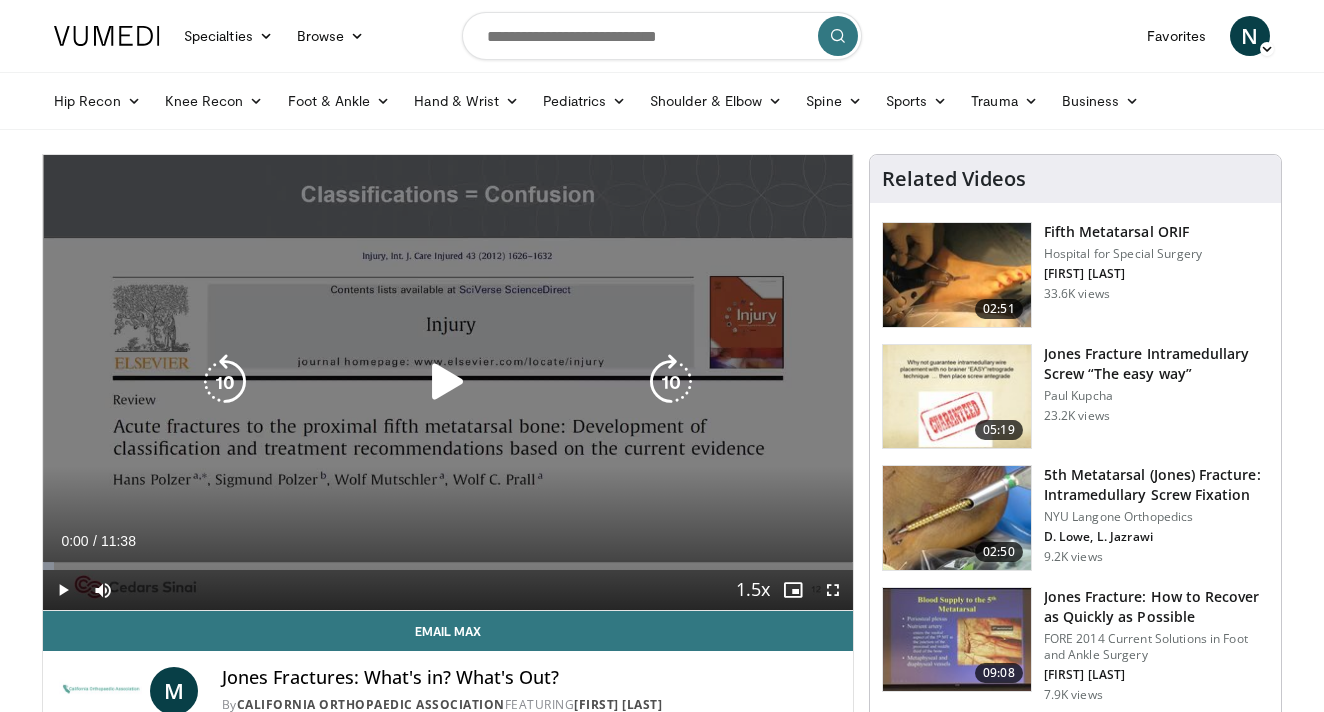 click on "10 seconds
Tap to unmute" at bounding box center (448, 382) 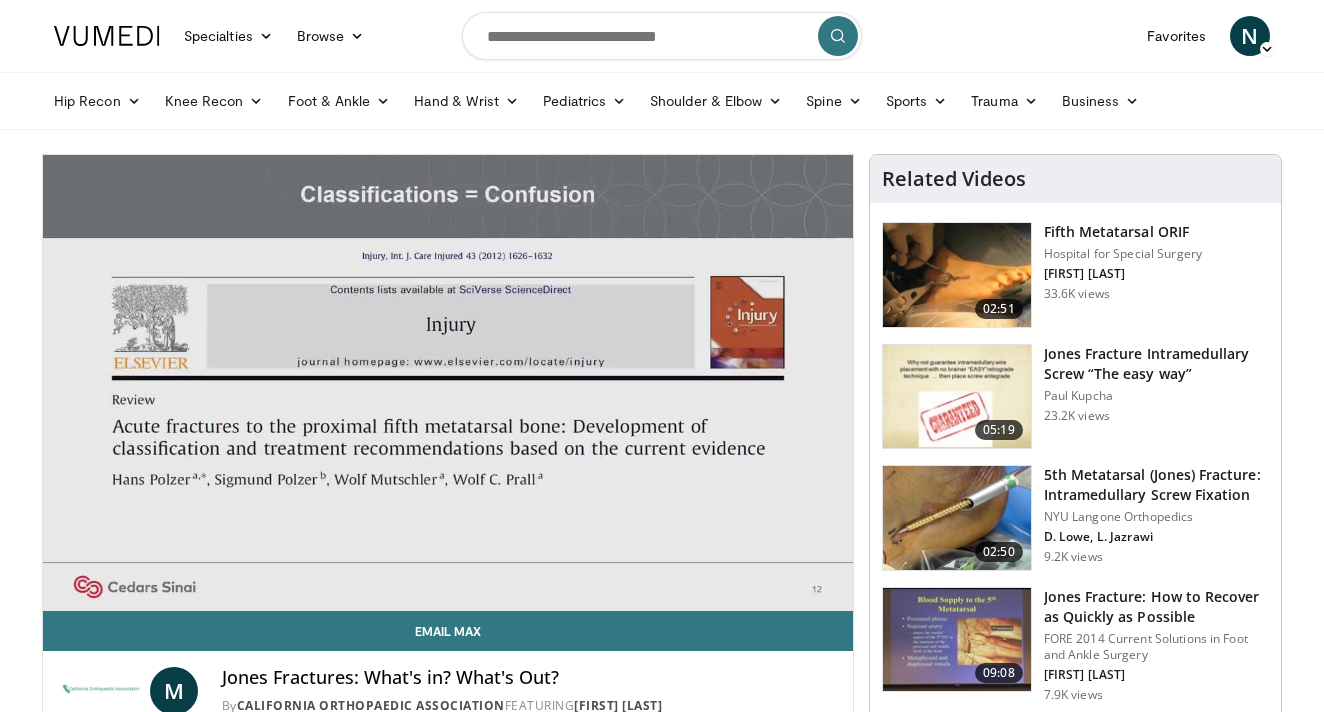 scroll, scrollTop: 0, scrollLeft: 0, axis: both 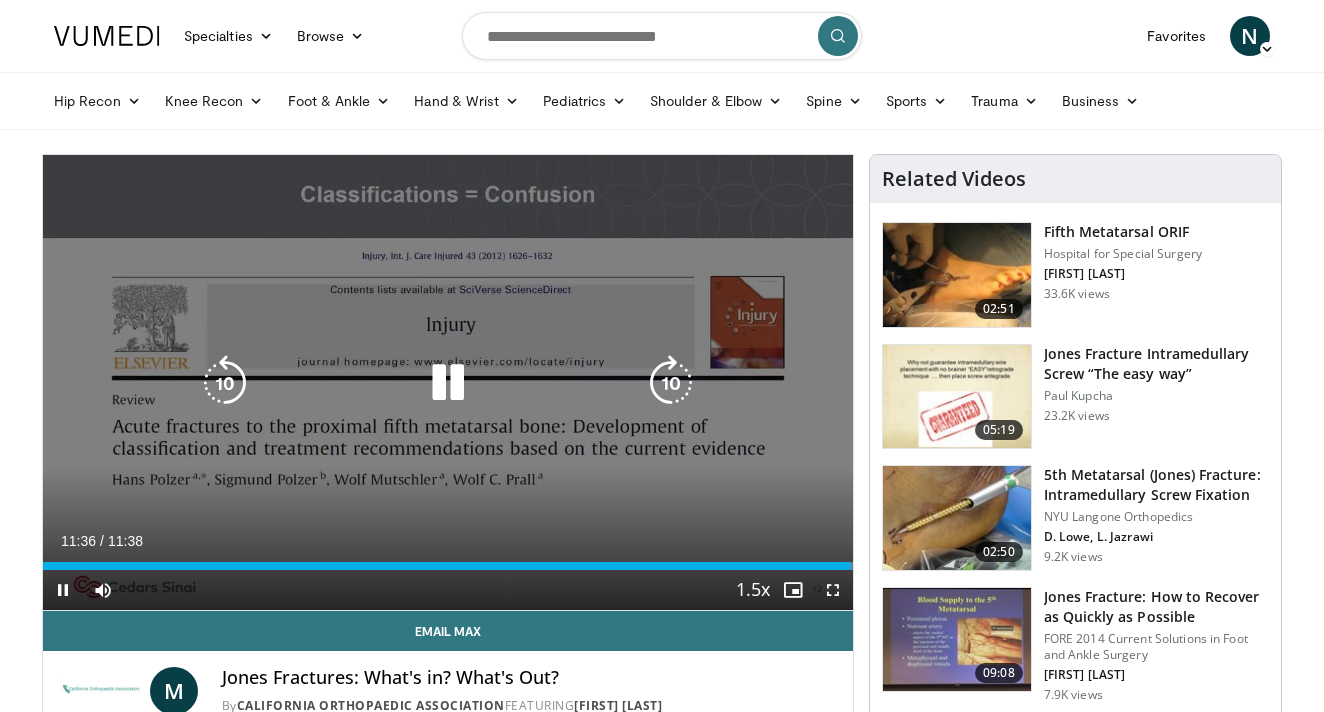 click at bounding box center [448, 383] 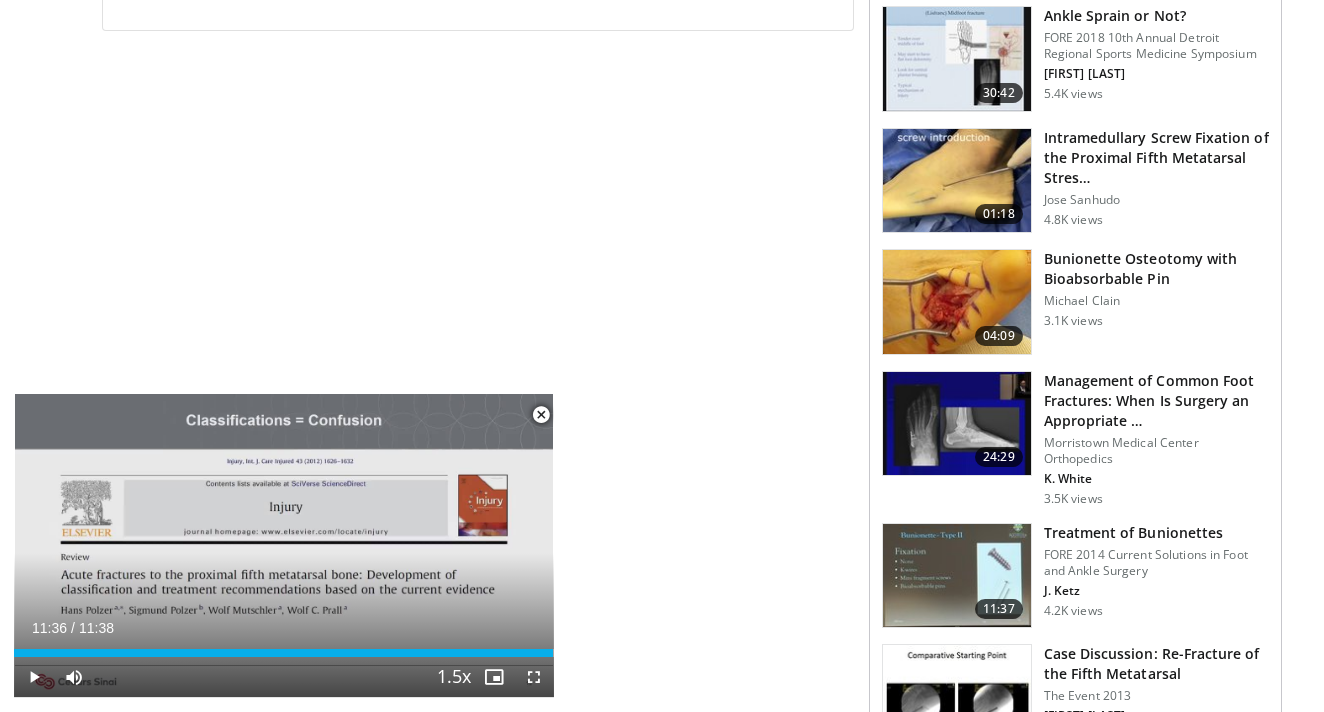 scroll, scrollTop: 957, scrollLeft: 0, axis: vertical 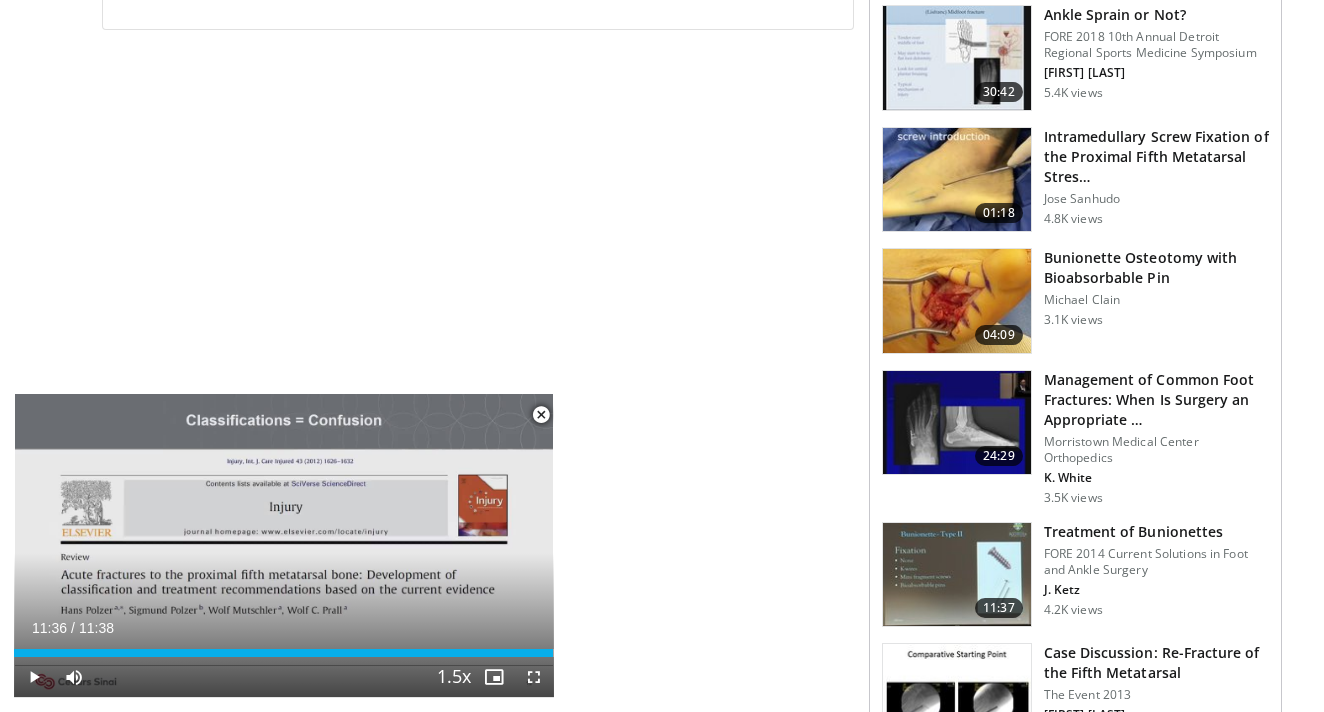 click at bounding box center (957, 423) 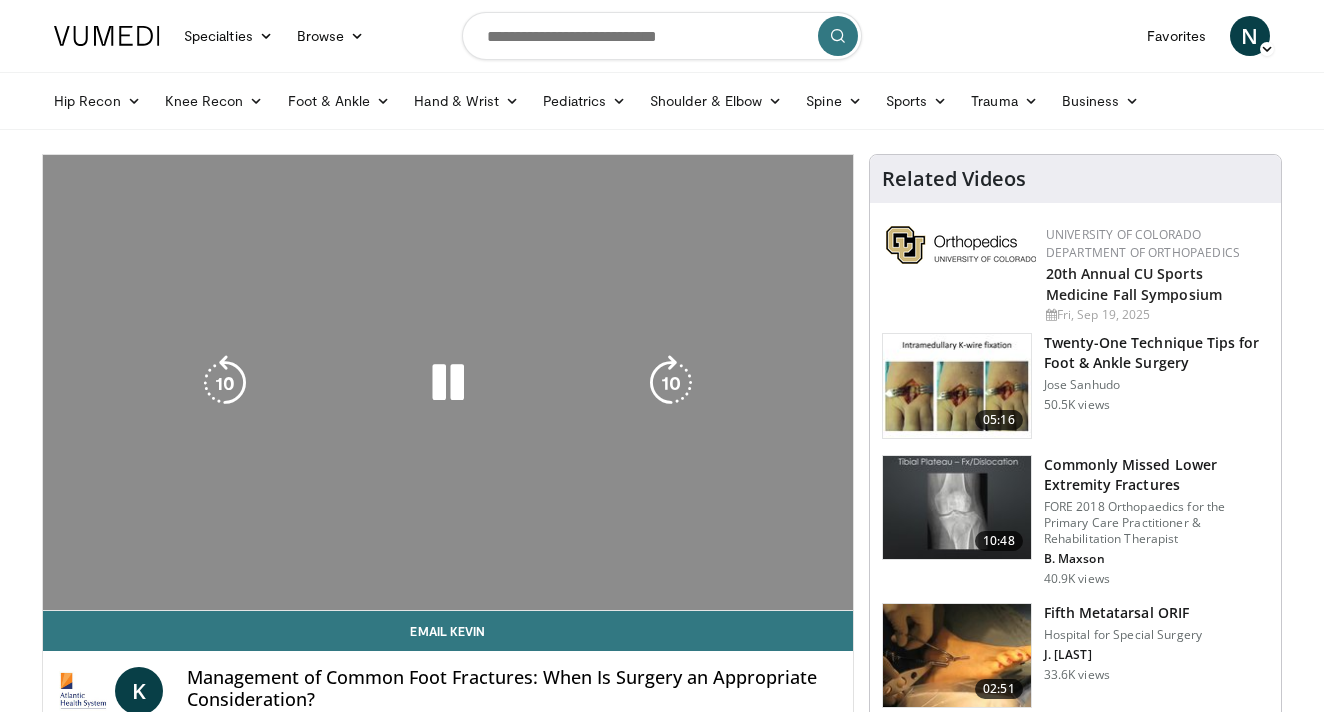 scroll, scrollTop: 0, scrollLeft: 0, axis: both 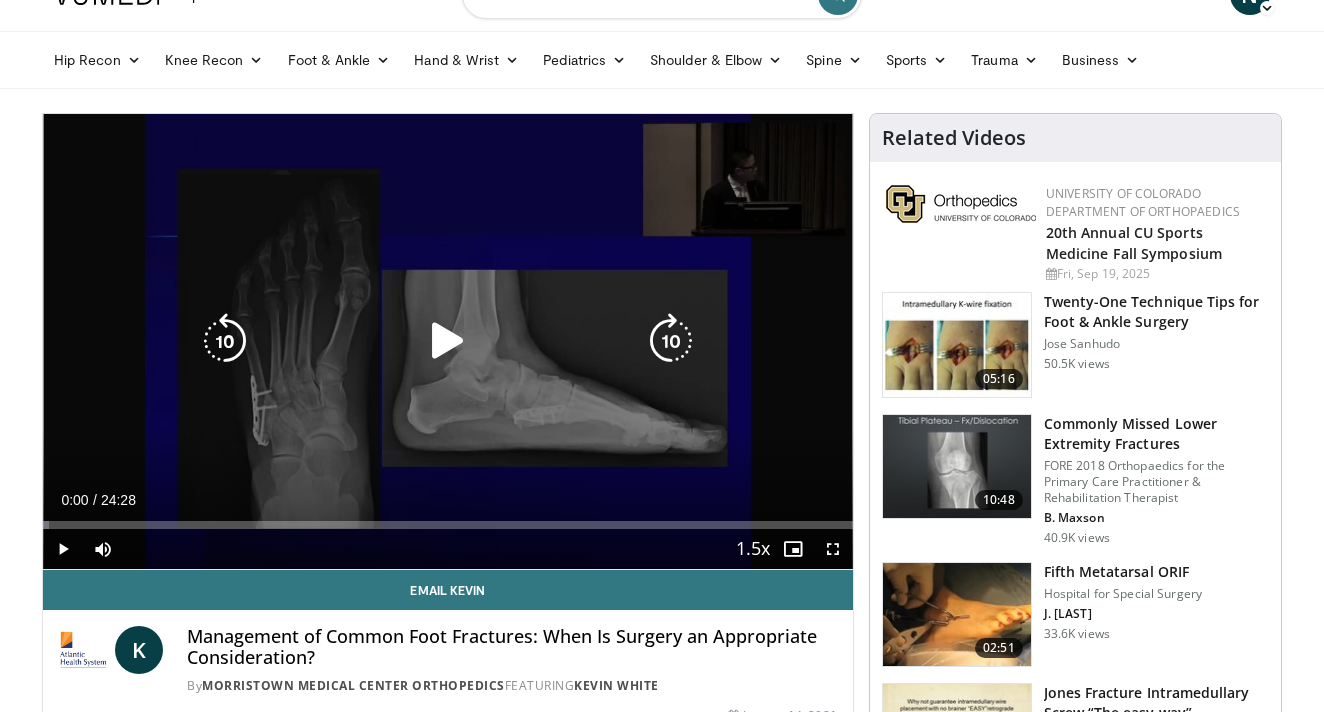 click at bounding box center [448, 341] 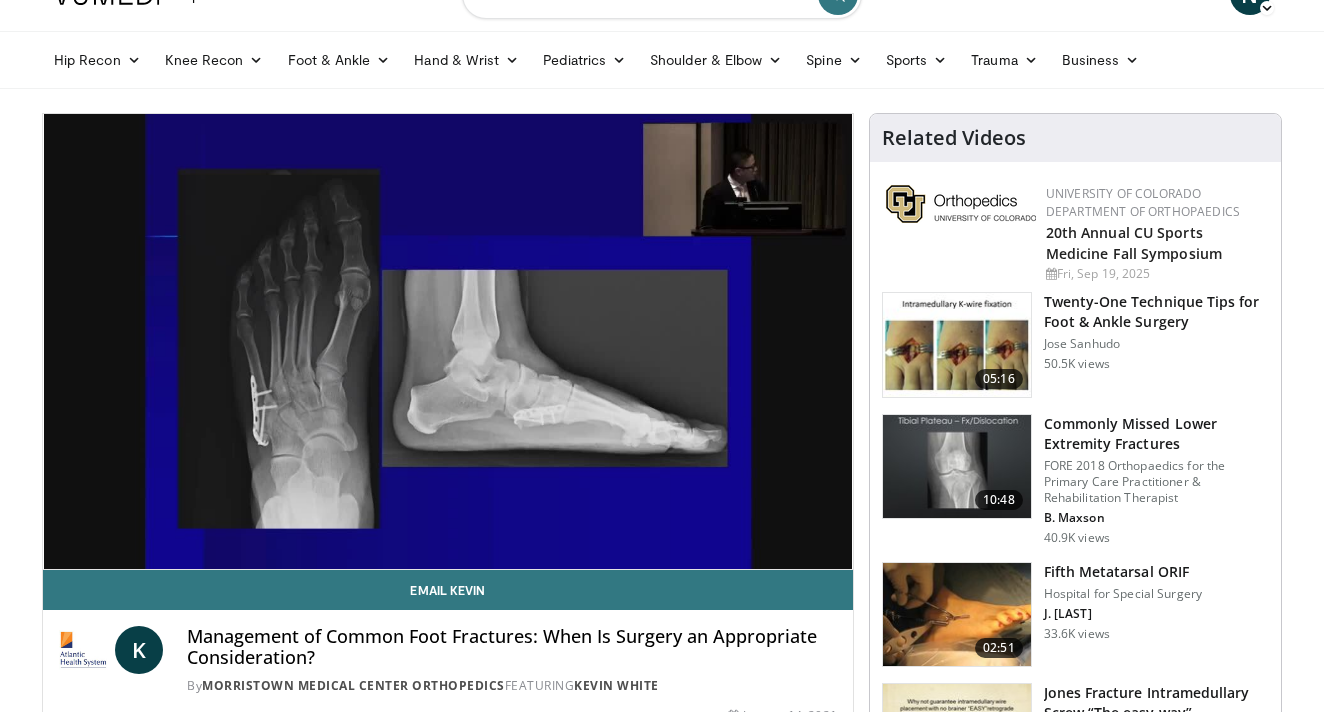 click on "10 seconds
Tap to unmute" at bounding box center (448, 341) 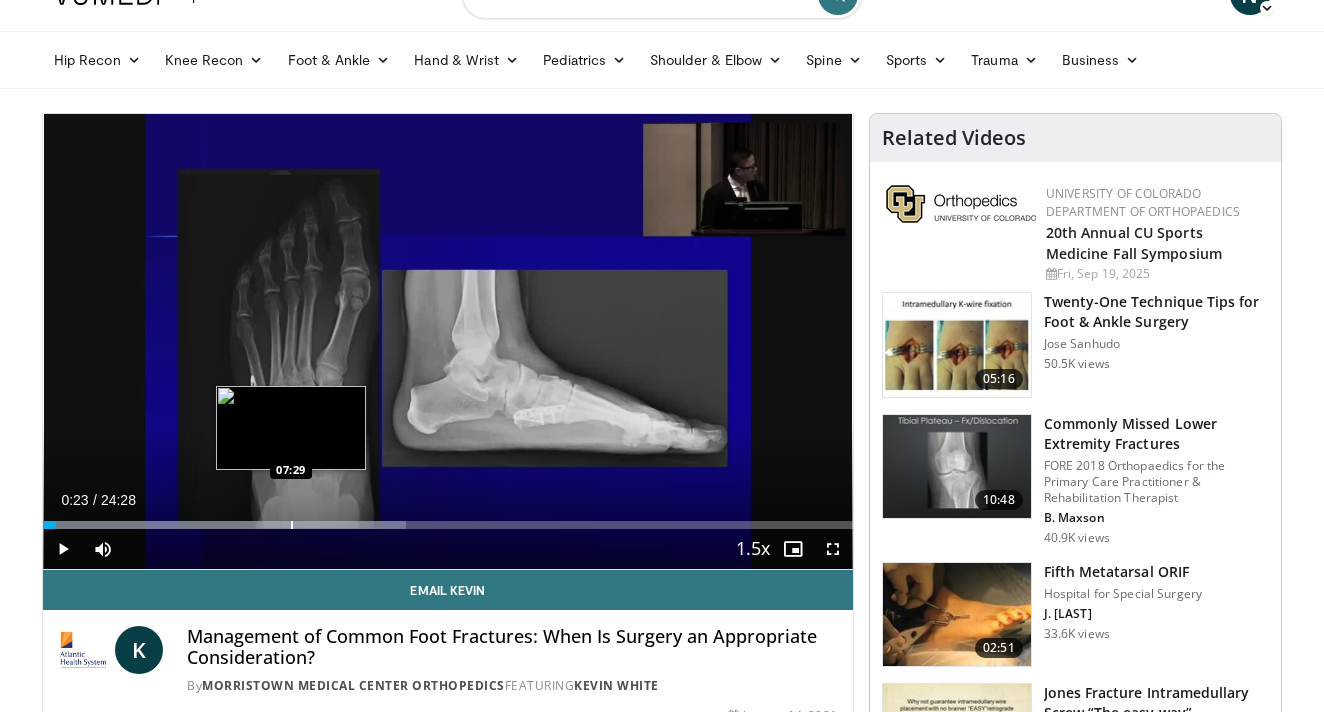 click at bounding box center (292, 525) 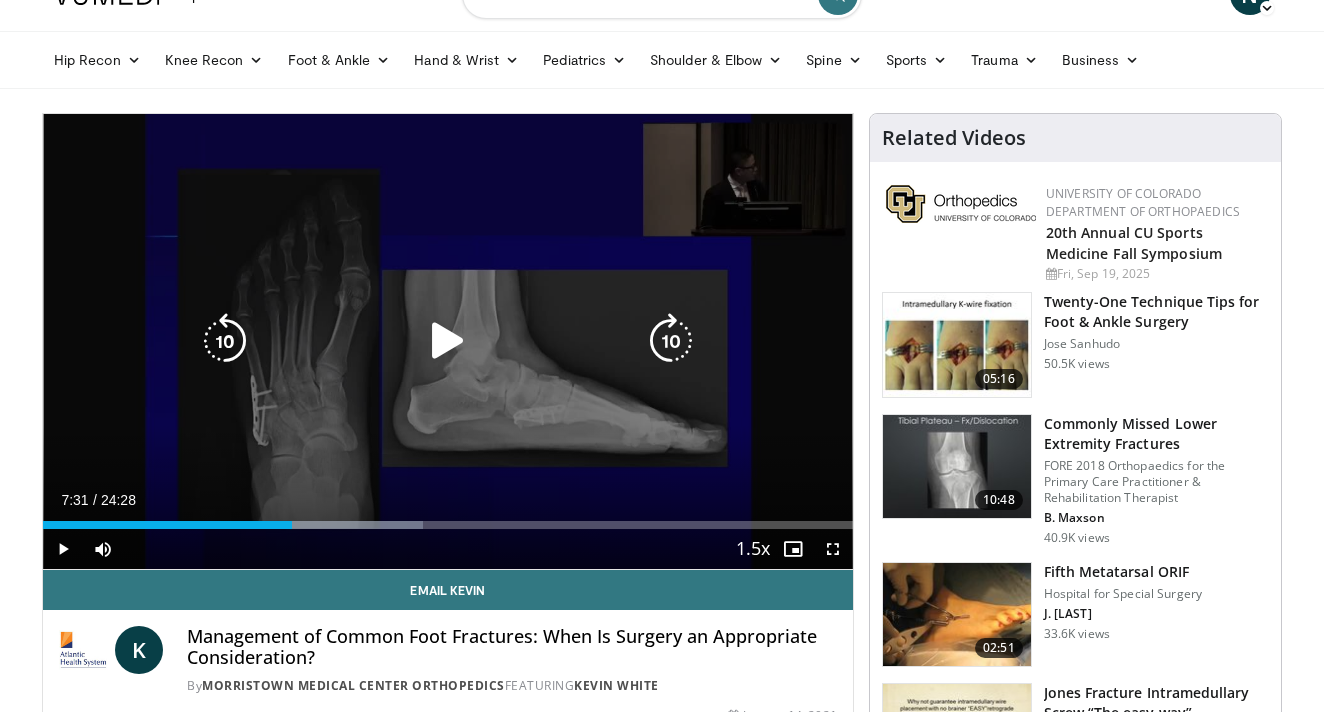 click at bounding box center (448, 341) 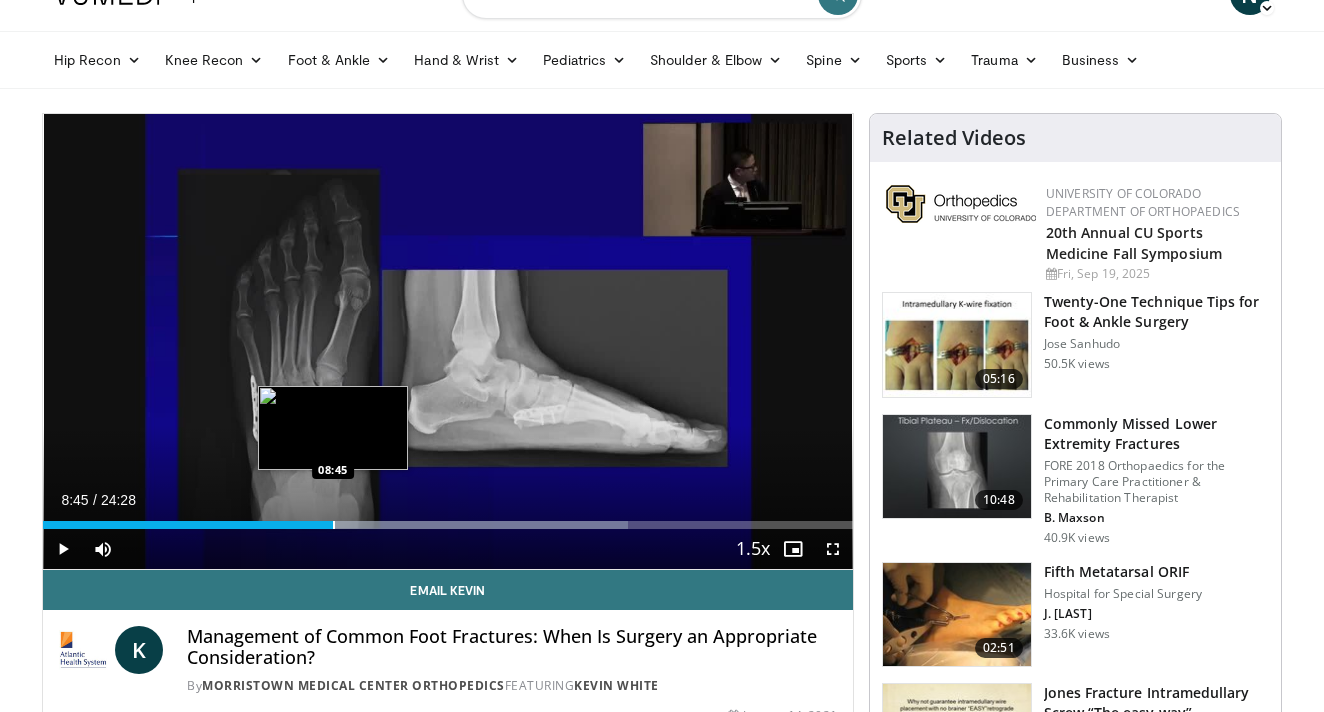 click at bounding box center (334, 525) 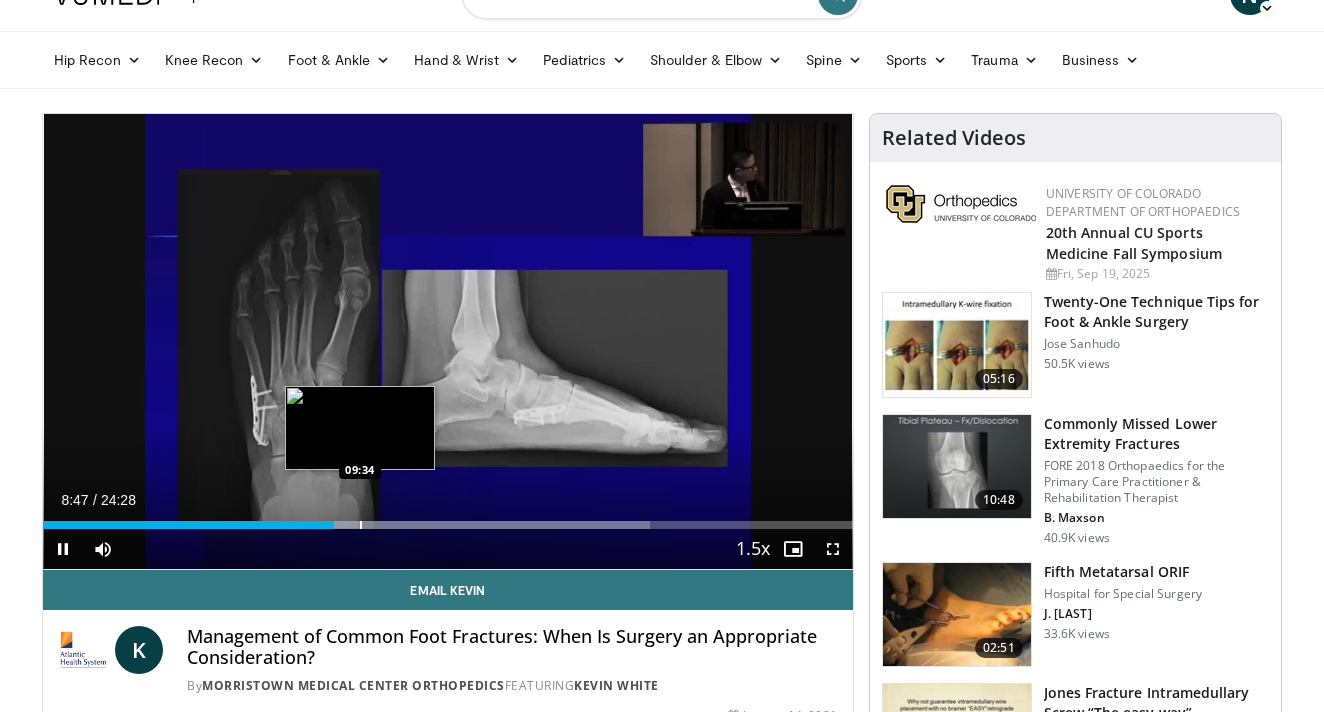 click at bounding box center (361, 525) 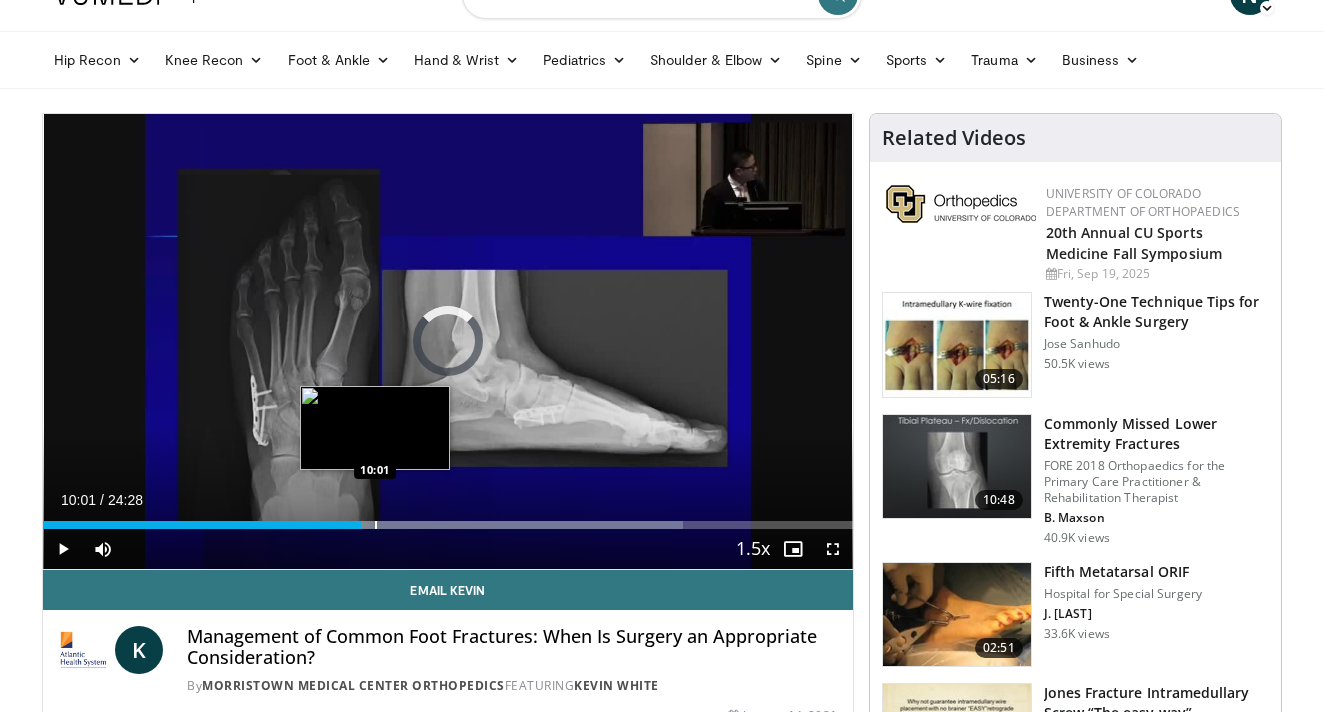 click at bounding box center [376, 525] 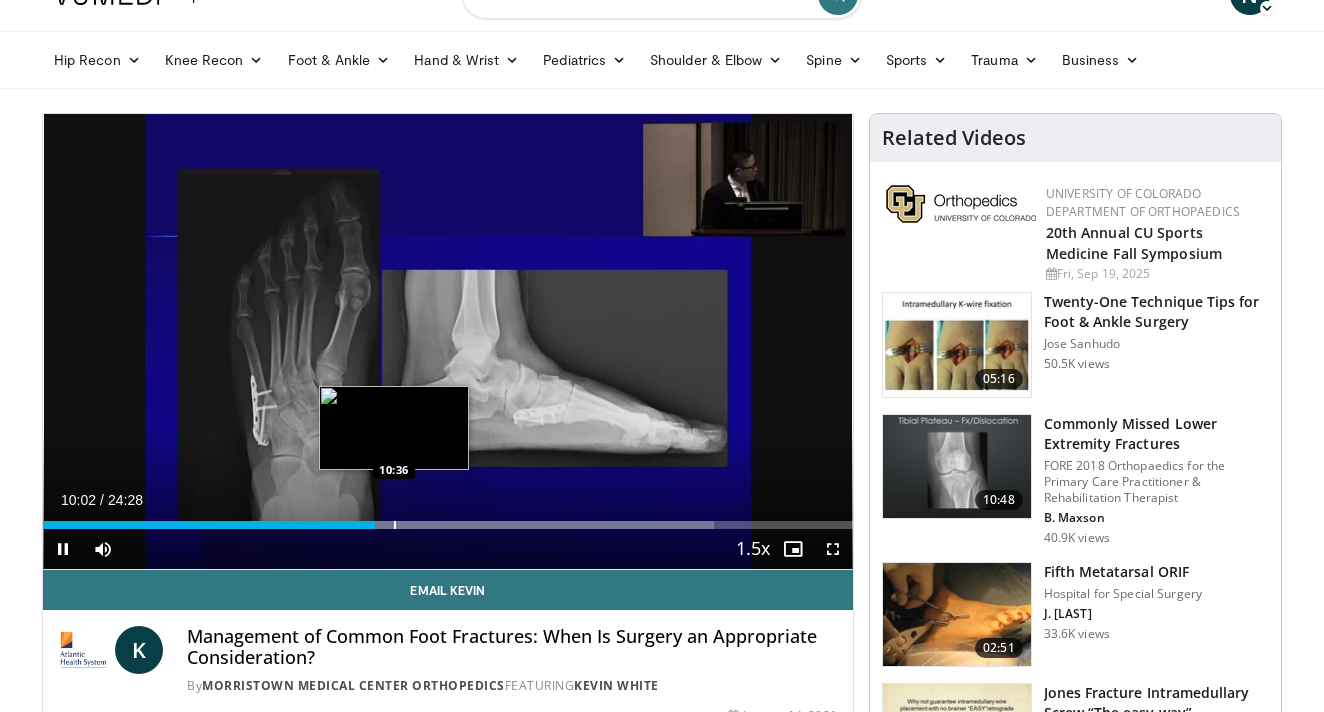 click at bounding box center [395, 525] 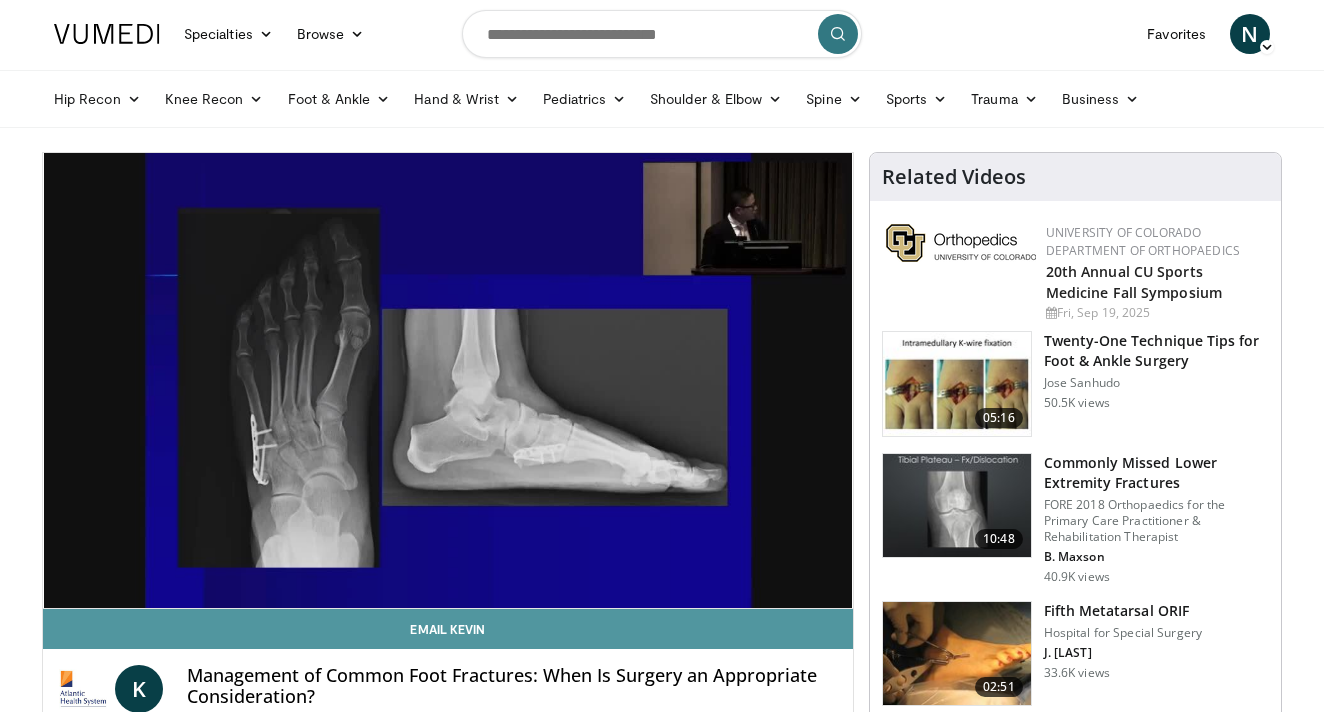 scroll, scrollTop: 0, scrollLeft: 0, axis: both 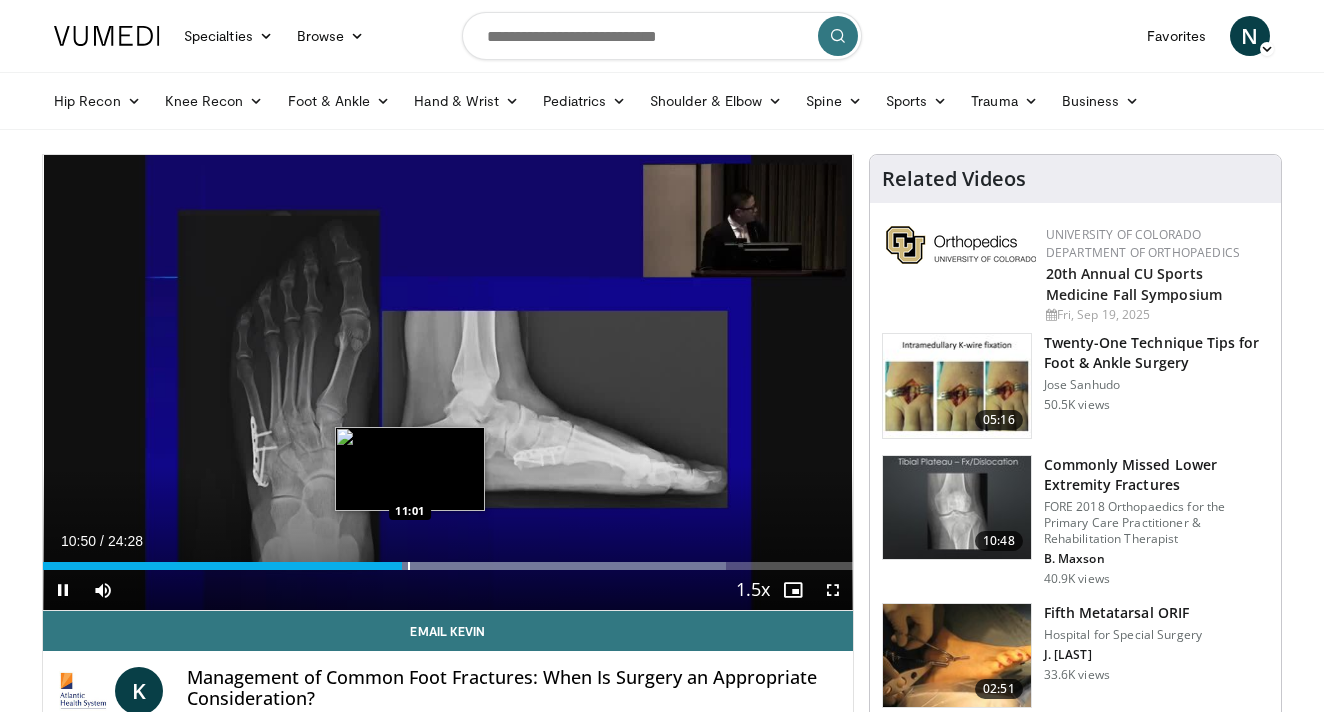click at bounding box center (409, 566) 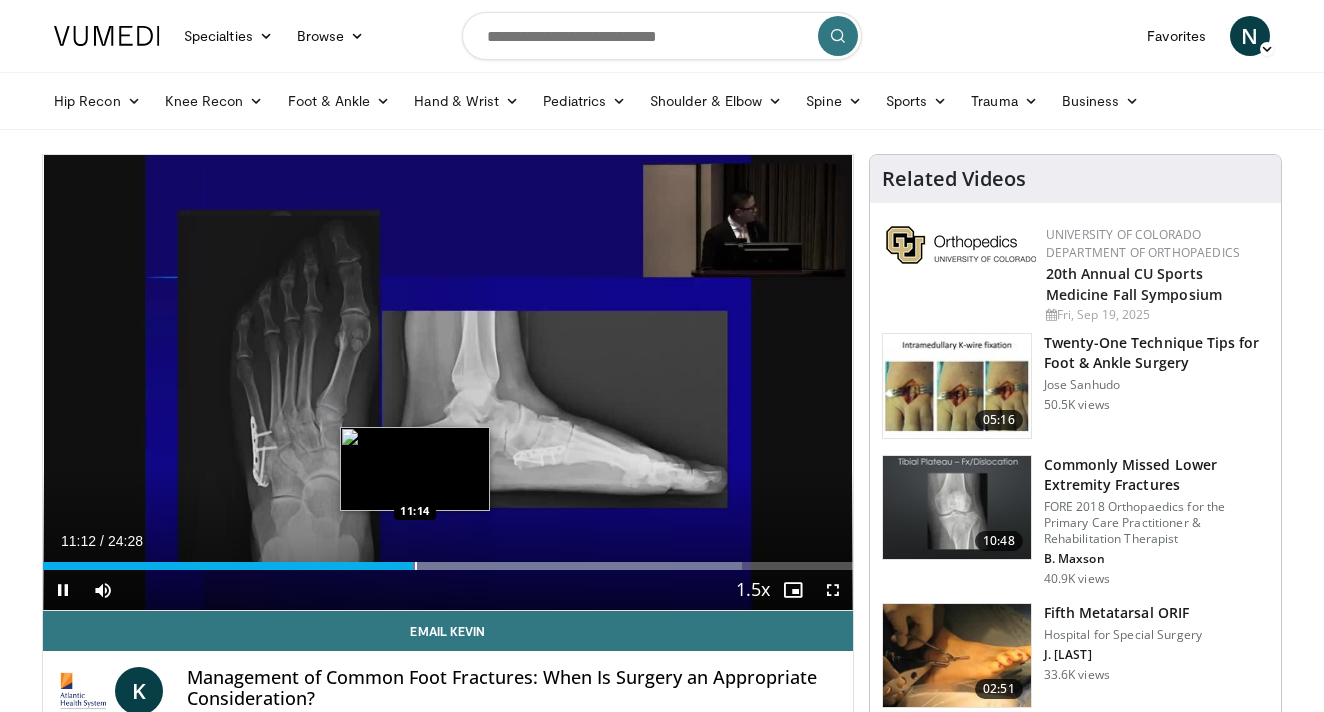 click at bounding box center (416, 566) 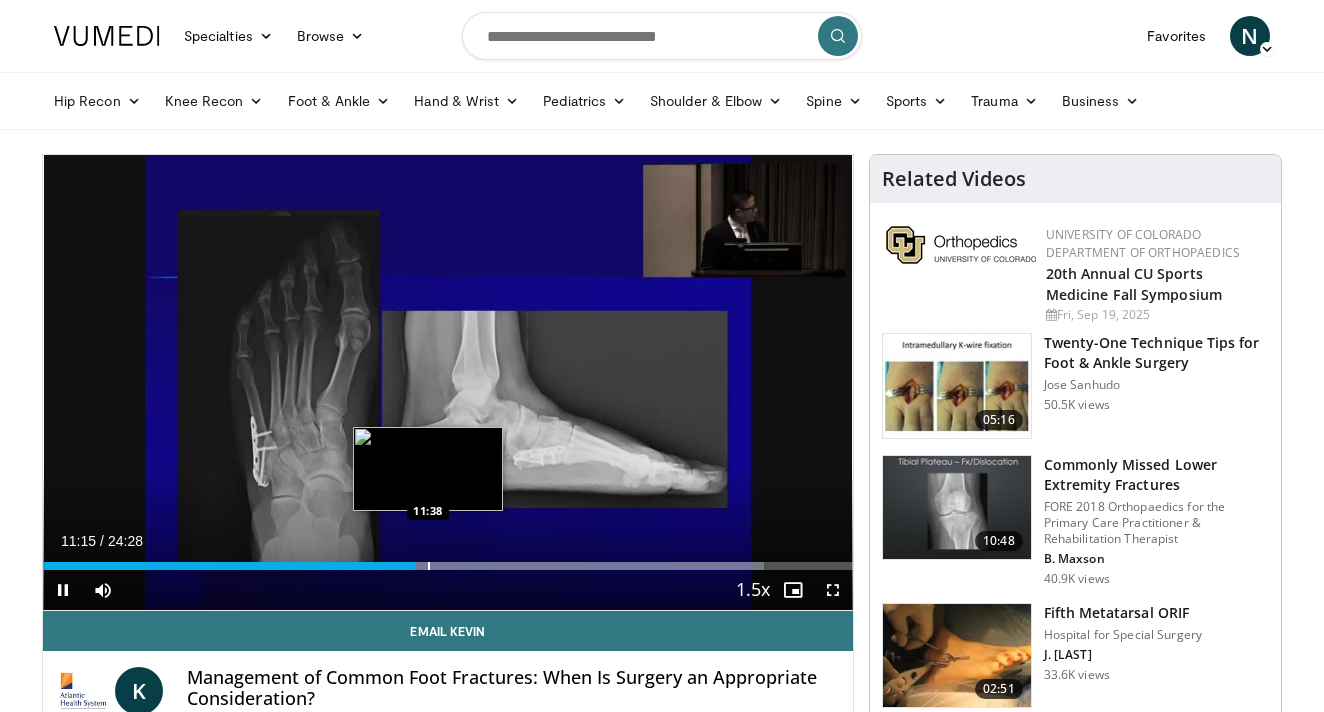 click on "Loaded :  89.04% 11:15 11:38" at bounding box center (448, 560) 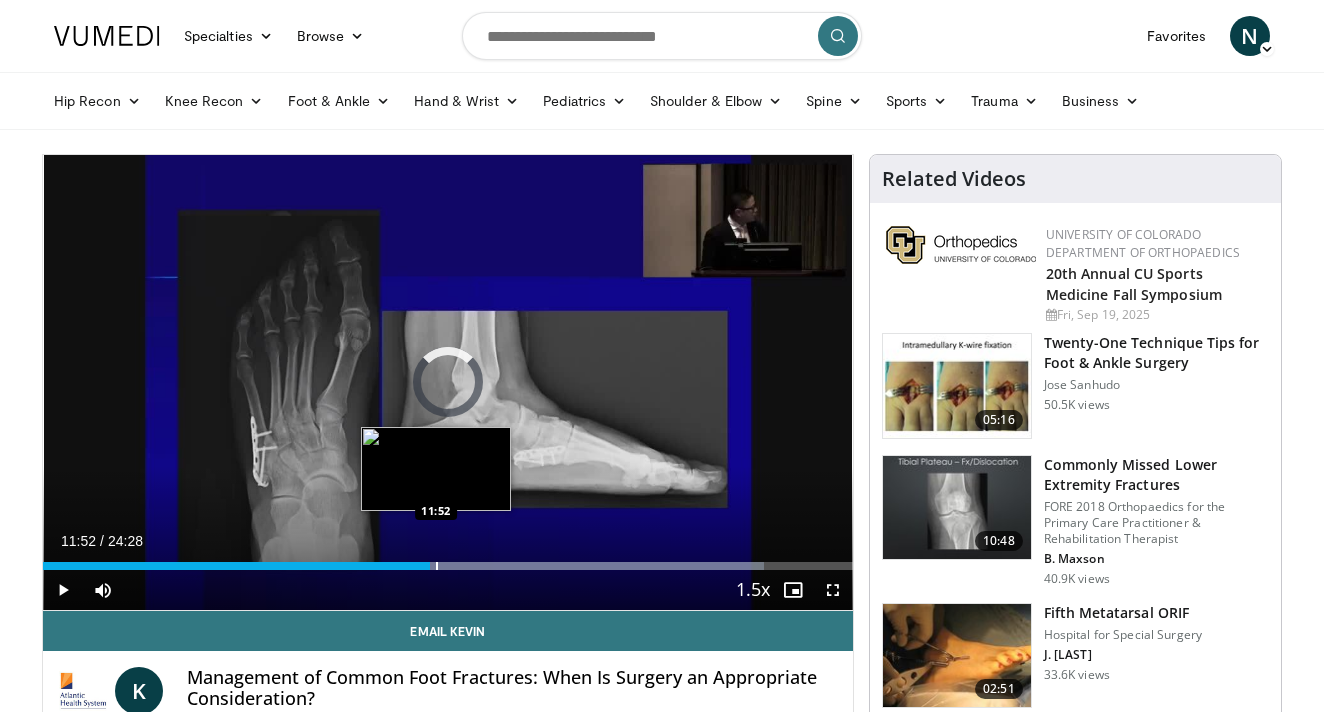click at bounding box center [437, 566] 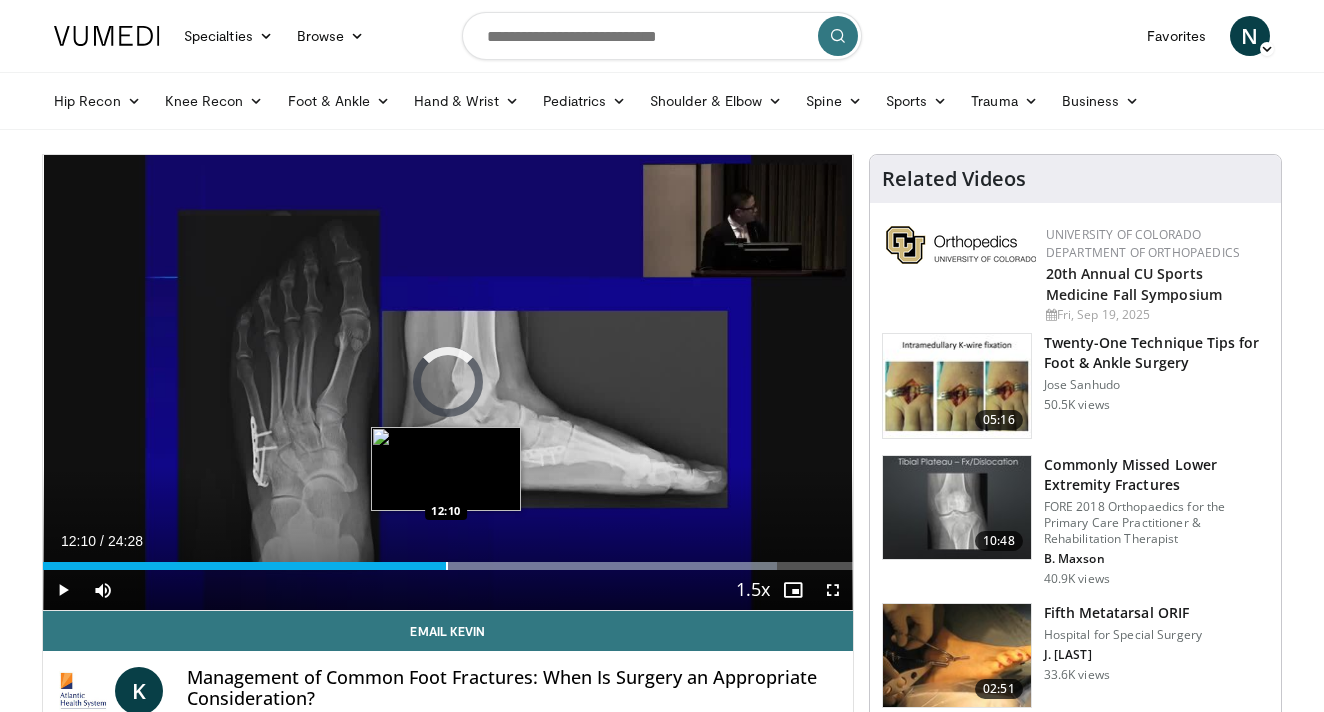 click at bounding box center [447, 566] 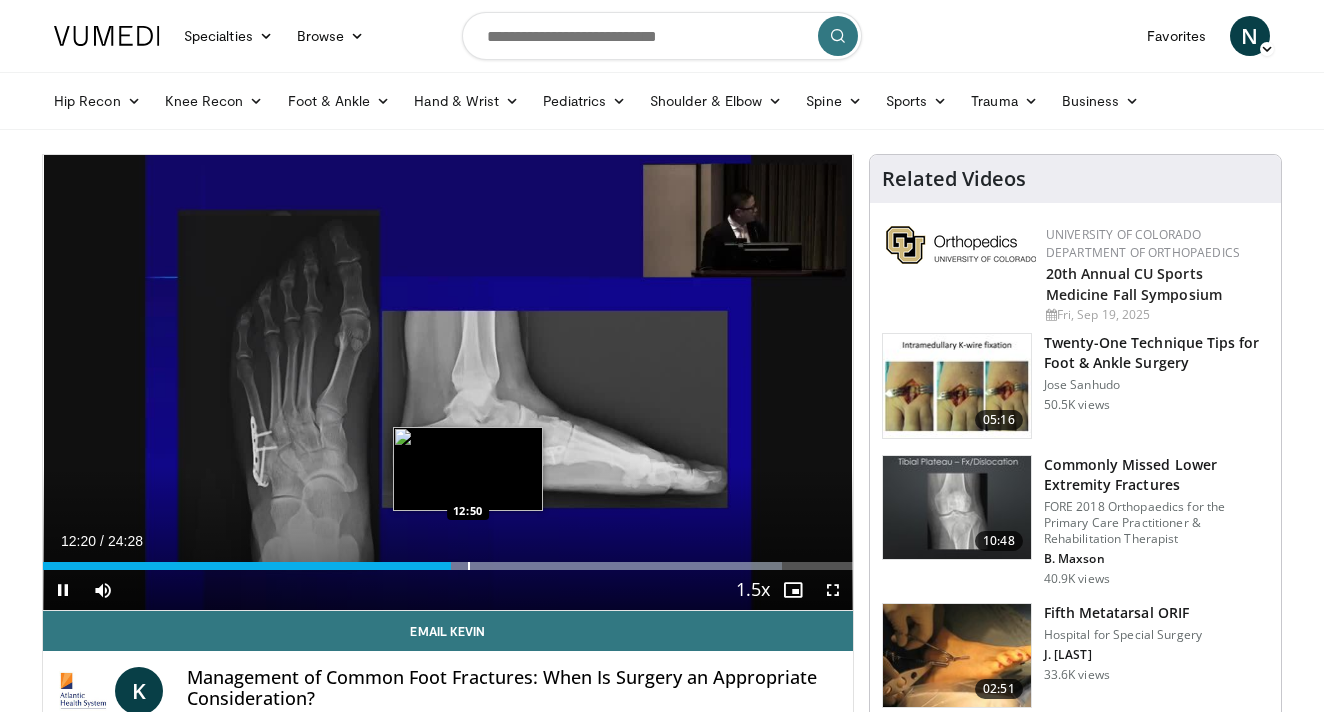 click at bounding box center (469, 566) 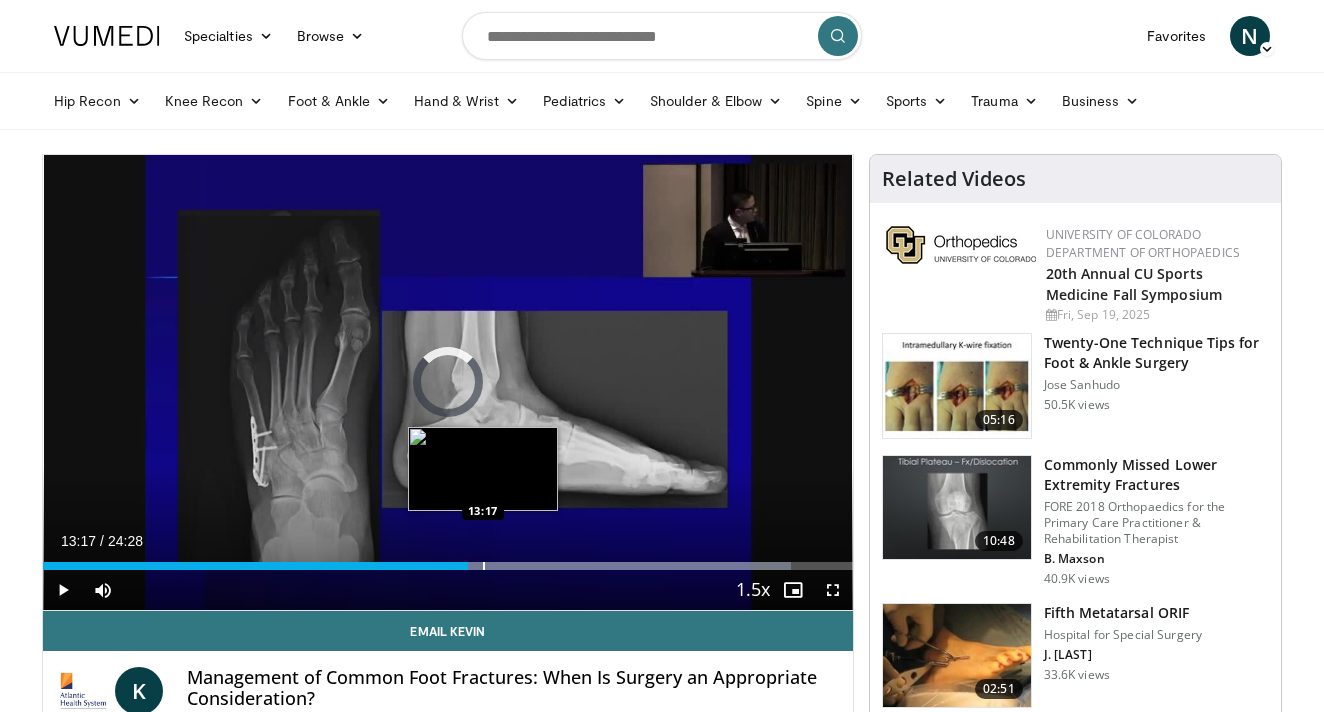 click at bounding box center (484, 566) 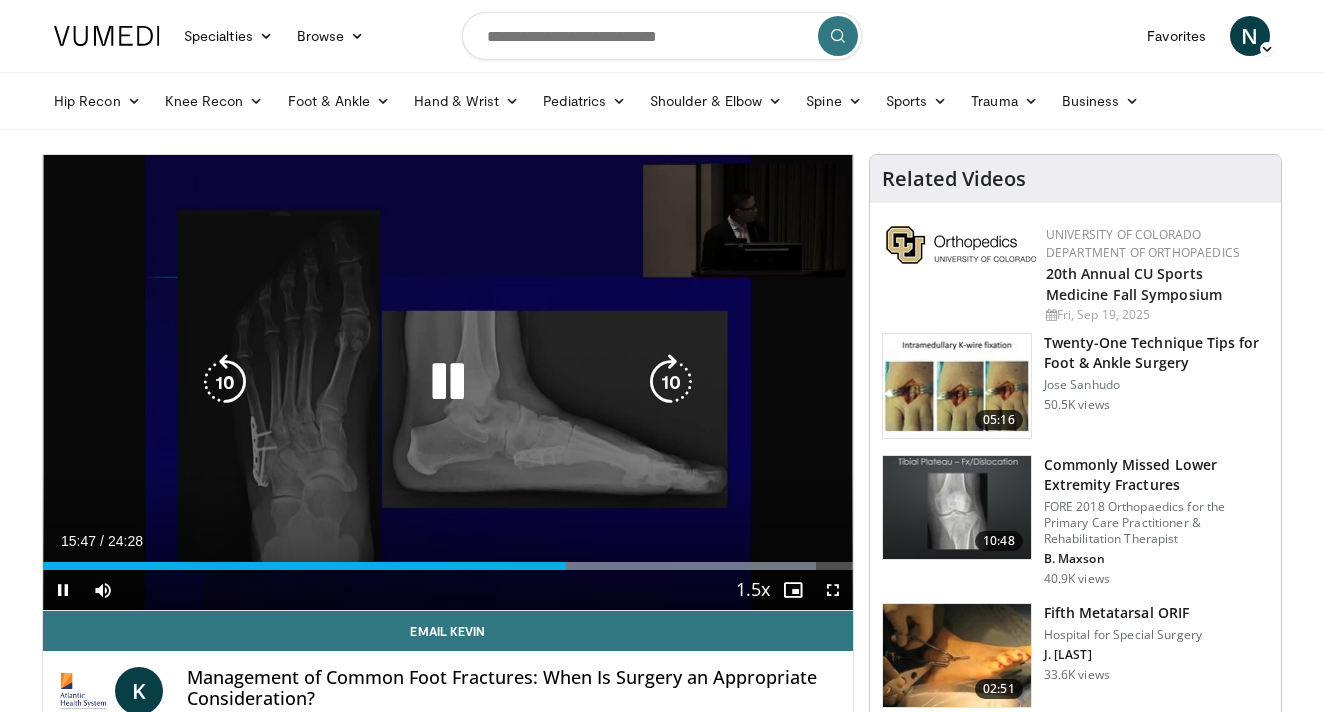click at bounding box center (448, 382) 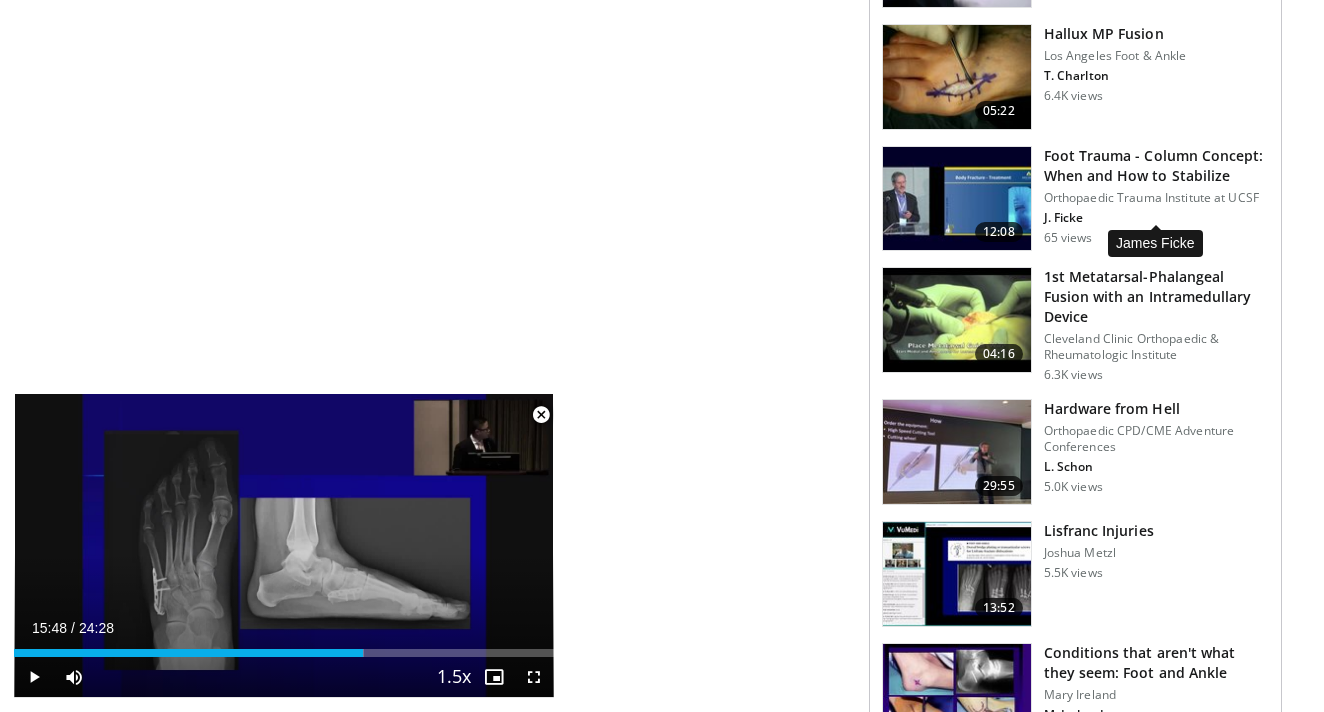 scroll, scrollTop: 1086, scrollLeft: 0, axis: vertical 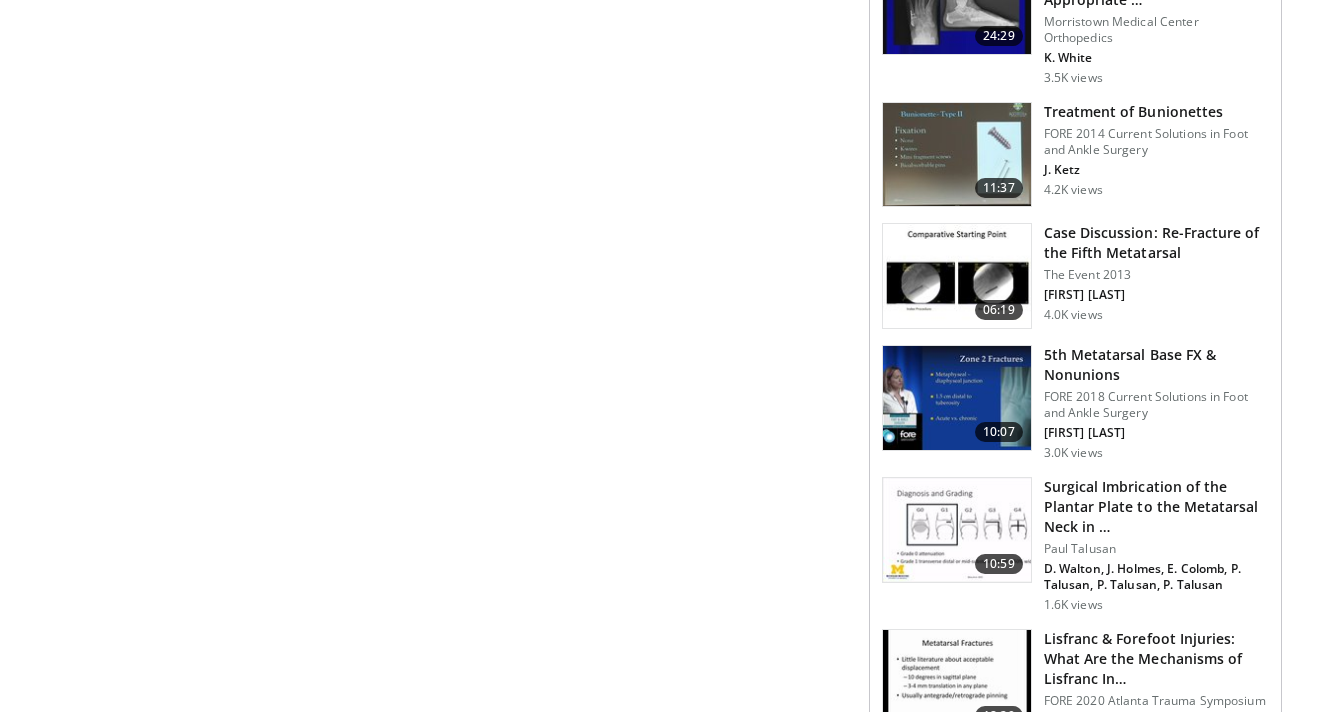 click on "Case Discussion: Re-Fracture of the Fifth Metatarsal" at bounding box center (1156, 243) 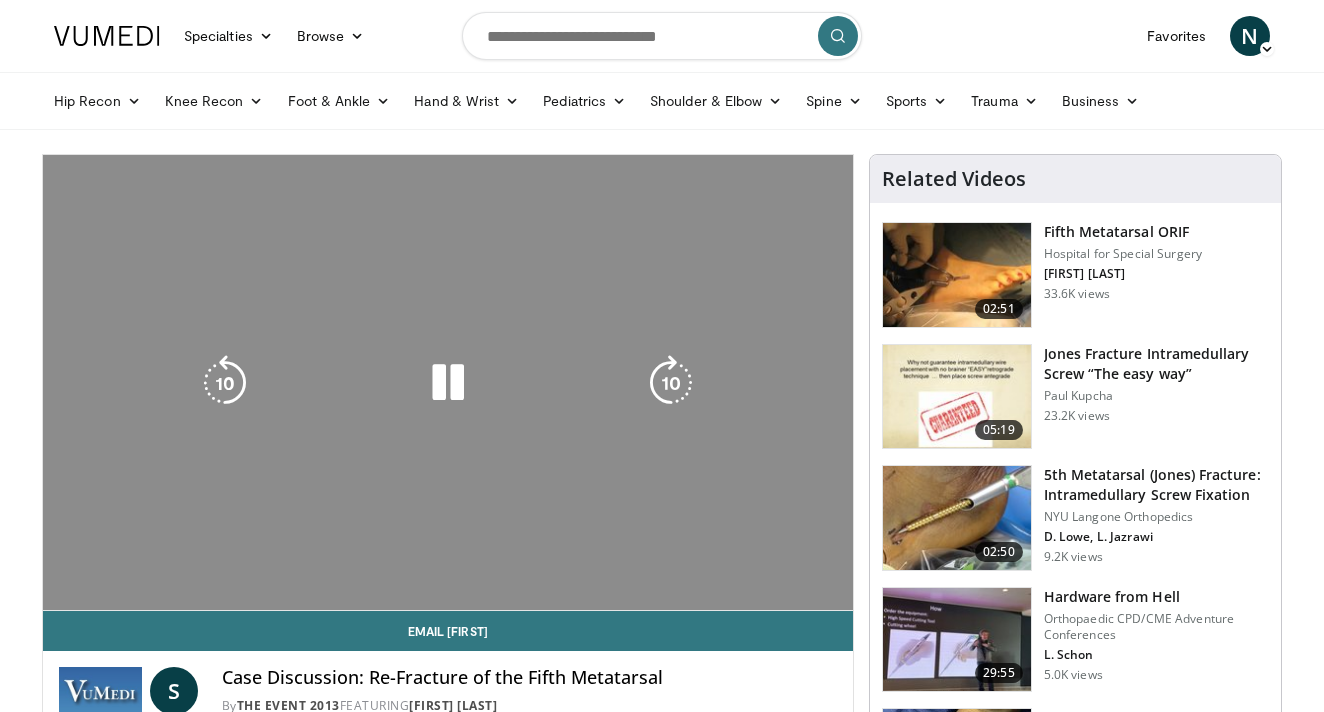 scroll, scrollTop: 0, scrollLeft: 0, axis: both 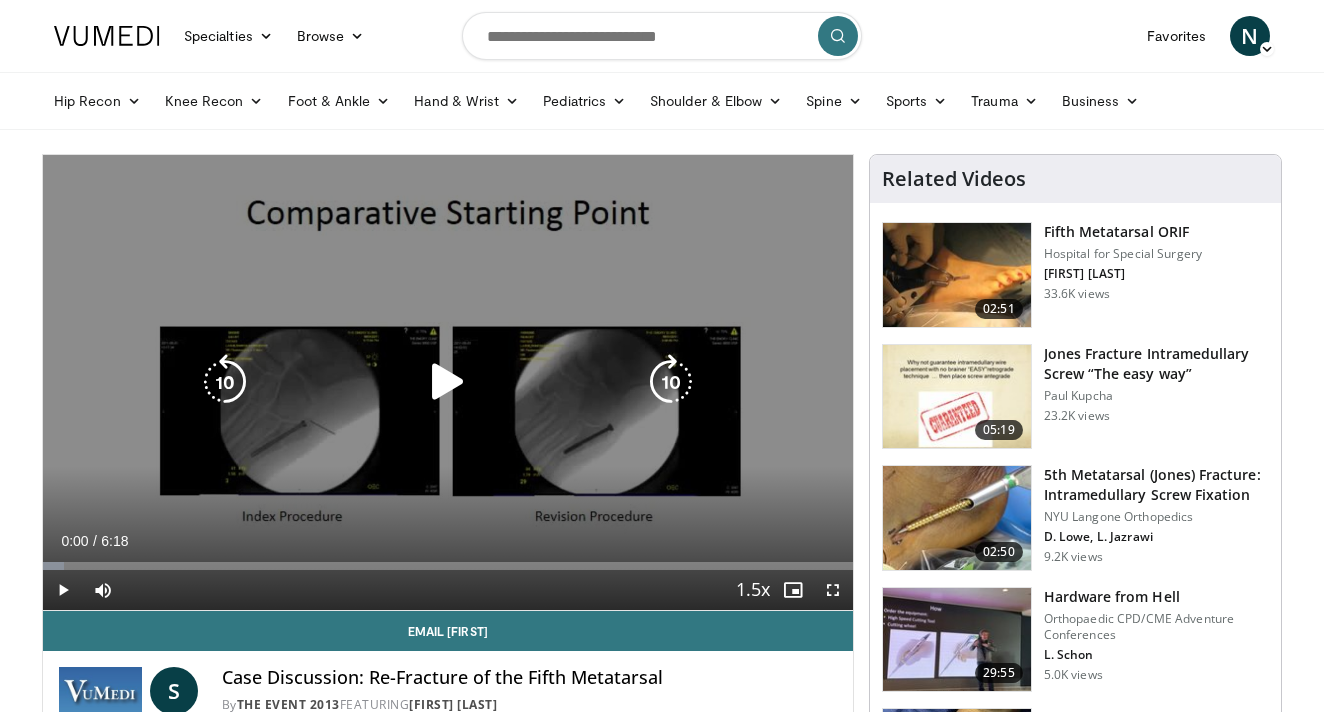 click at bounding box center [448, 382] 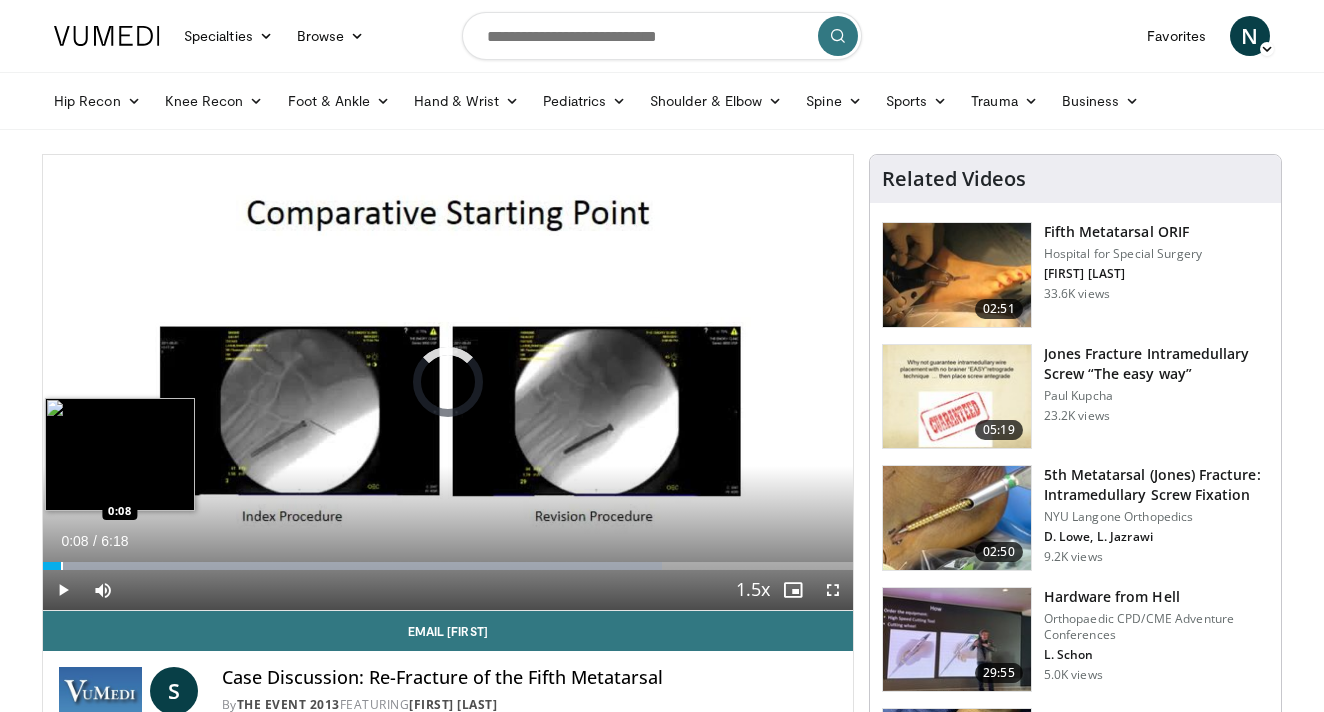 click at bounding box center [62, 566] 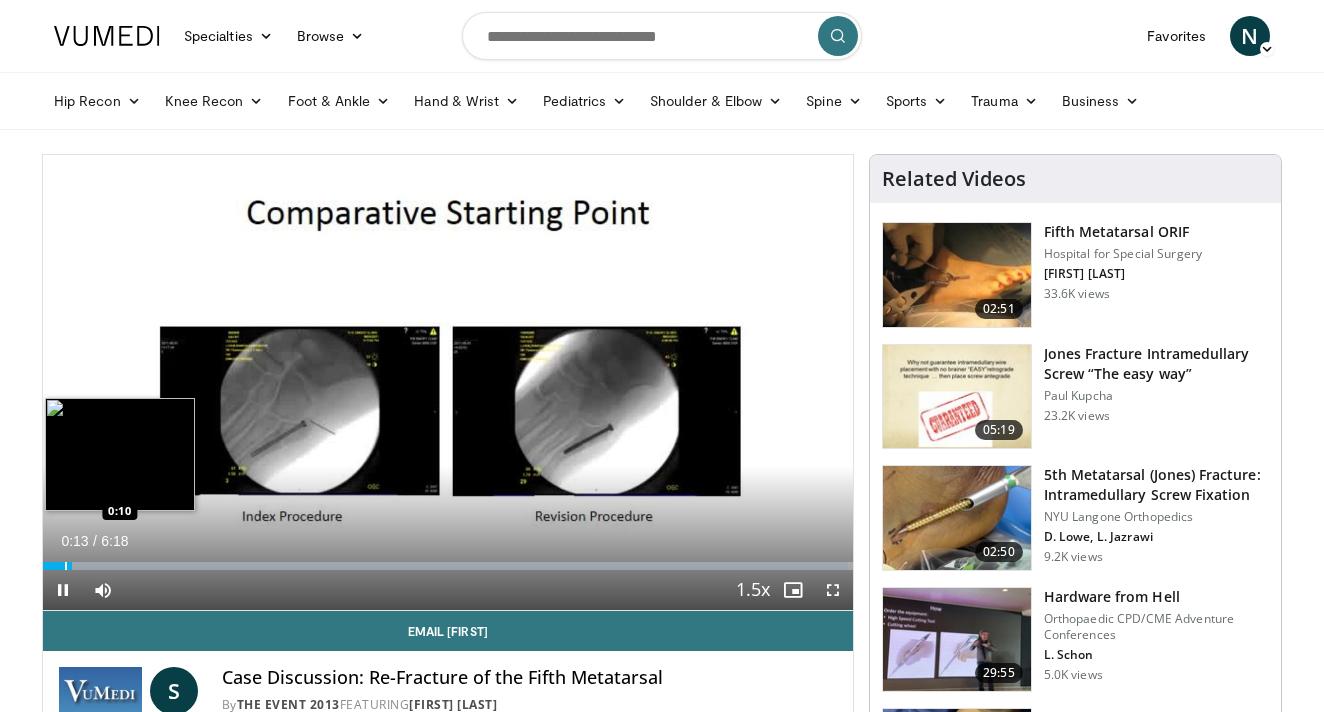 click at bounding box center [66, 566] 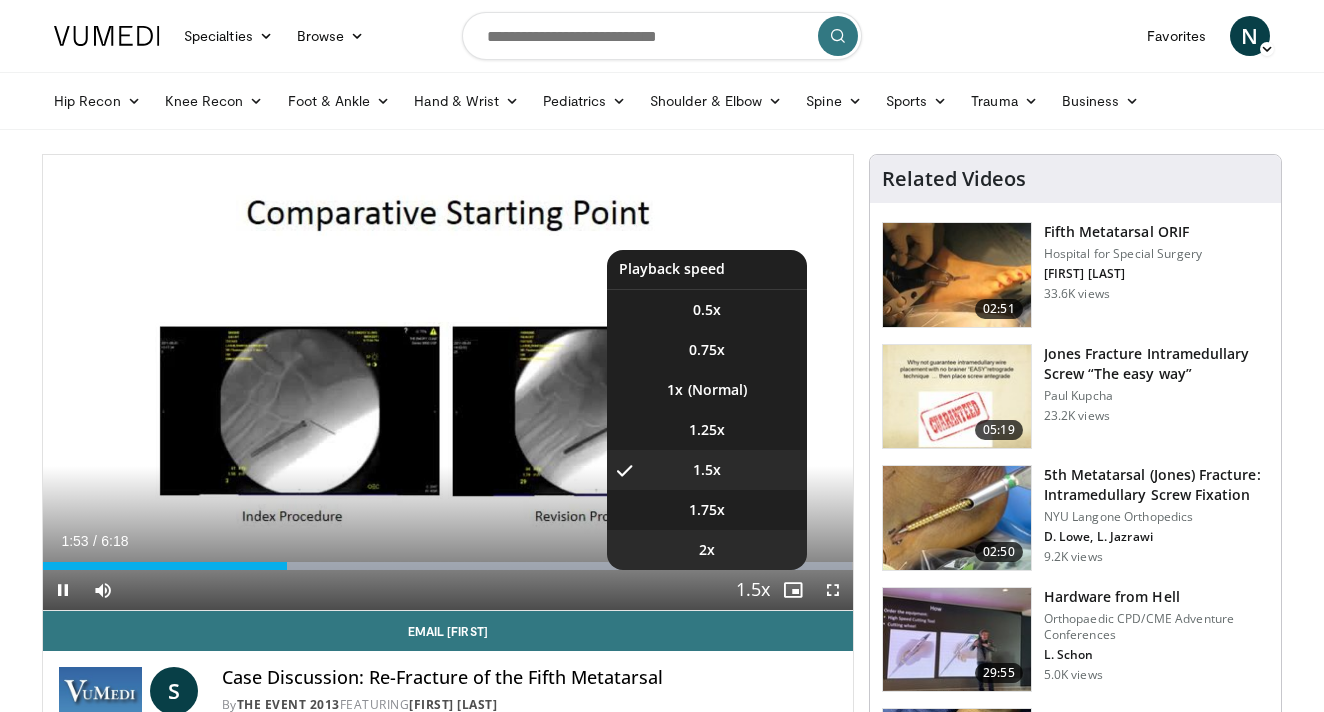 click on "2x" at bounding box center [707, 550] 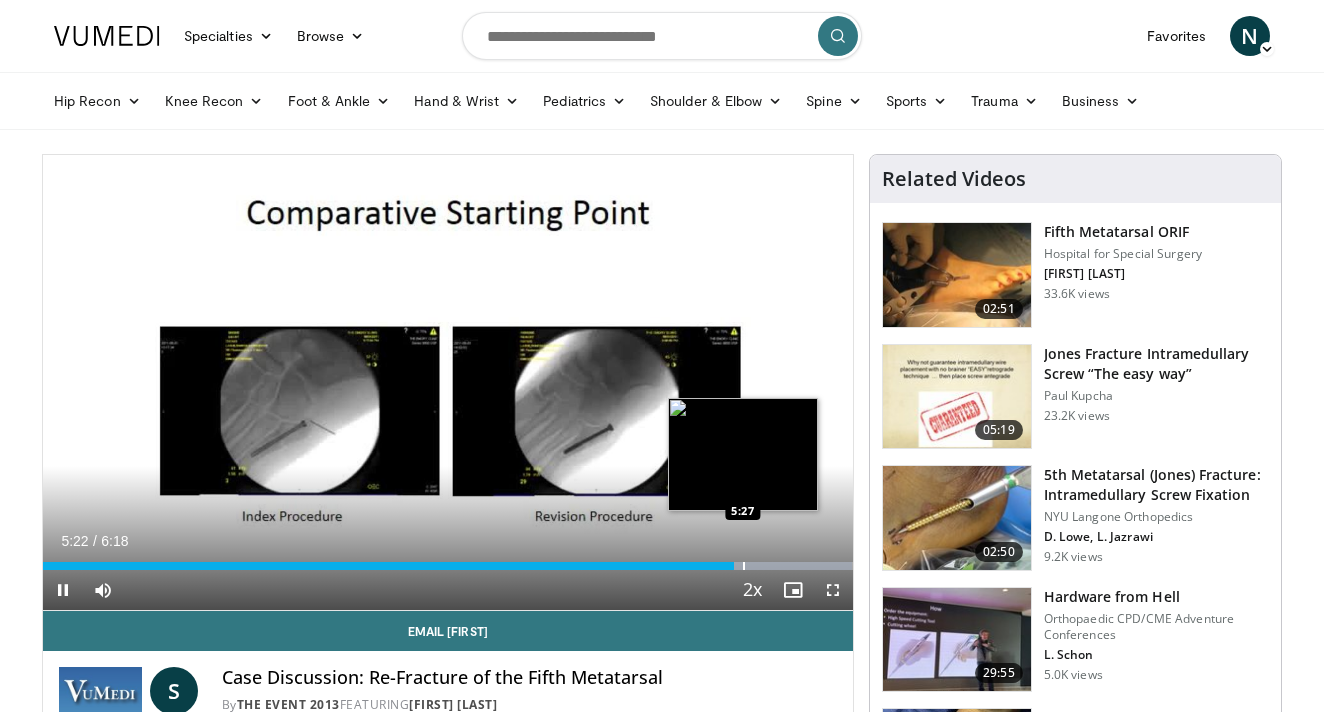 click at bounding box center (744, 566) 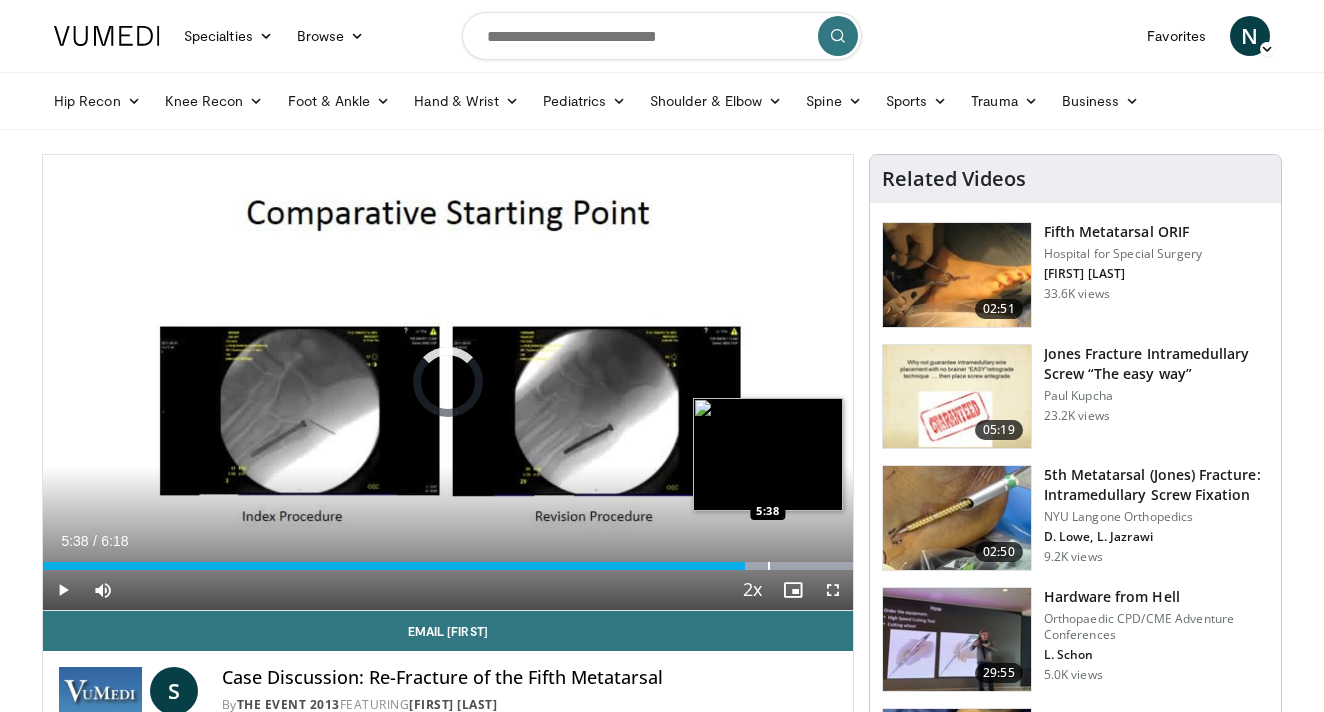 click on "Loaded :  99.98% 5:28 5:38" at bounding box center (448, 560) 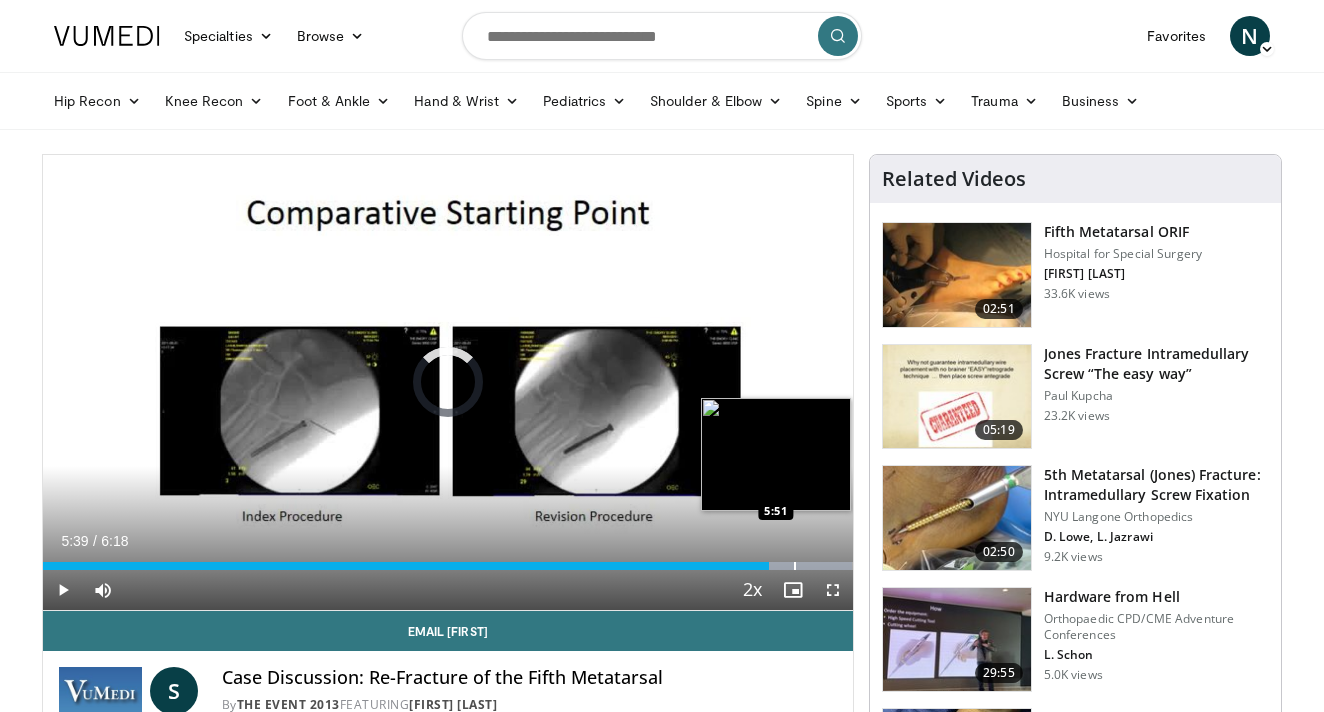 click at bounding box center (795, 566) 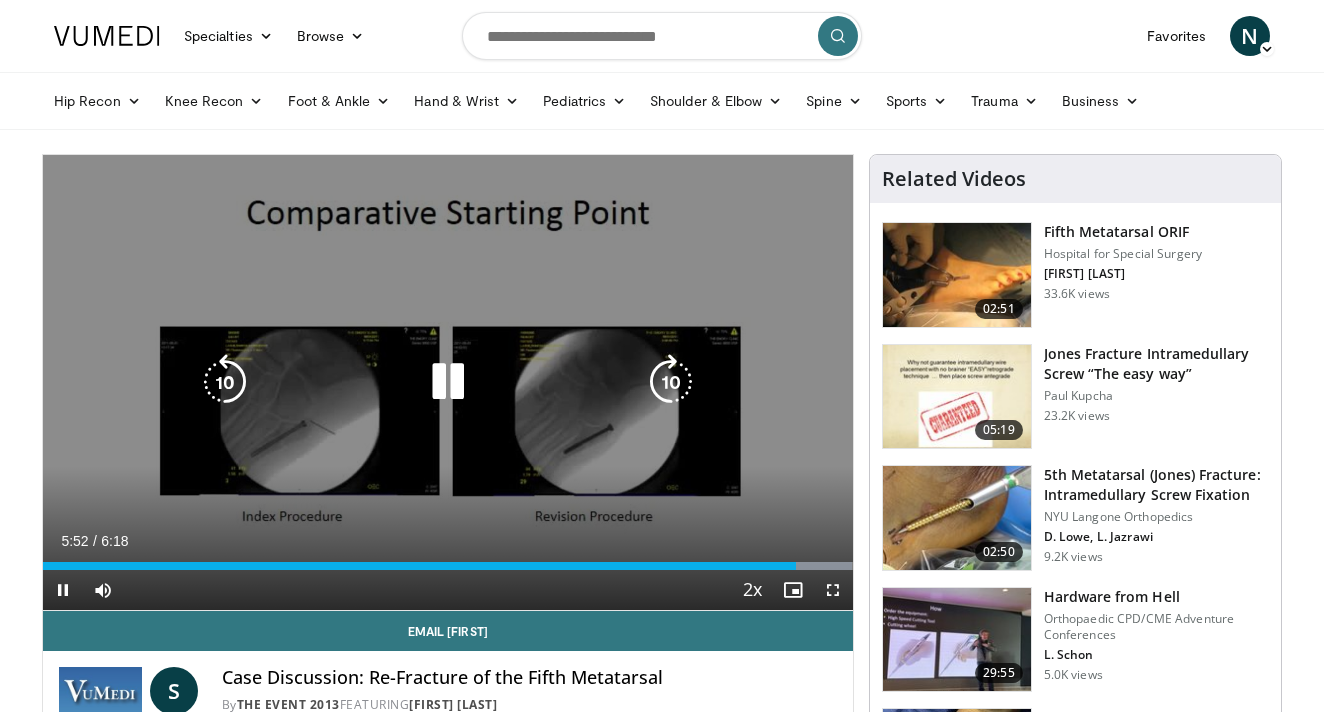 click on "10 seconds
Tap to unmute" at bounding box center [448, 382] 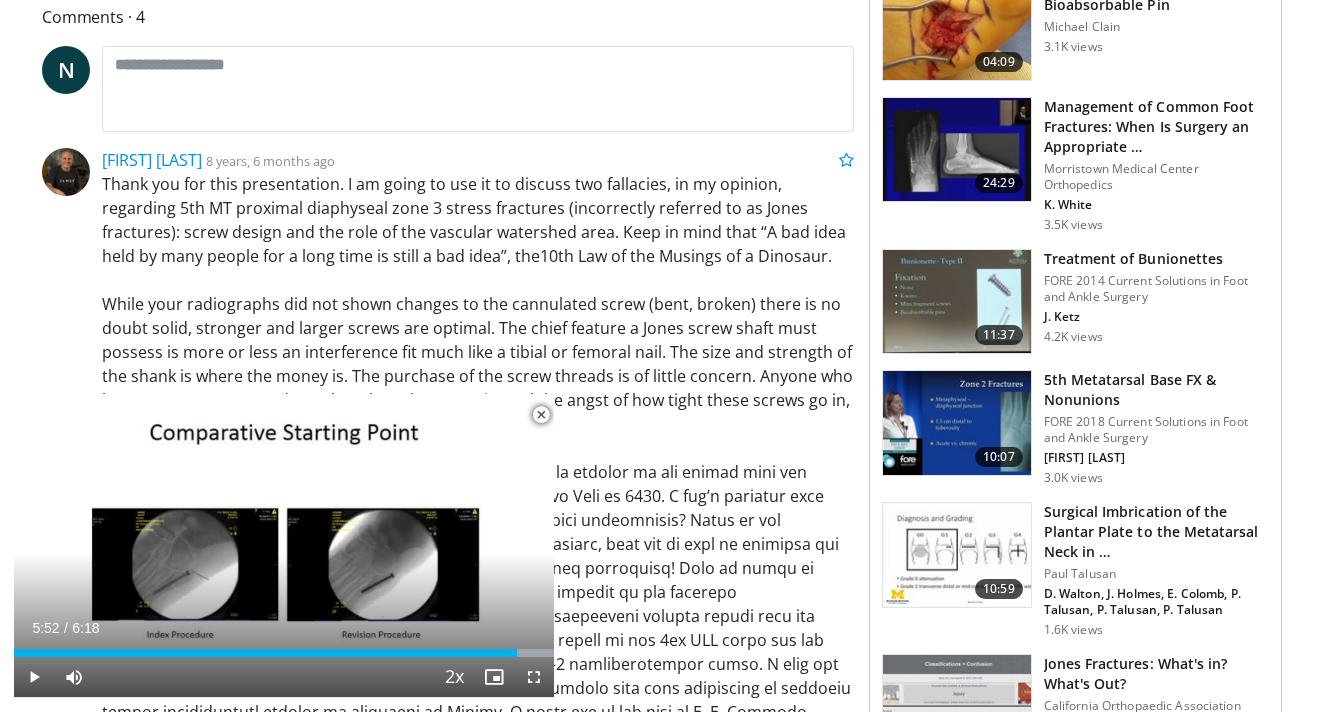 scroll, scrollTop: 858, scrollLeft: 0, axis: vertical 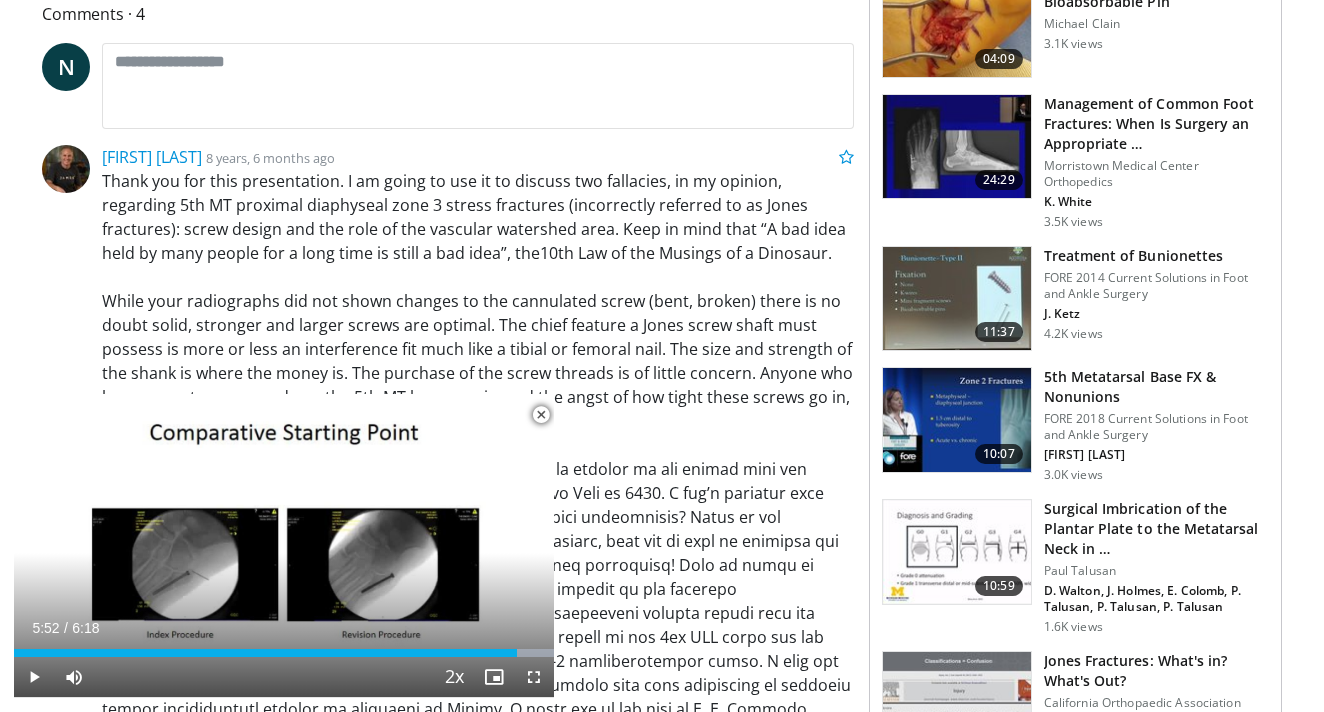 click at bounding box center (957, 420) 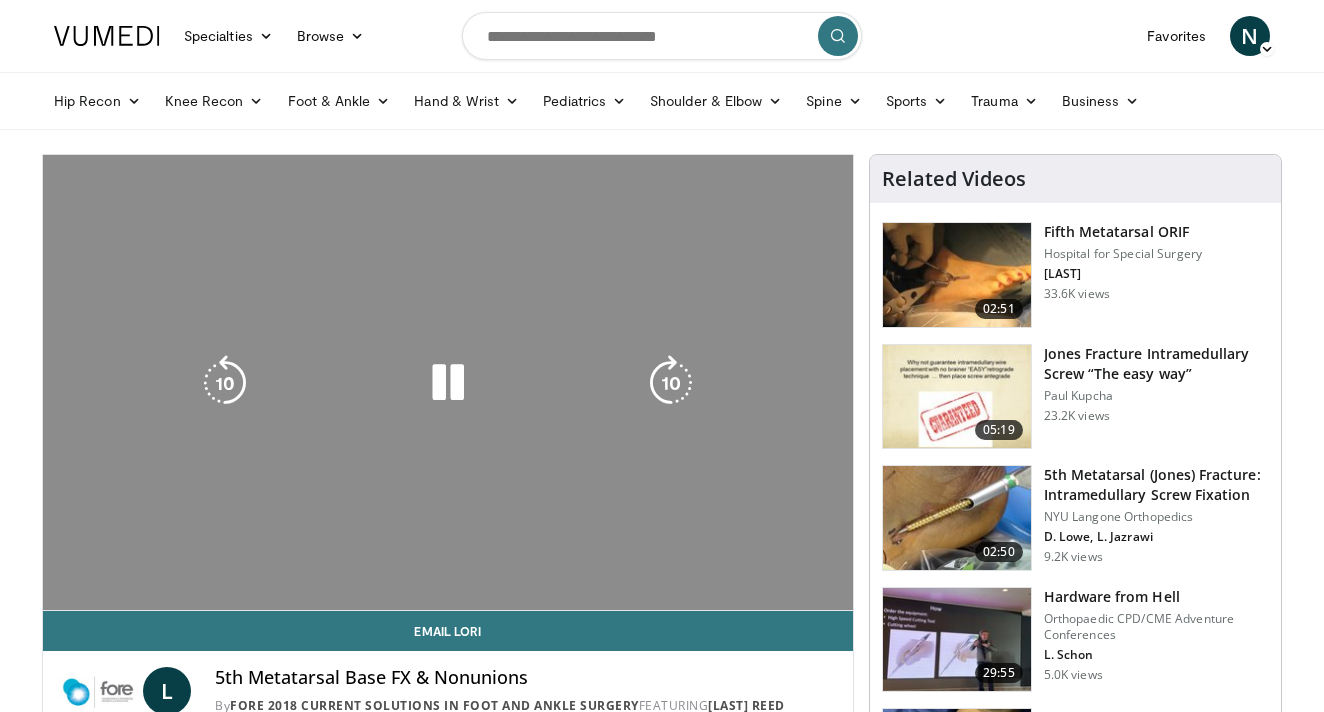 scroll, scrollTop: 0, scrollLeft: 0, axis: both 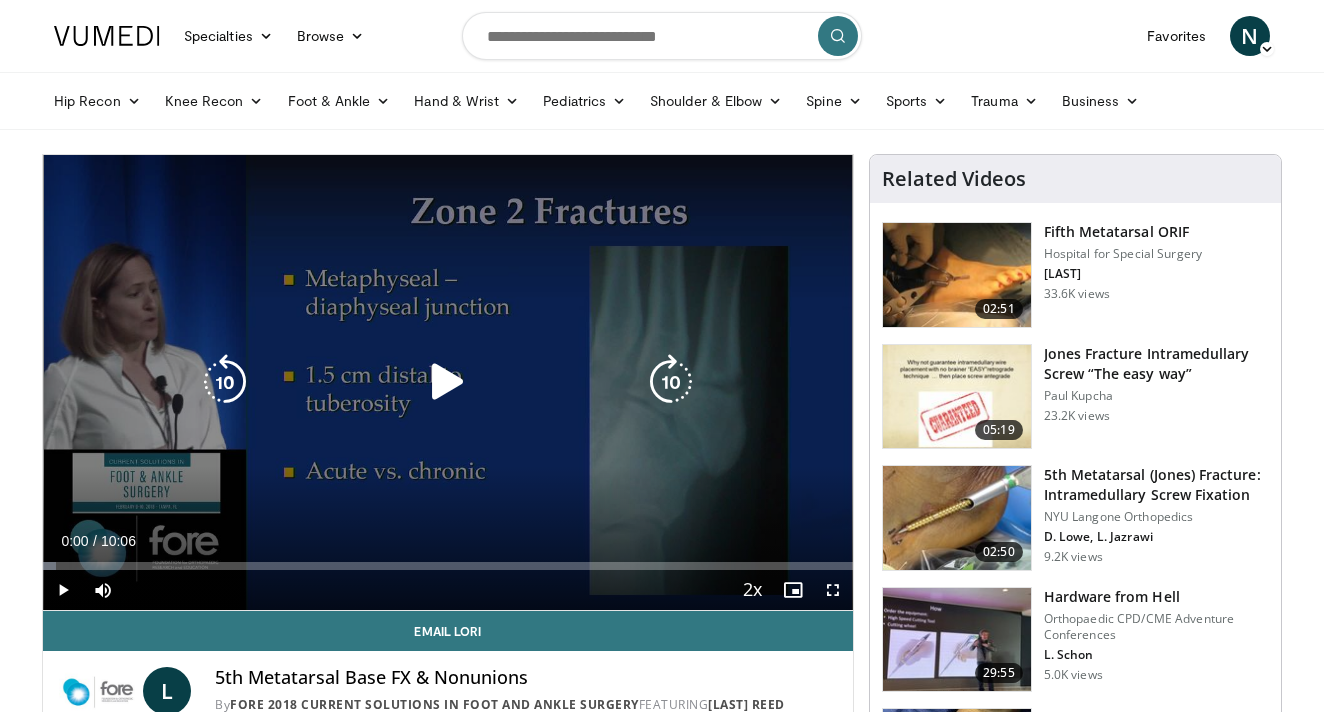 click on "10 seconds
Tap to unmute" at bounding box center [448, 382] 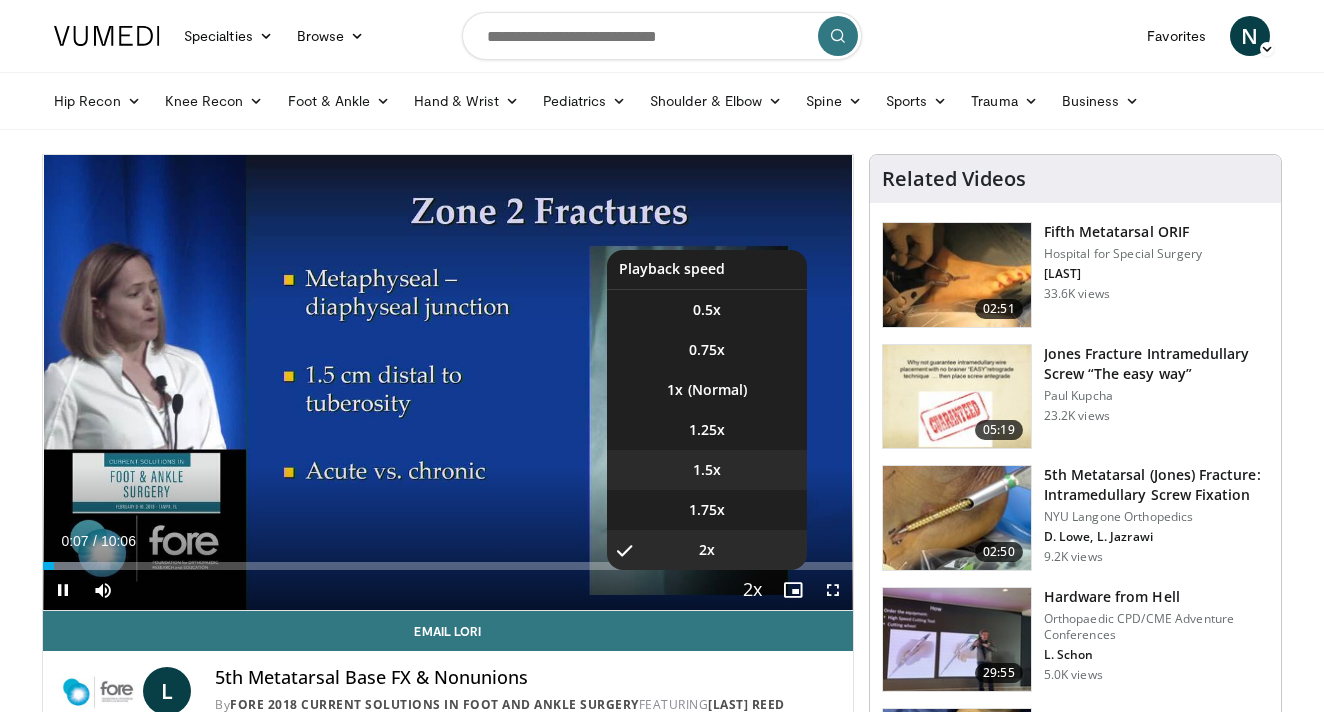 click on "1.5x" at bounding box center [707, 470] 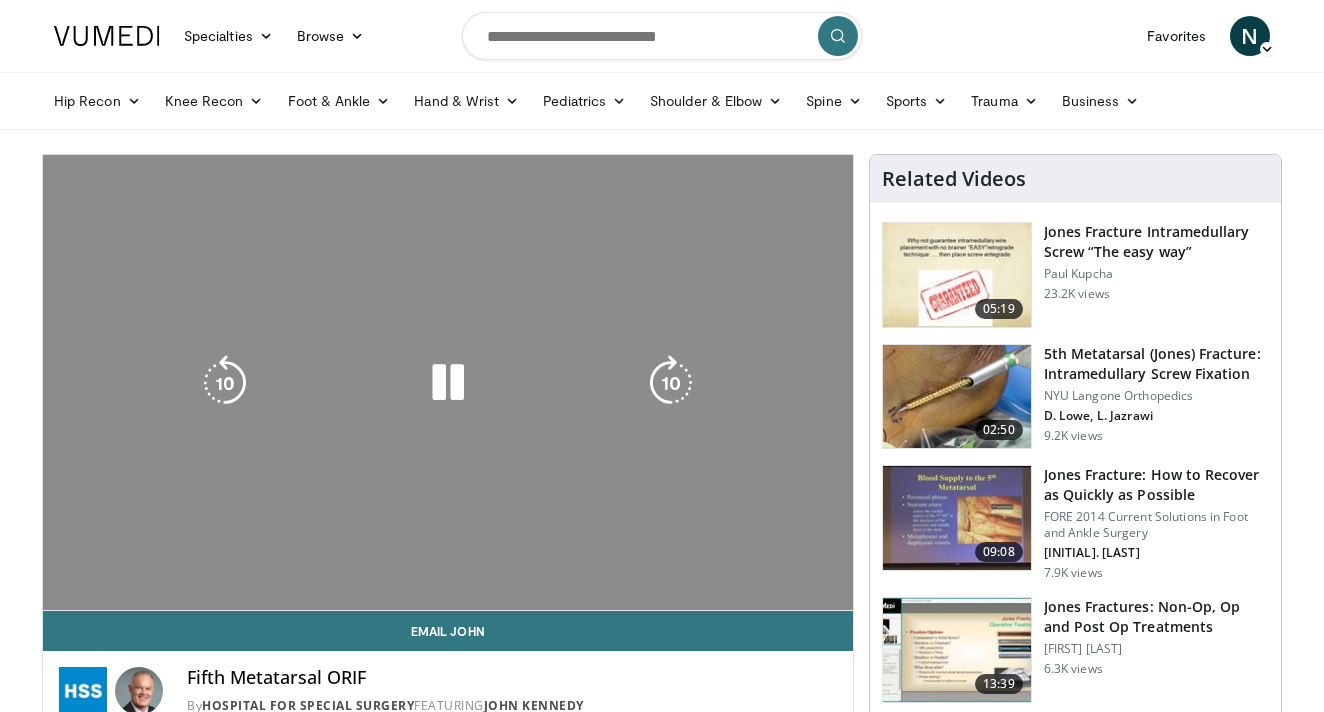 scroll, scrollTop: 0, scrollLeft: 0, axis: both 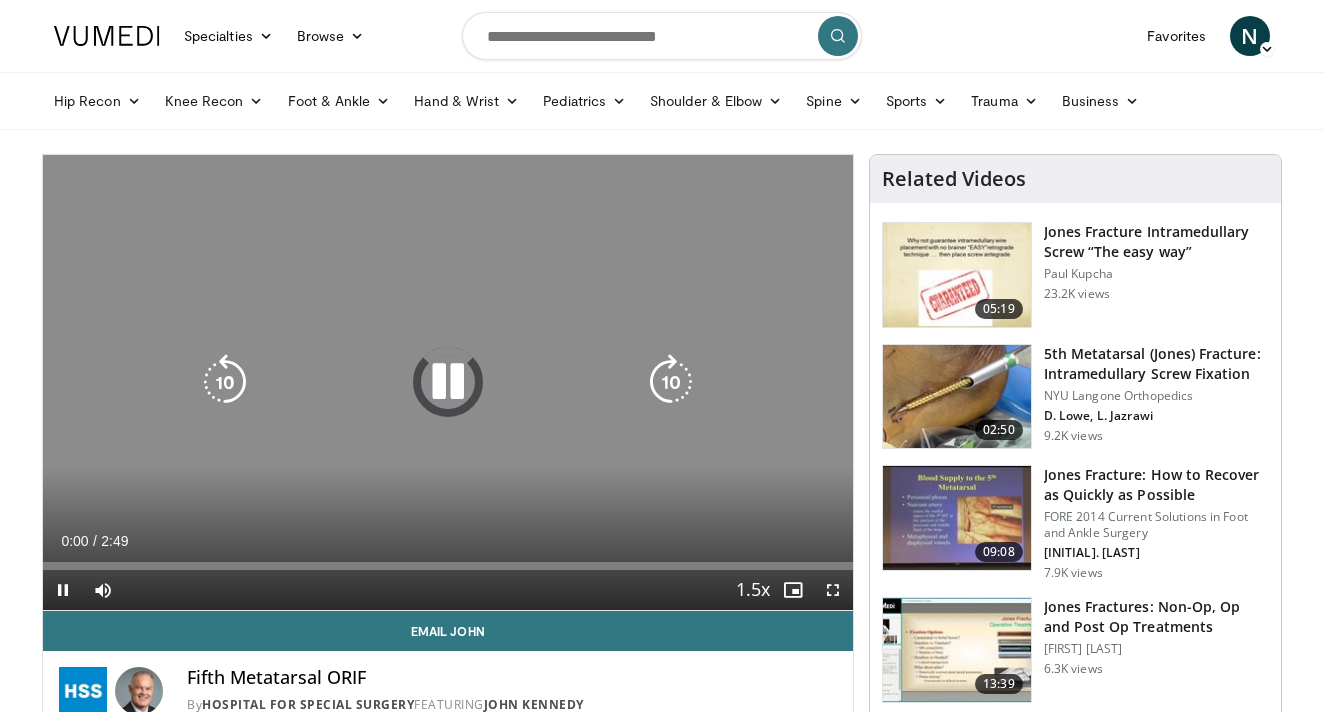 click at bounding box center (448, 382) 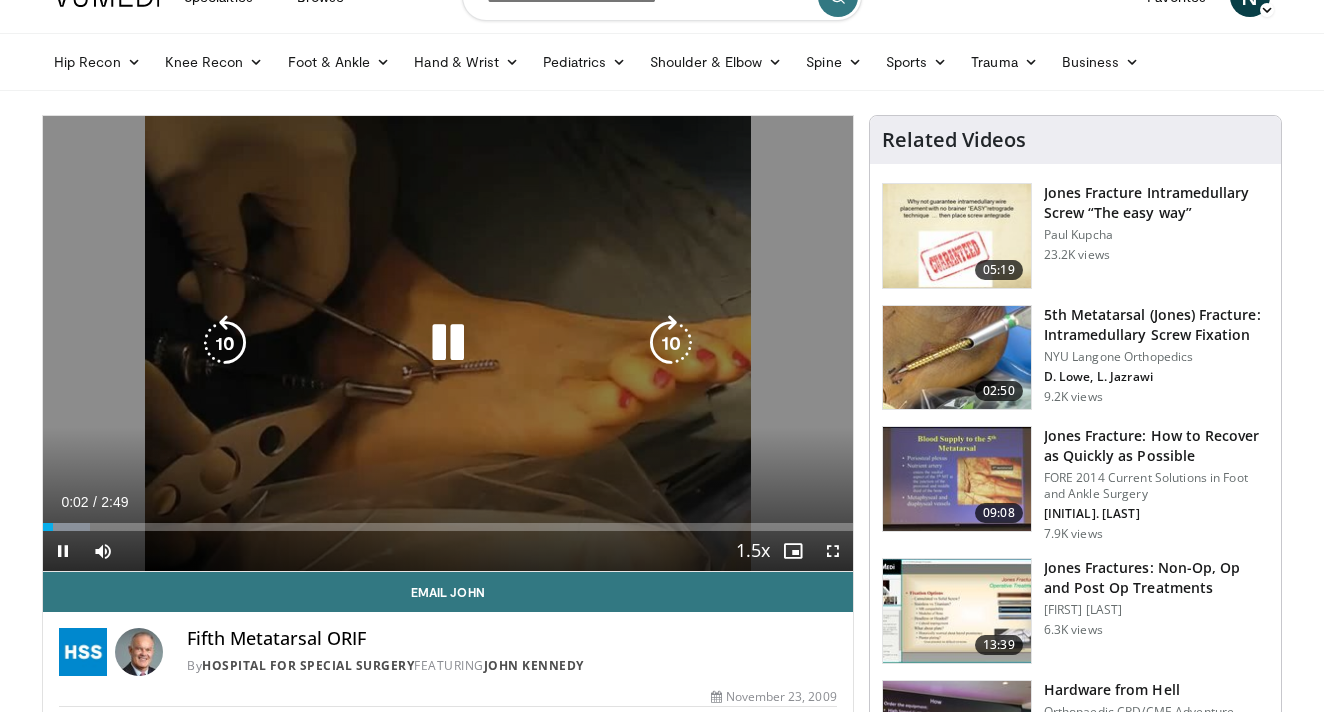 scroll, scrollTop: 39, scrollLeft: 0, axis: vertical 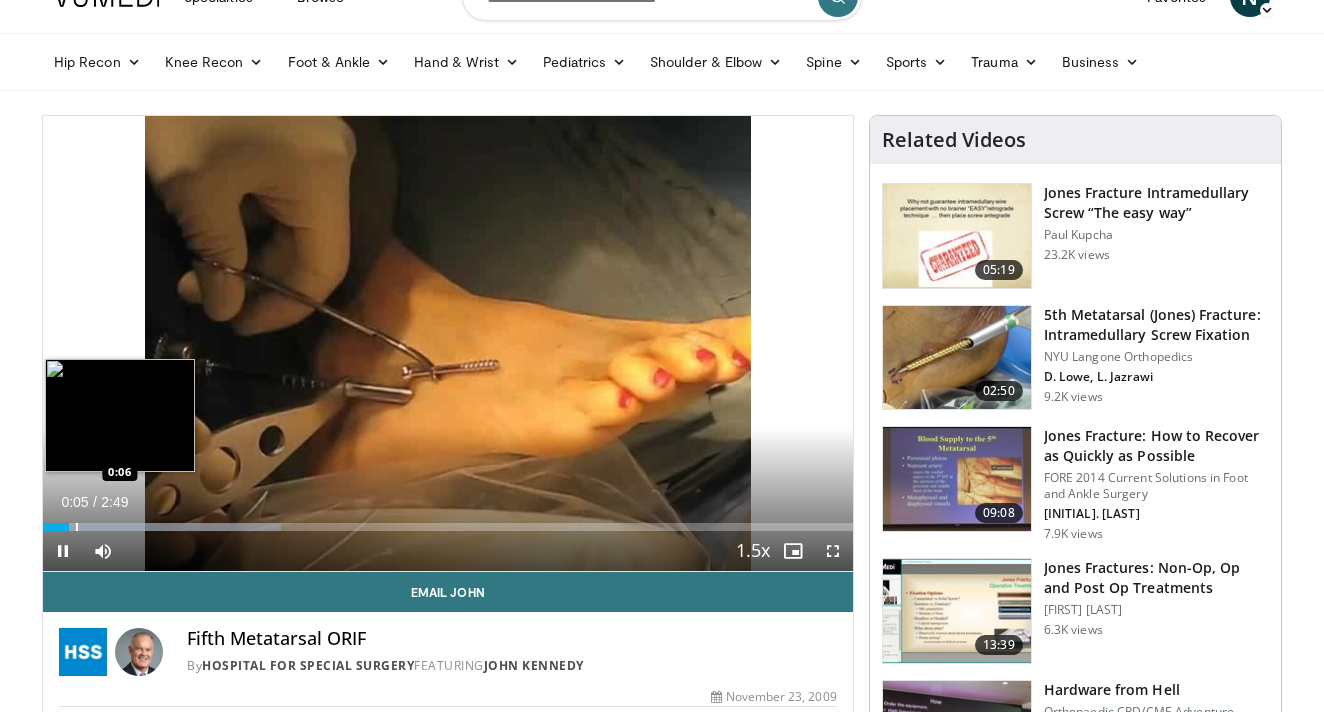 click at bounding box center [77, 527] 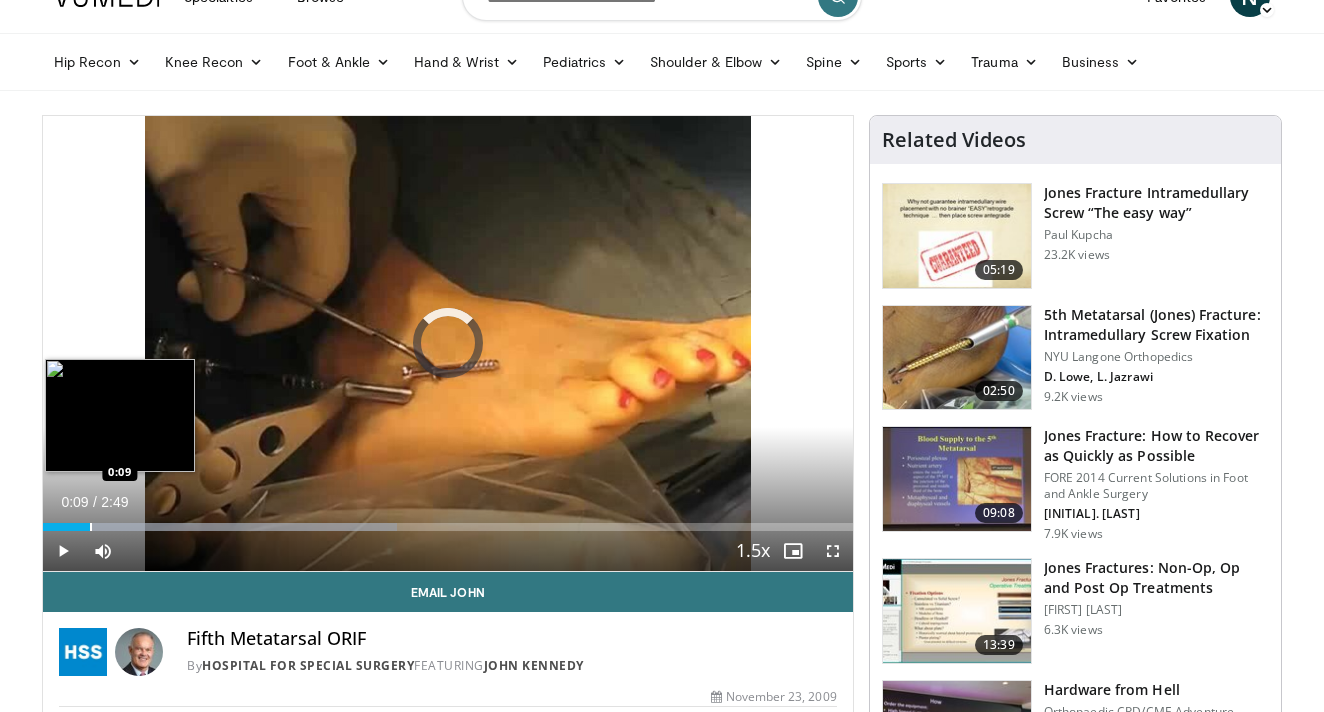 click at bounding box center (91, 527) 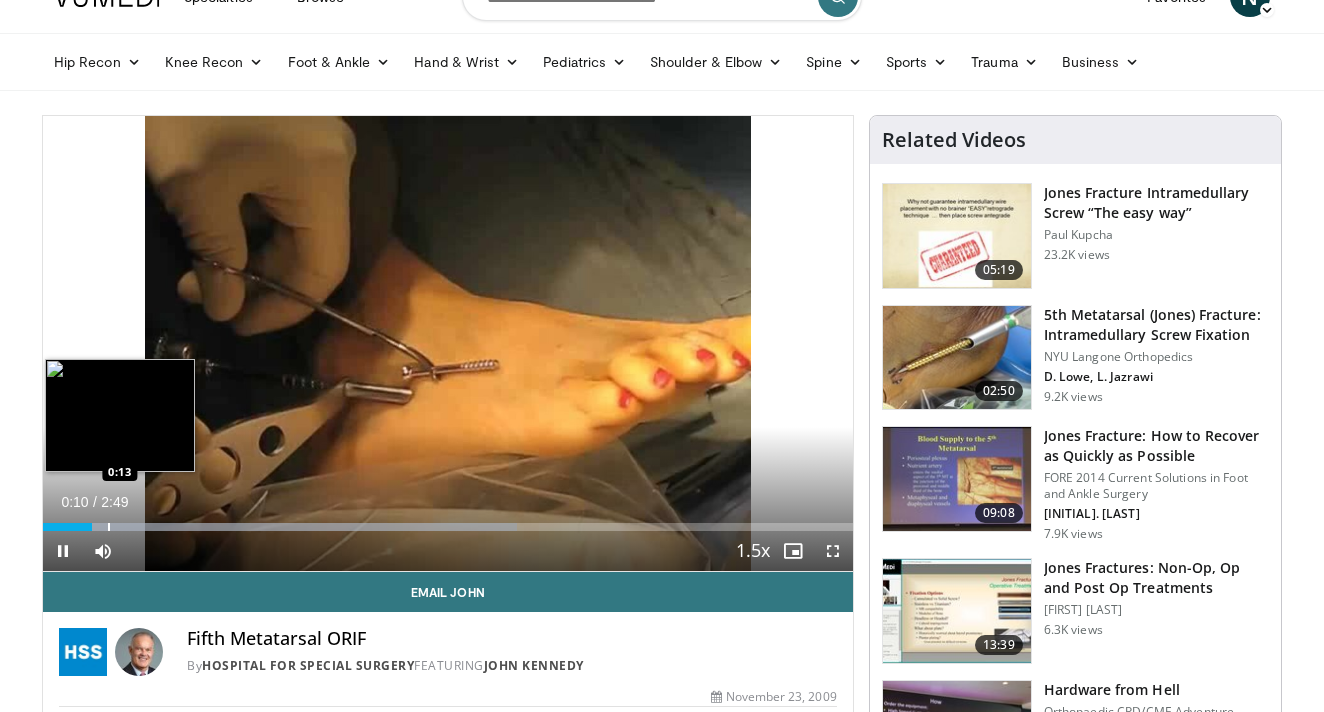 click on "Loaded :  58.50% 0:10 0:13" at bounding box center (448, 521) 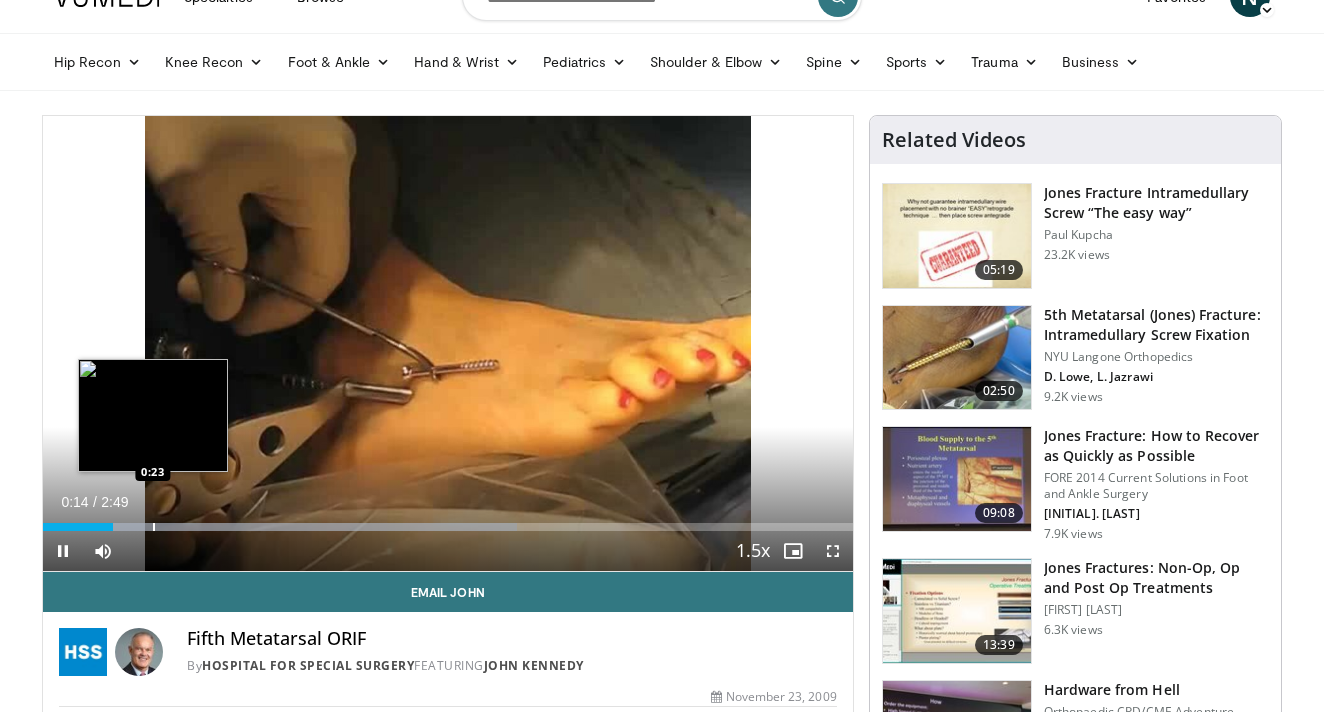 click at bounding box center (154, 527) 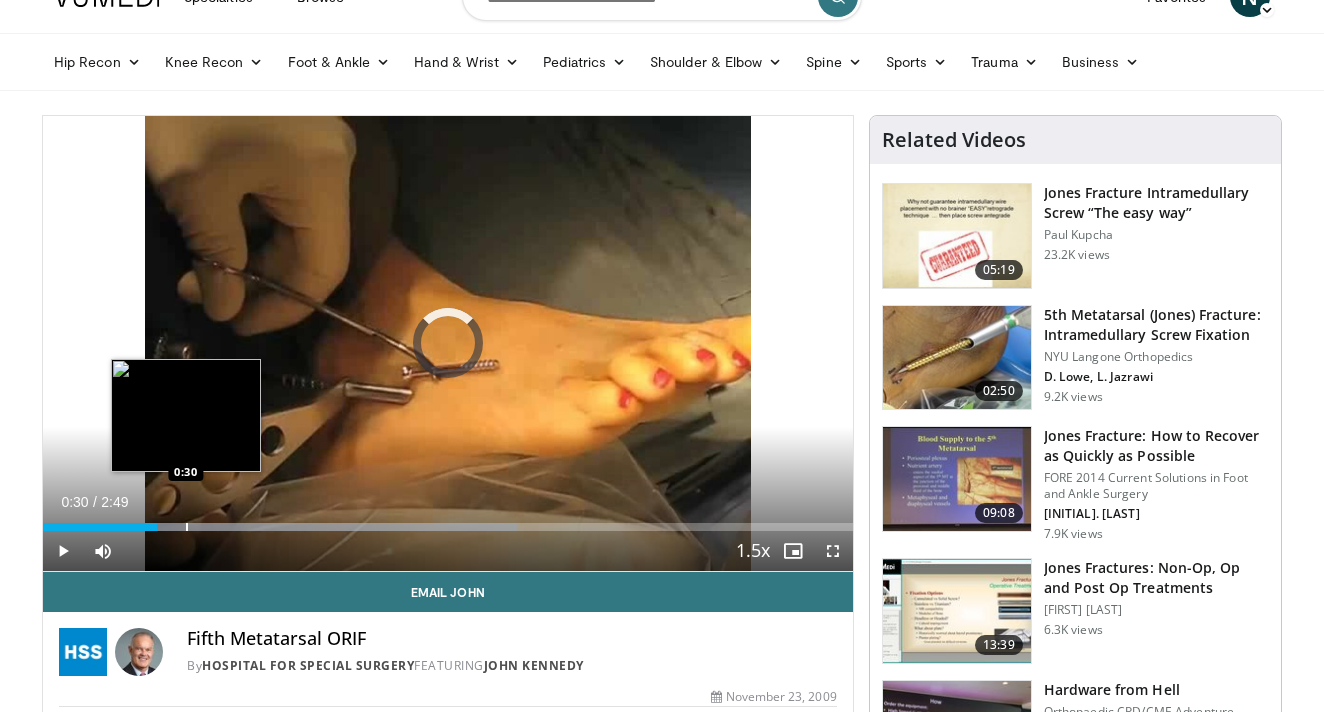 click at bounding box center [187, 527] 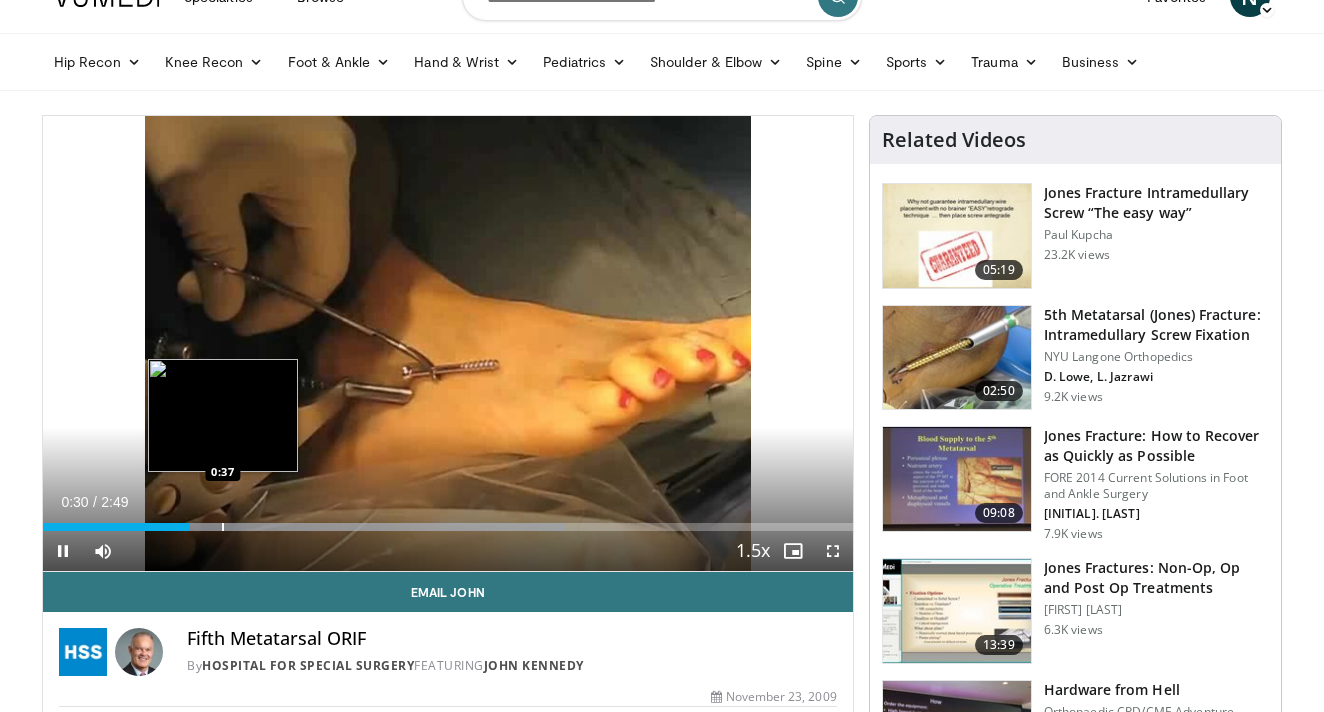 click at bounding box center [223, 527] 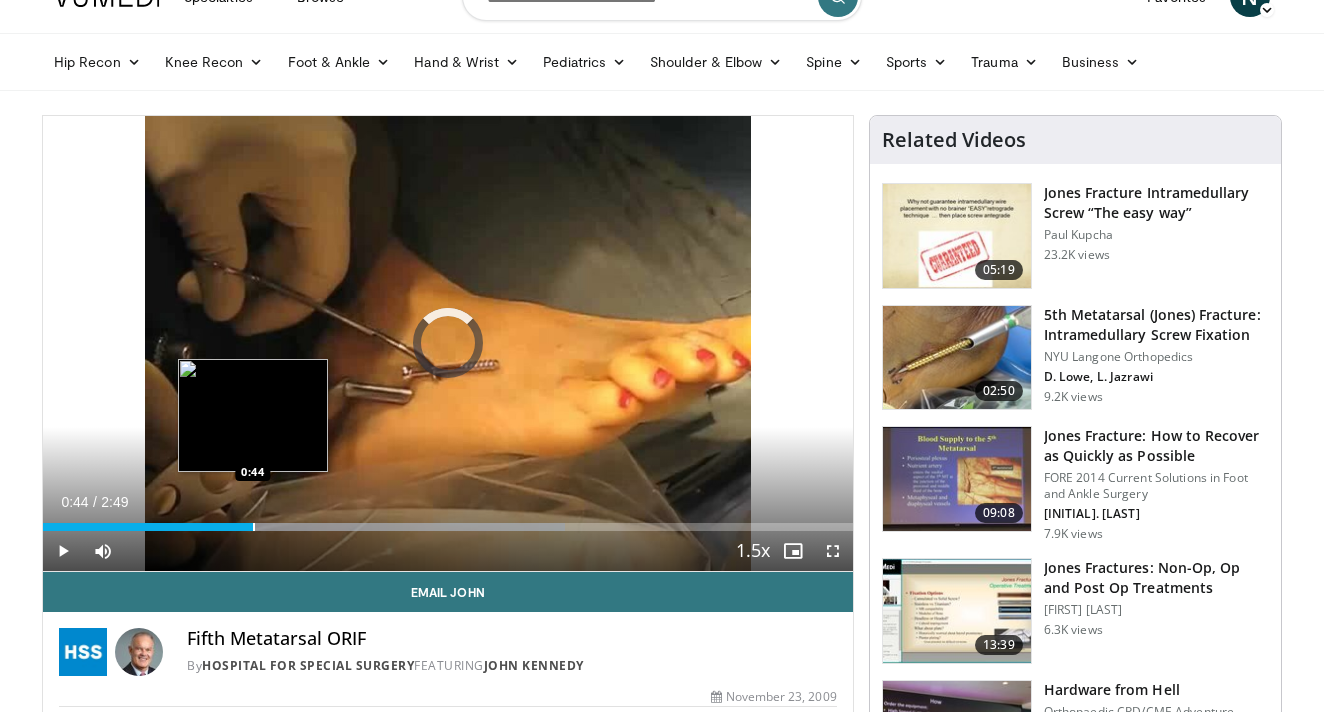 click at bounding box center [254, 527] 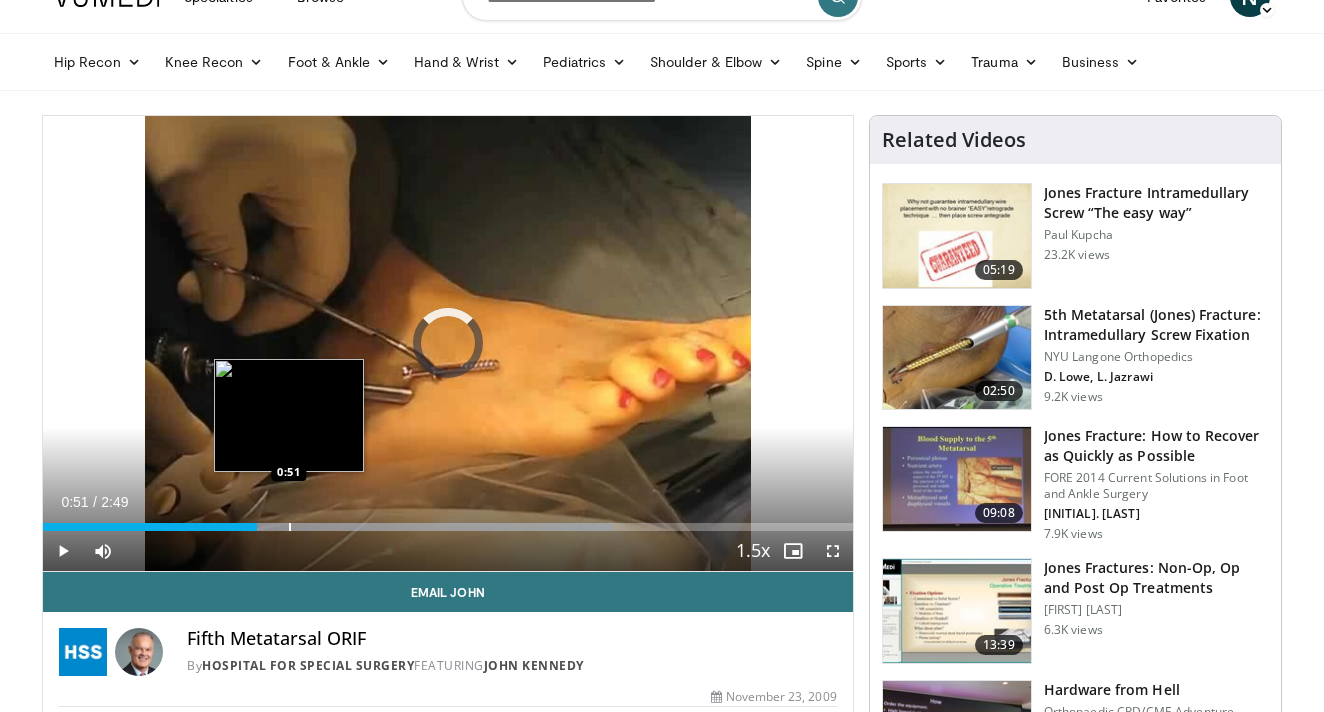 click at bounding box center [290, 527] 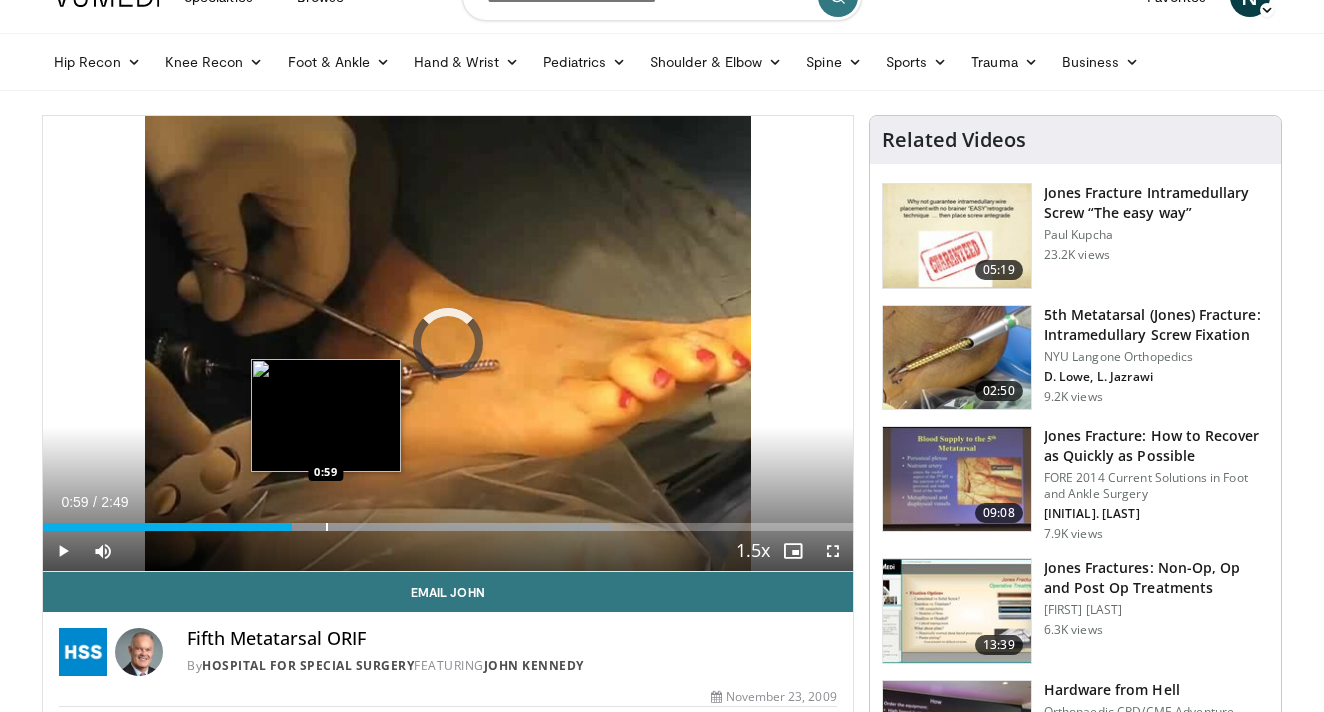 click at bounding box center [327, 527] 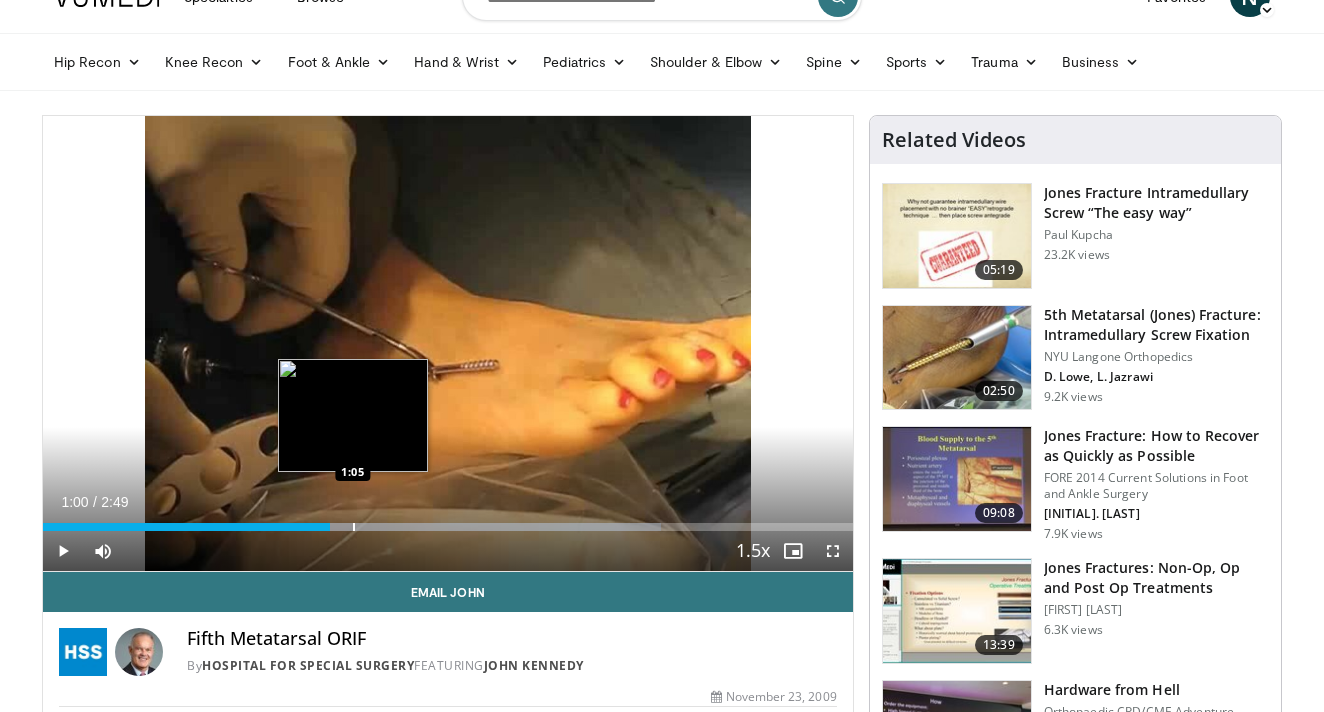 click on "Loaded :  76.29% 1:00 1:05" at bounding box center (448, 521) 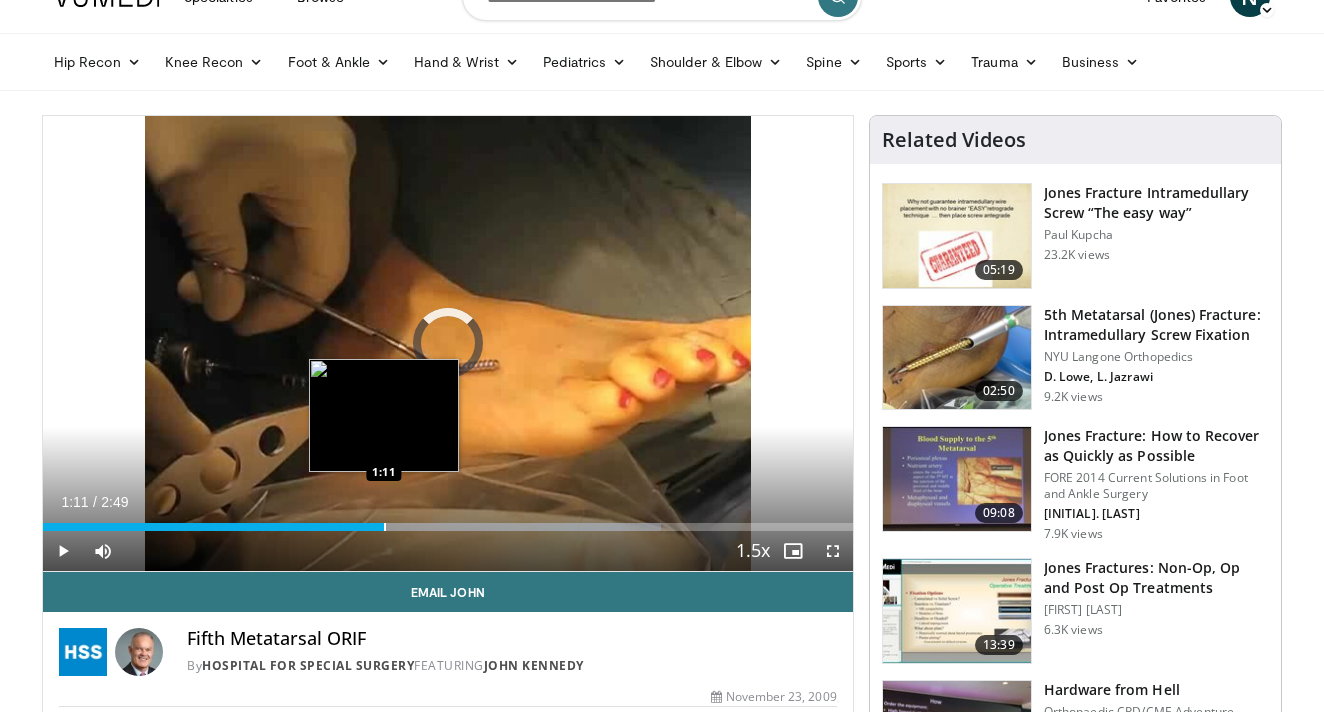 click at bounding box center [385, 527] 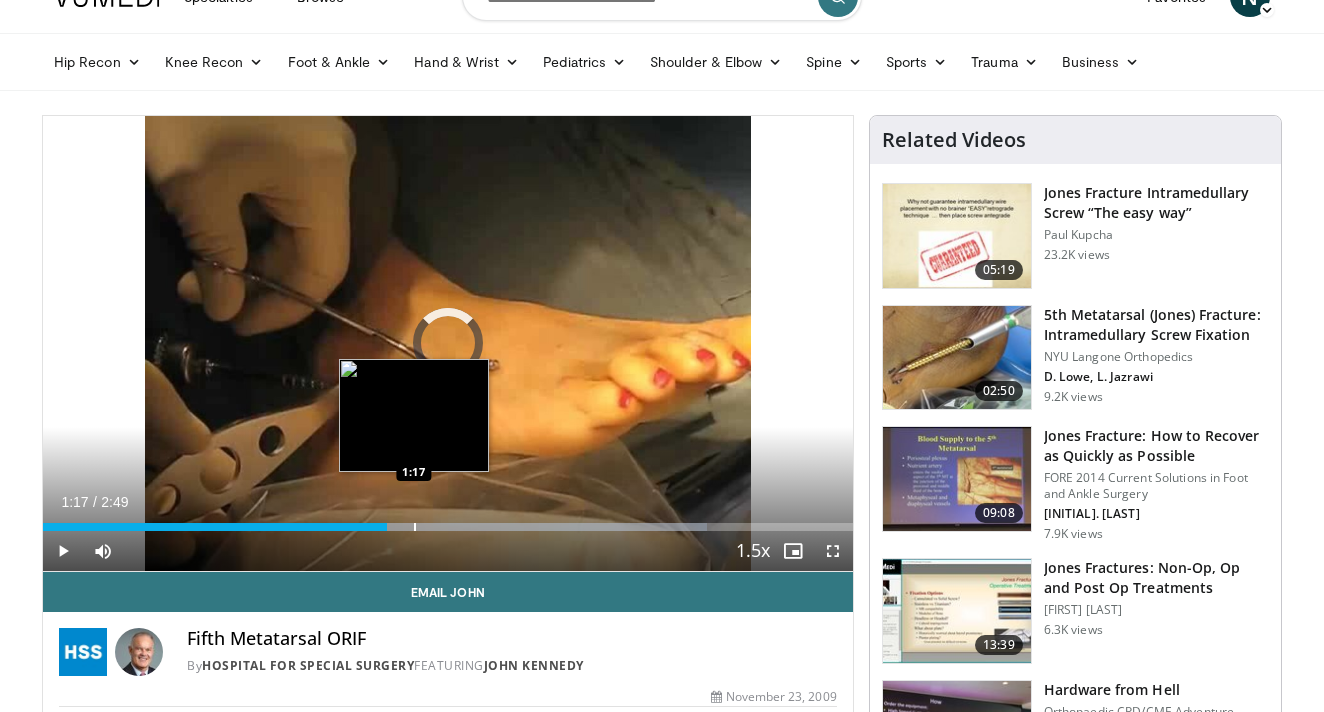 click on "Loaded :  82.03% 1:17 1:17" at bounding box center [448, 521] 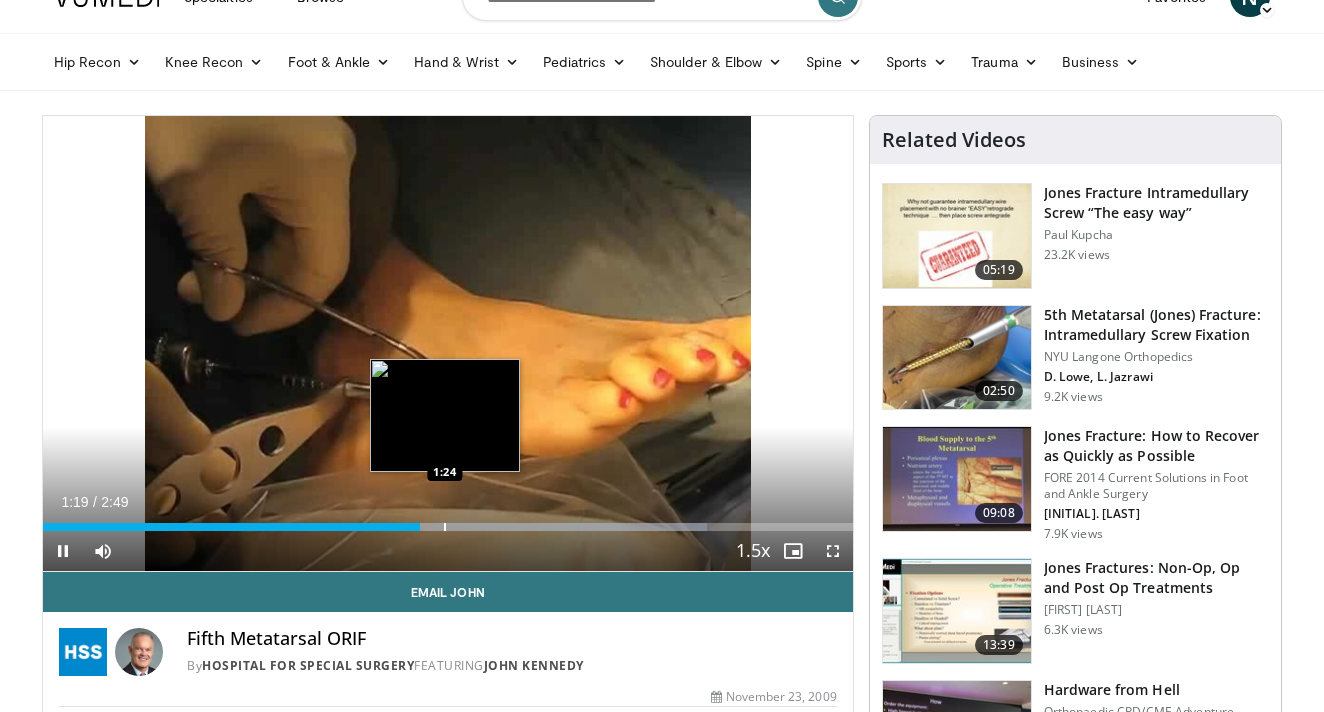 click on "Loaded :  82.03% 1:19 1:24" at bounding box center (448, 521) 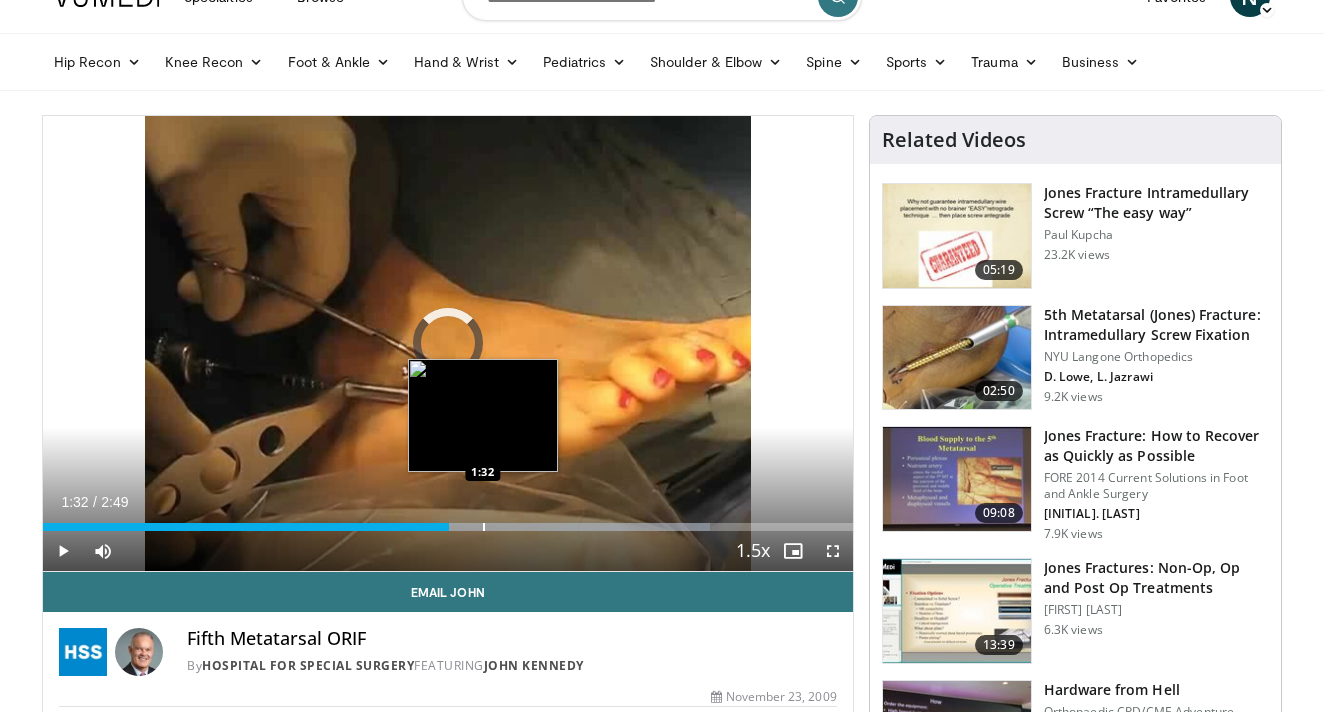 click on "Loaded :  82.43% 1:25 1:32" at bounding box center (448, 521) 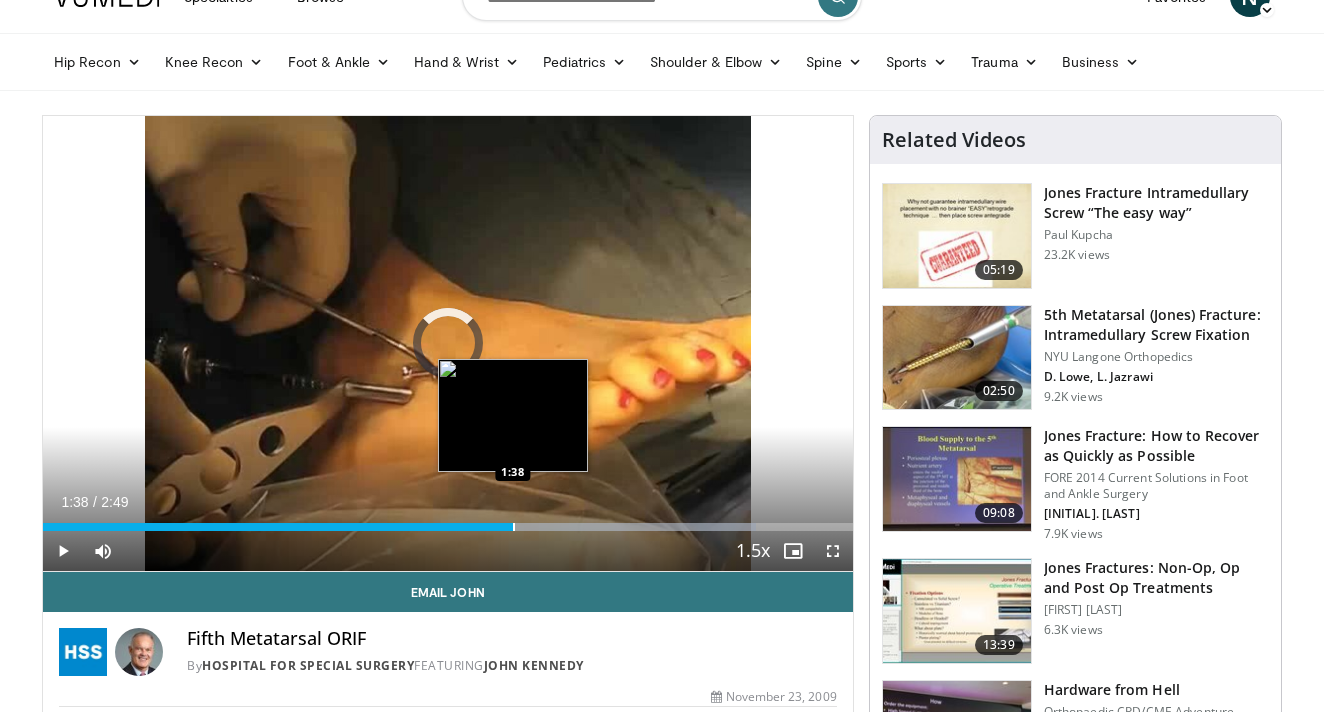 click at bounding box center (514, 527) 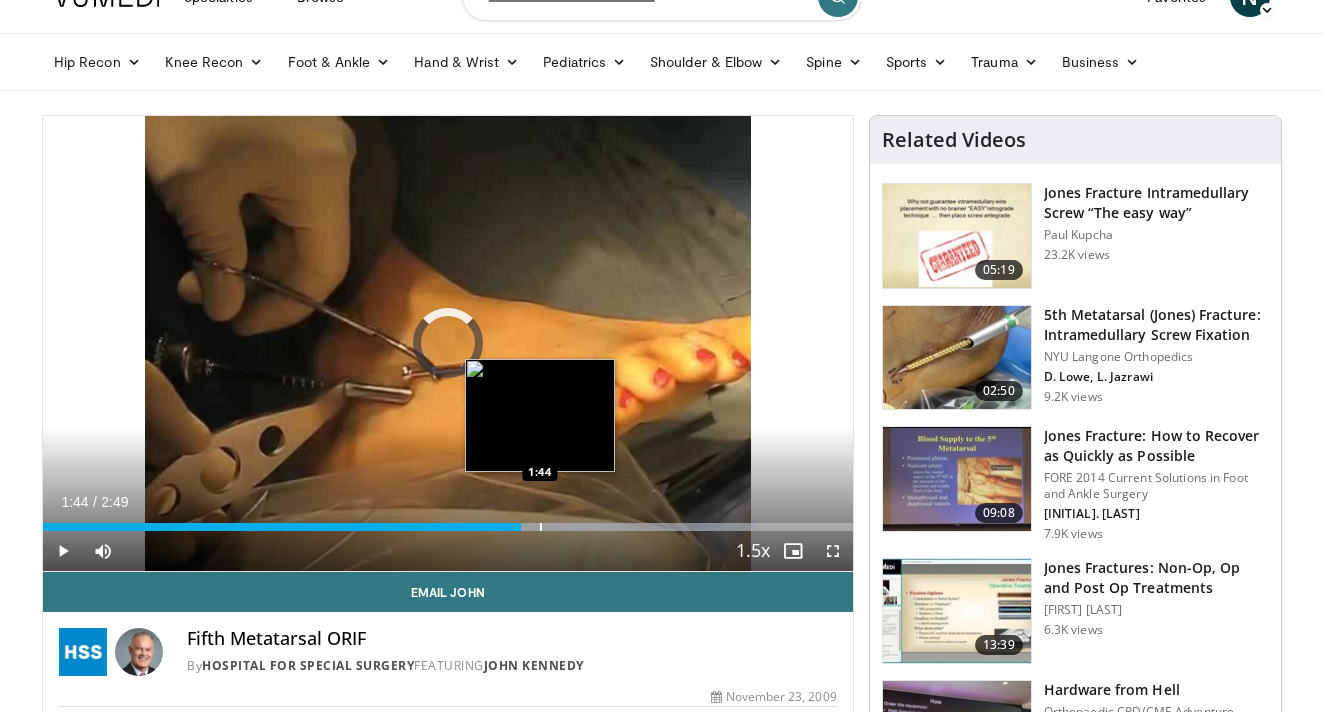click at bounding box center (541, 527) 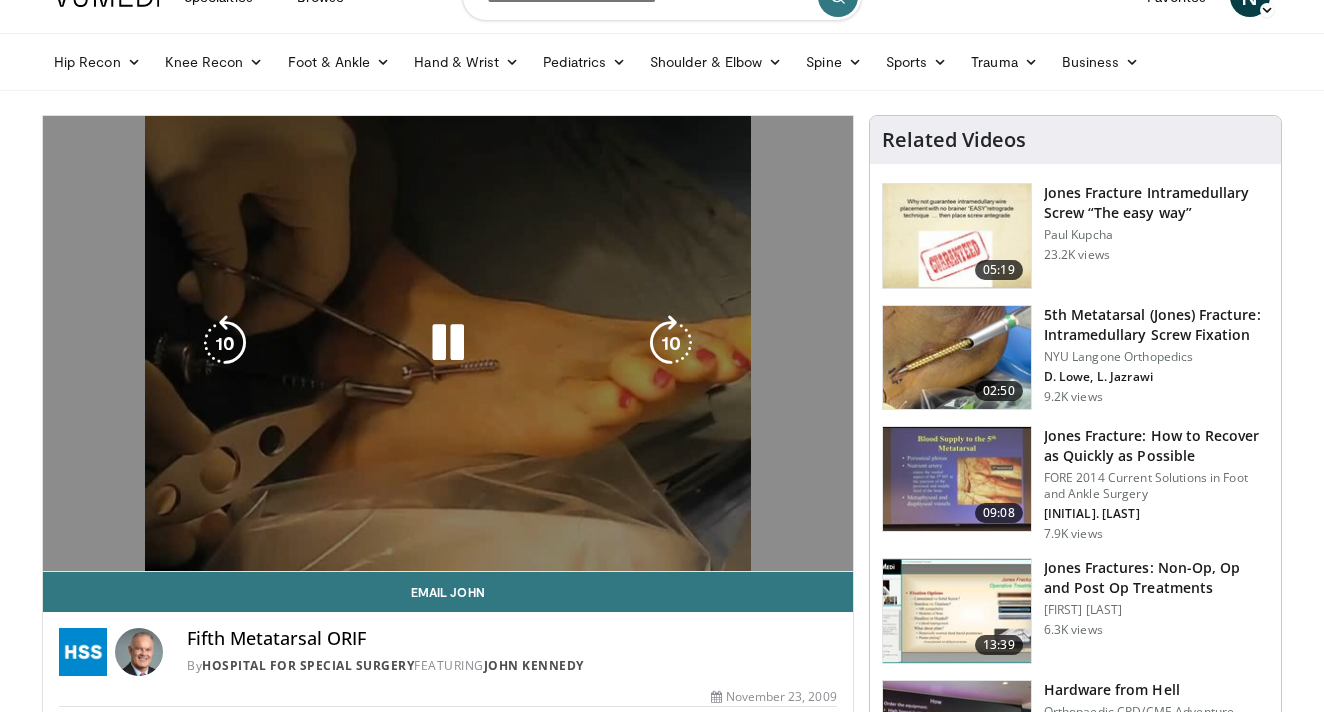 click on "**********" at bounding box center [448, 344] 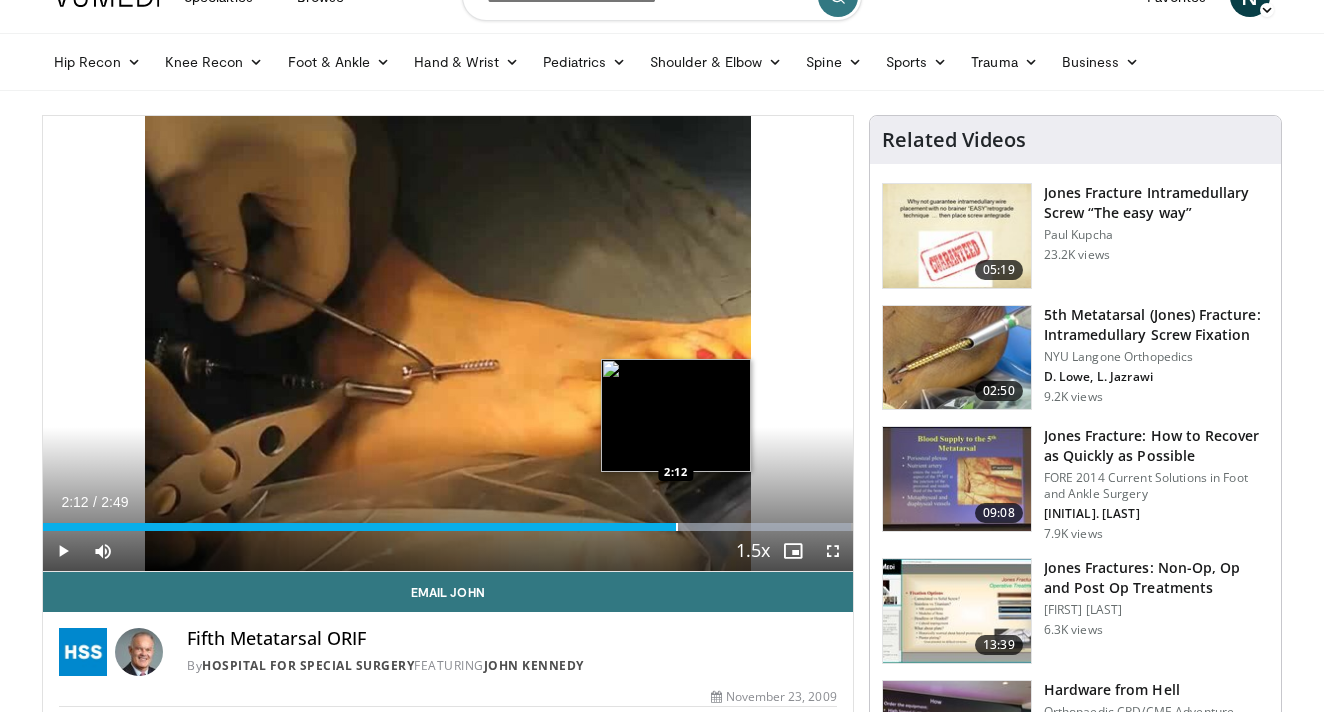 click at bounding box center [677, 527] 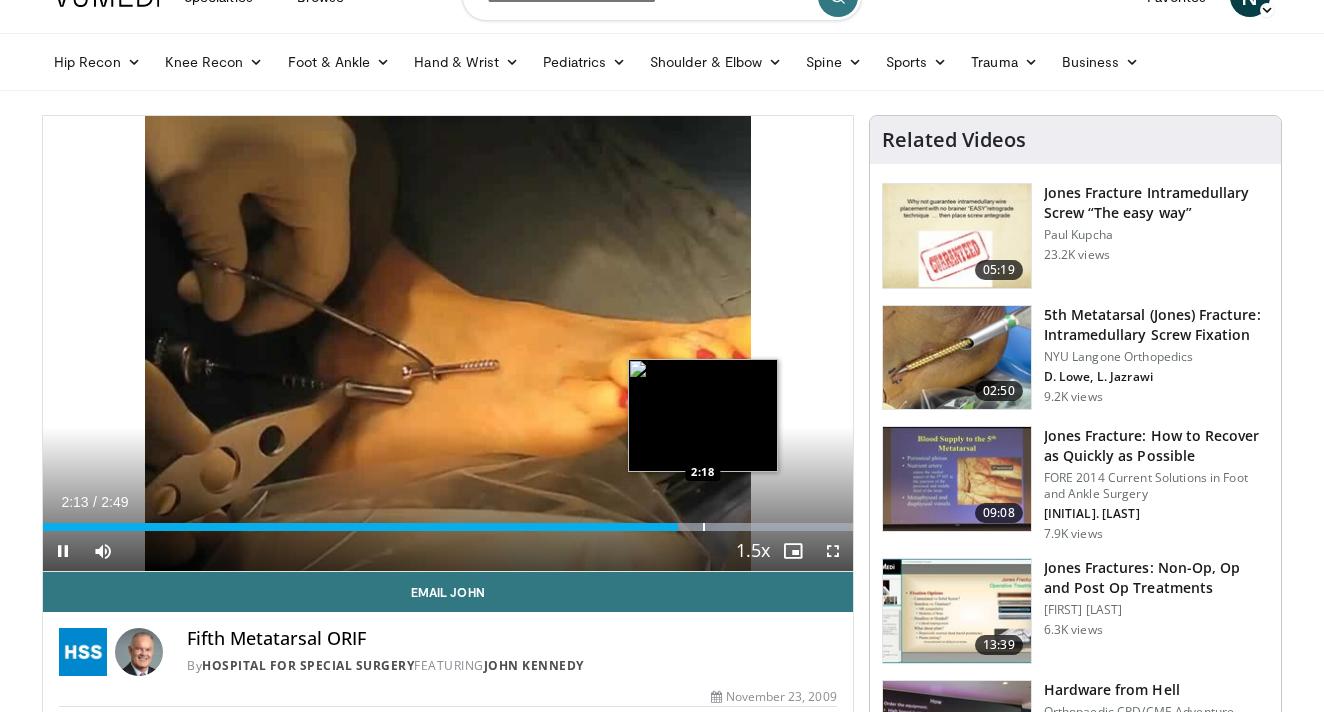 click on "Loaded :  99.82% 2:13 2:18" at bounding box center (448, 521) 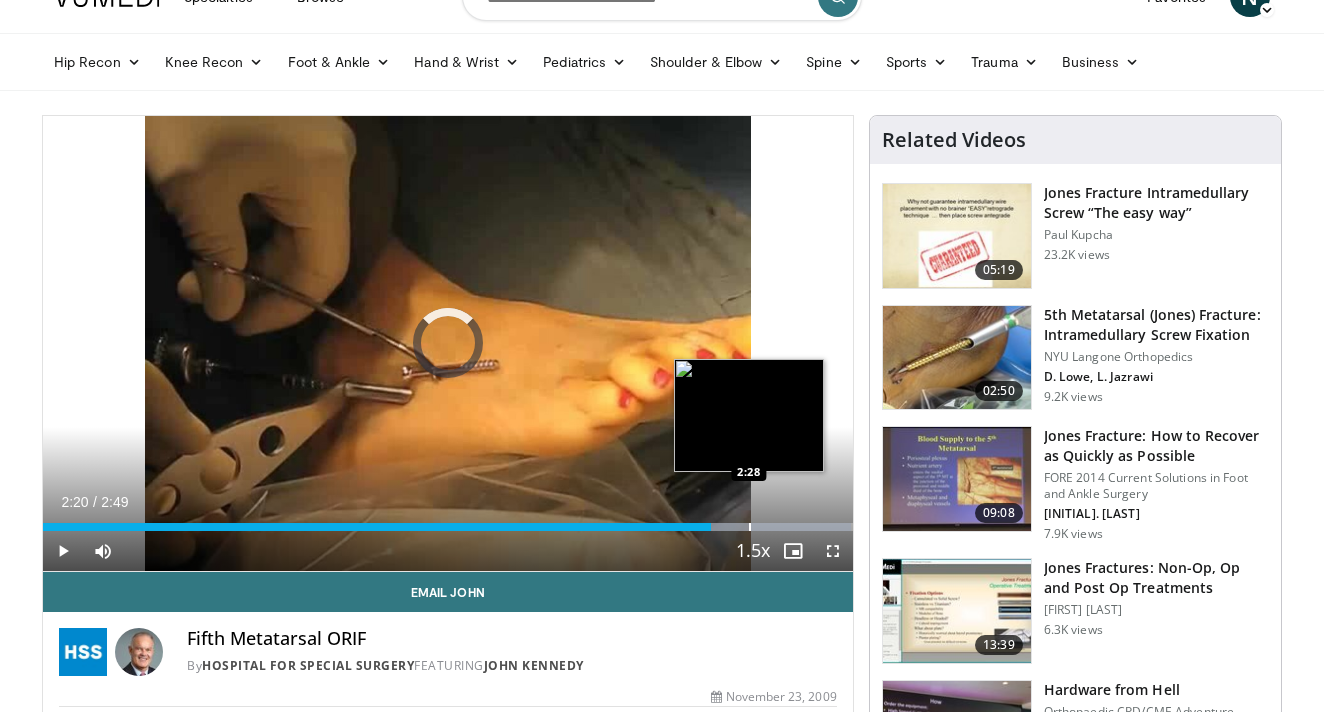 click on "Loaded :  99.81% 2:20 2:28" at bounding box center (448, 521) 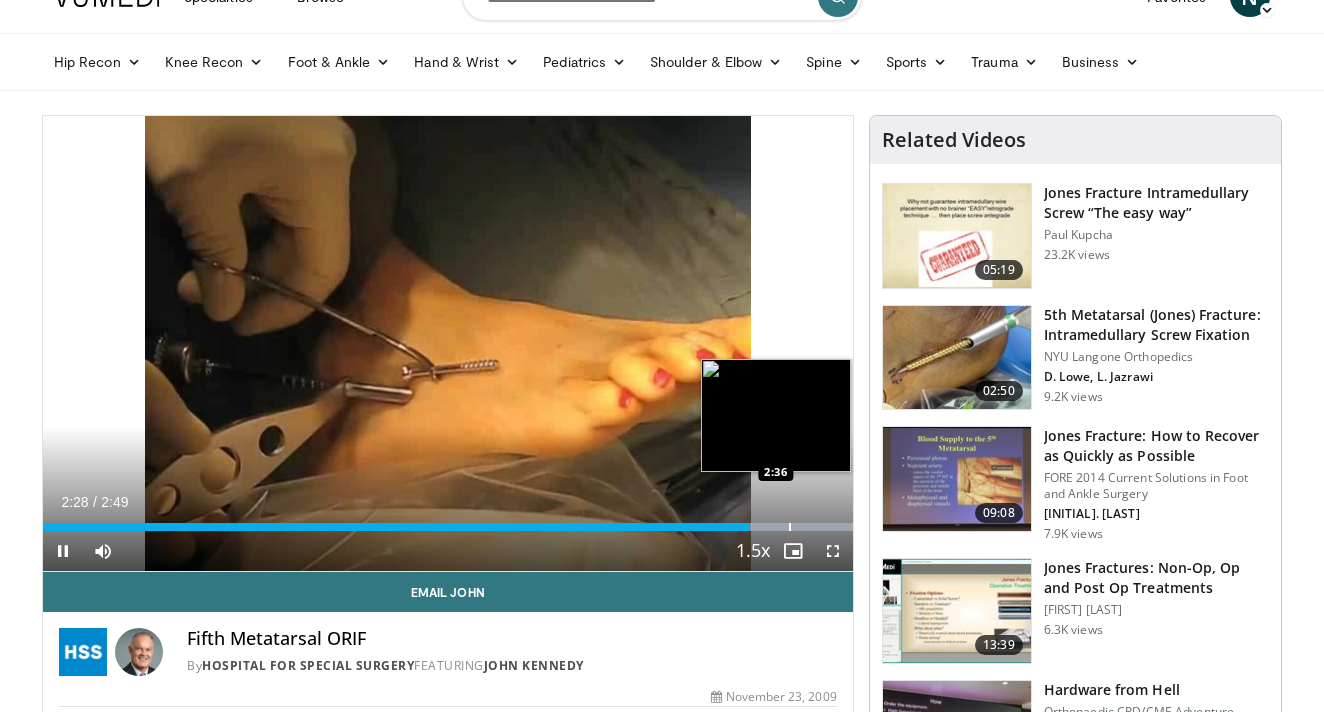 click on "Loaded :  99.81% 2:28 2:36" at bounding box center [448, 521] 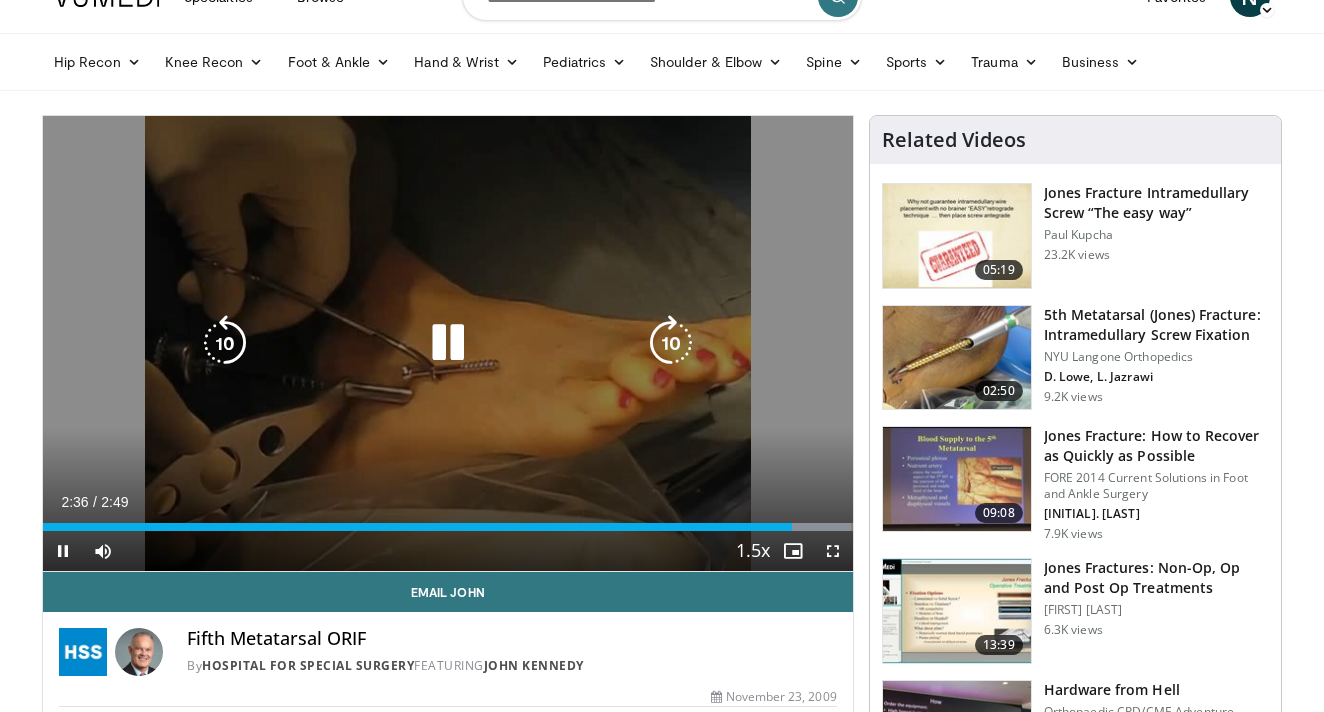 click on "10 seconds
Tap to unmute" at bounding box center (448, 343) 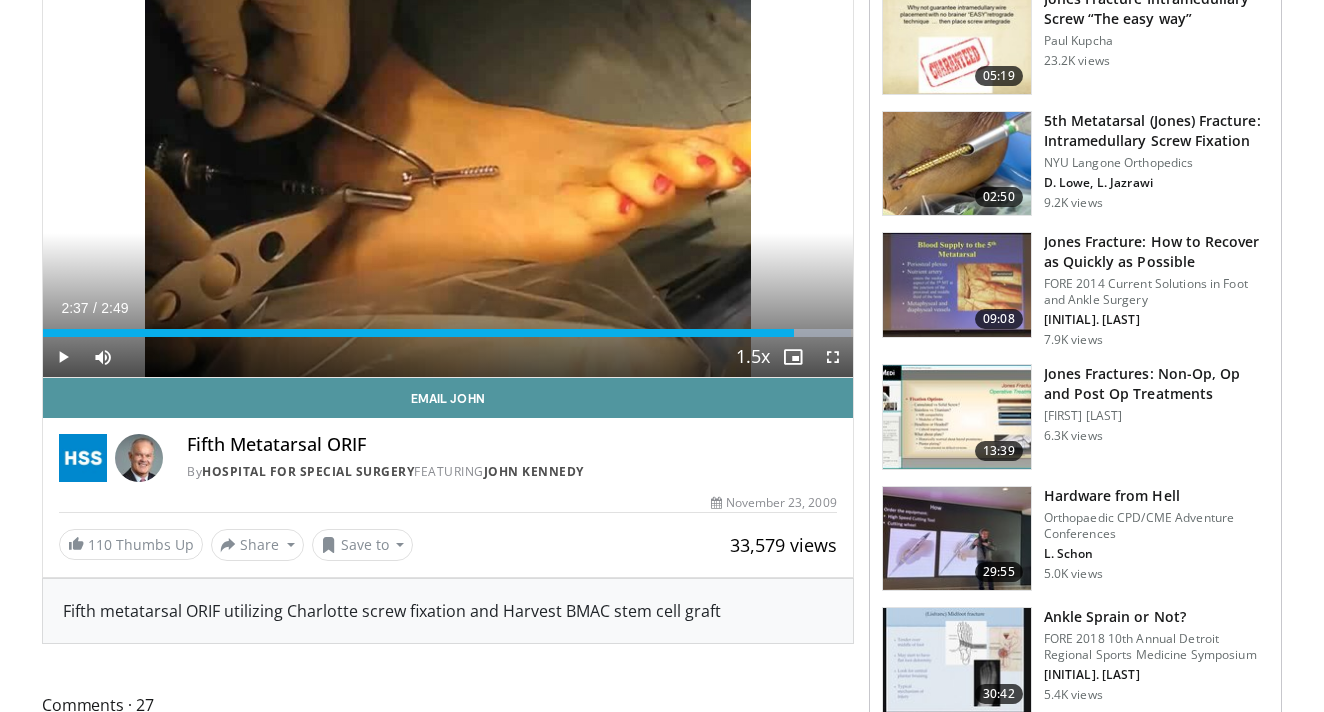 scroll, scrollTop: 238, scrollLeft: 0, axis: vertical 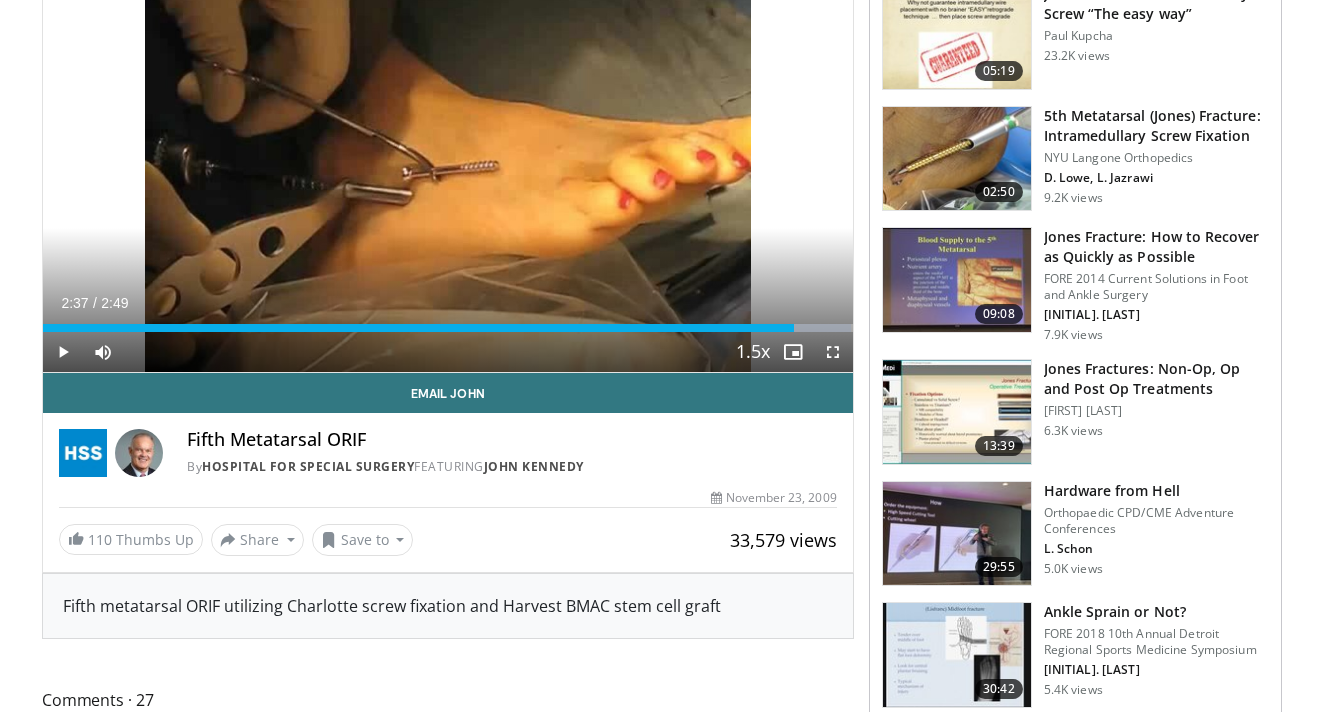 click at bounding box center [957, 412] 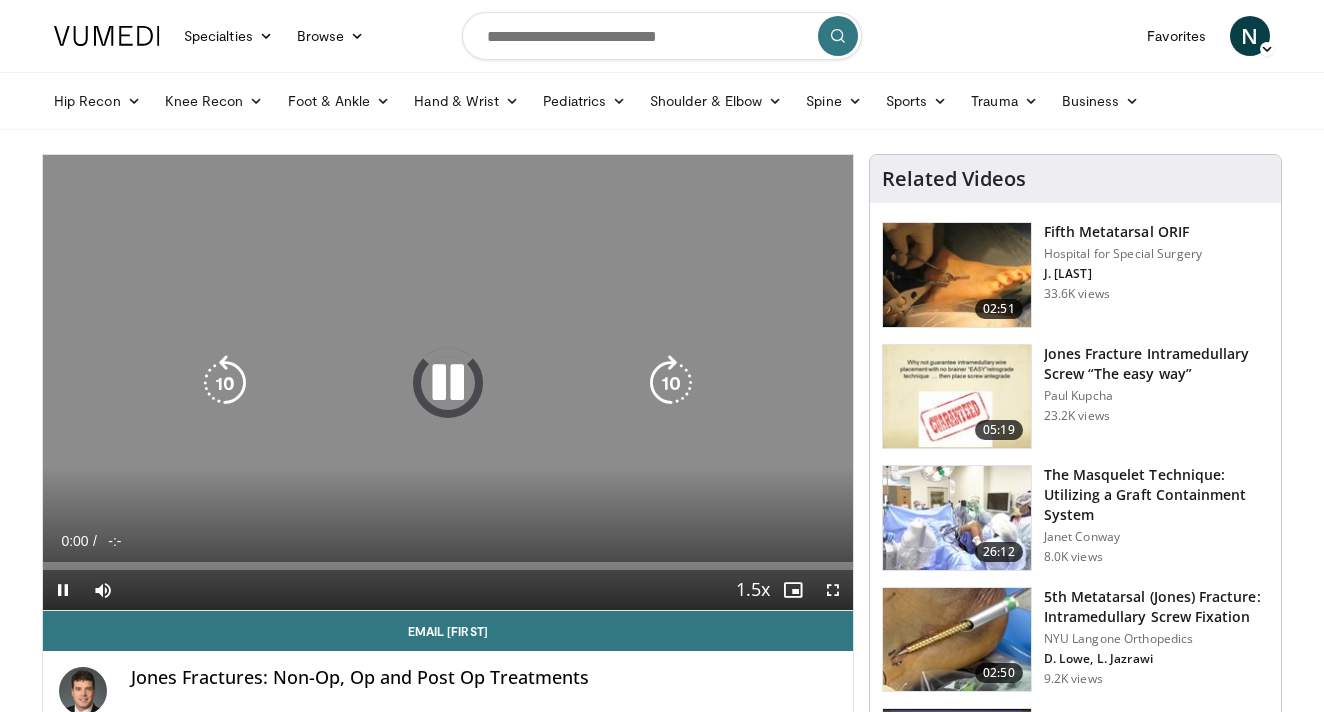 scroll, scrollTop: 0, scrollLeft: 0, axis: both 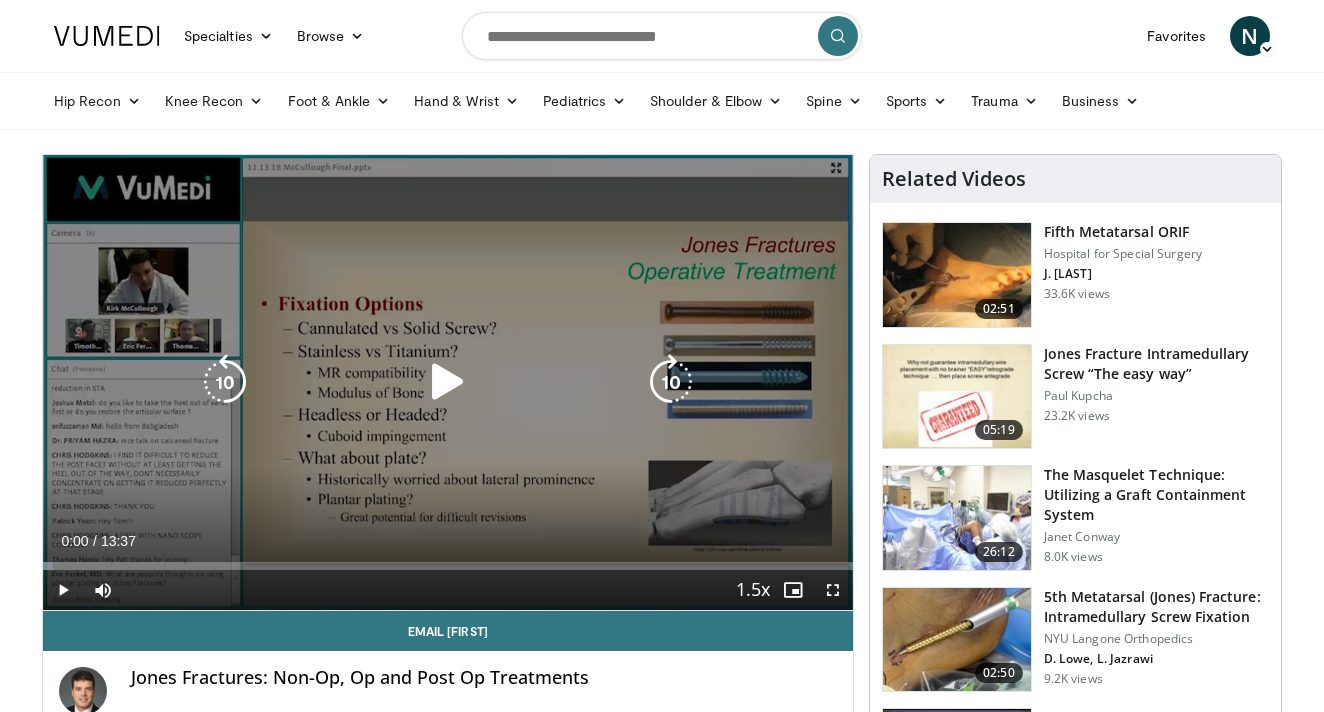 click at bounding box center (448, 382) 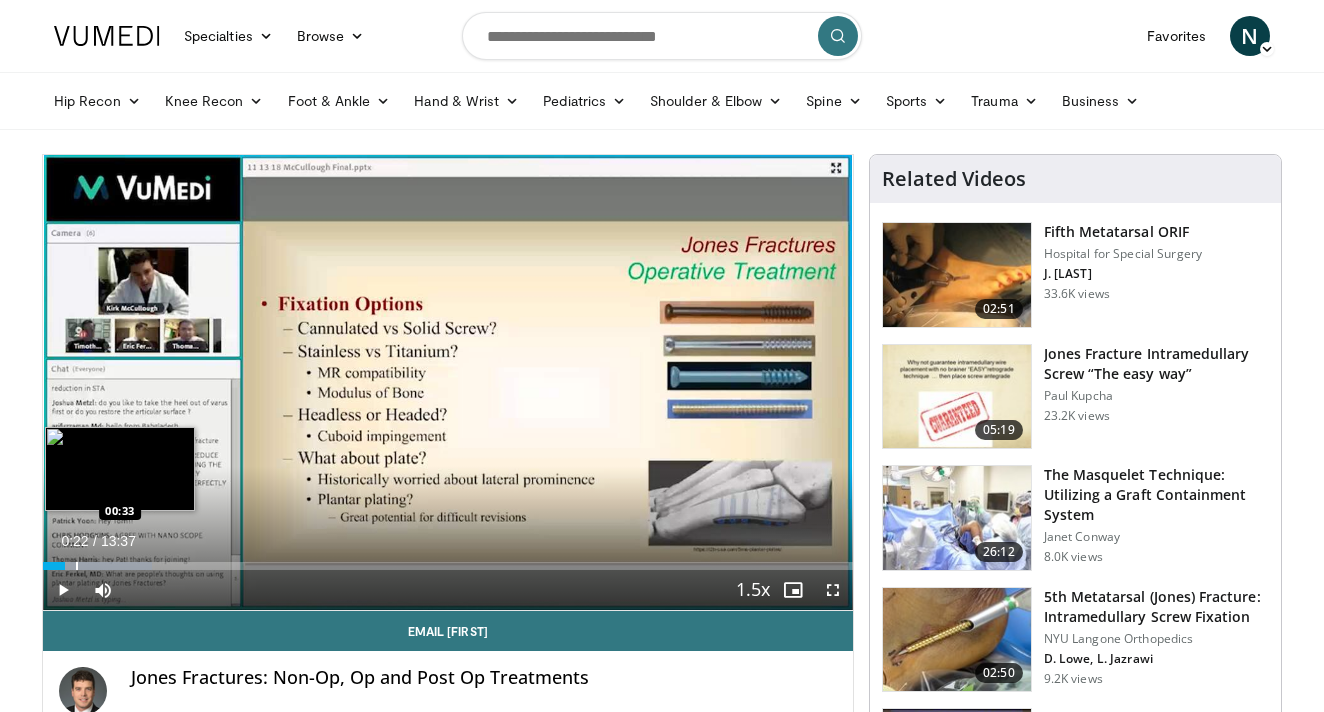 click at bounding box center [77, 566] 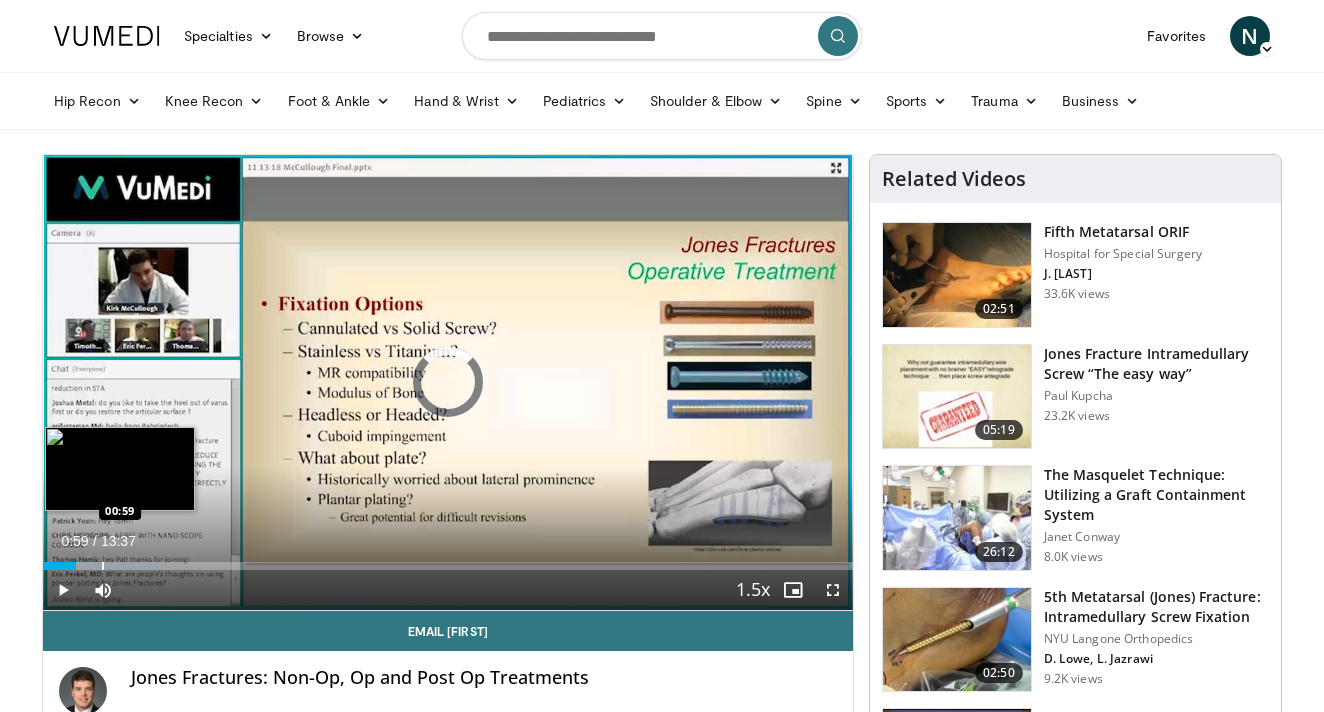 click at bounding box center [103, 566] 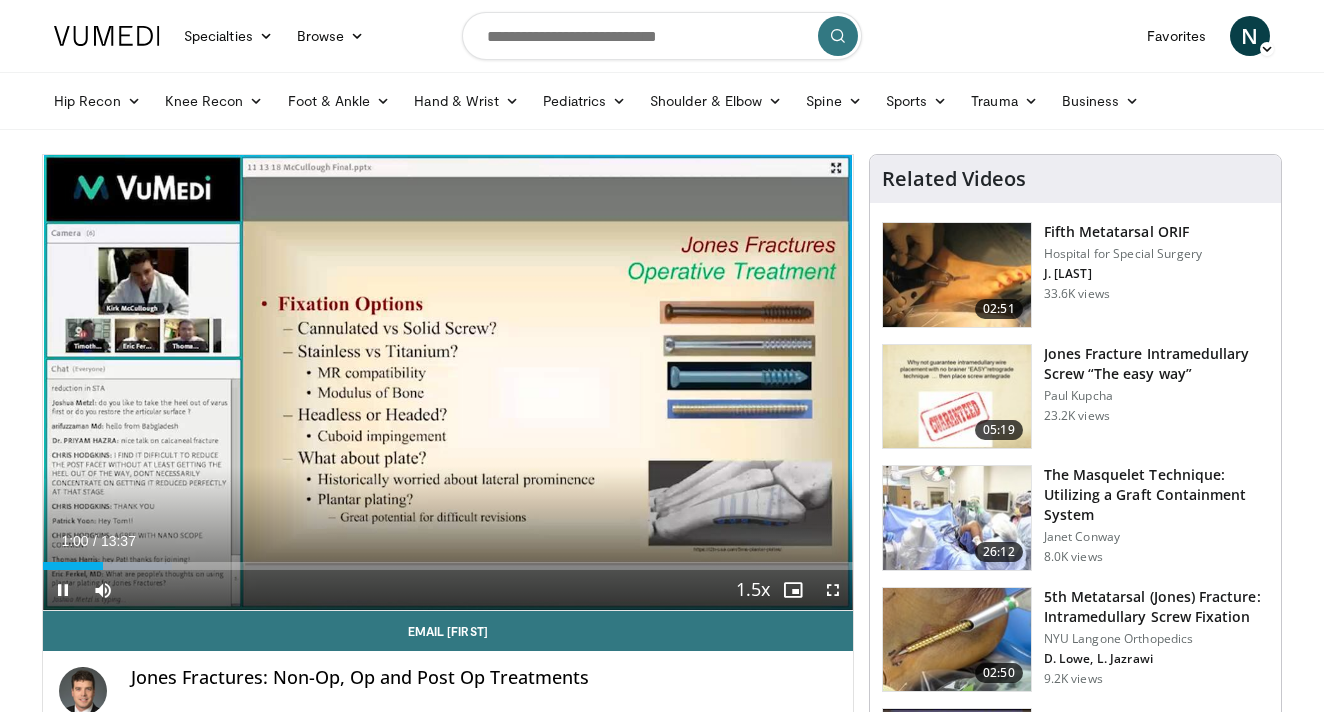 click on "10 seconds
Tap to unmute" at bounding box center [448, 382] 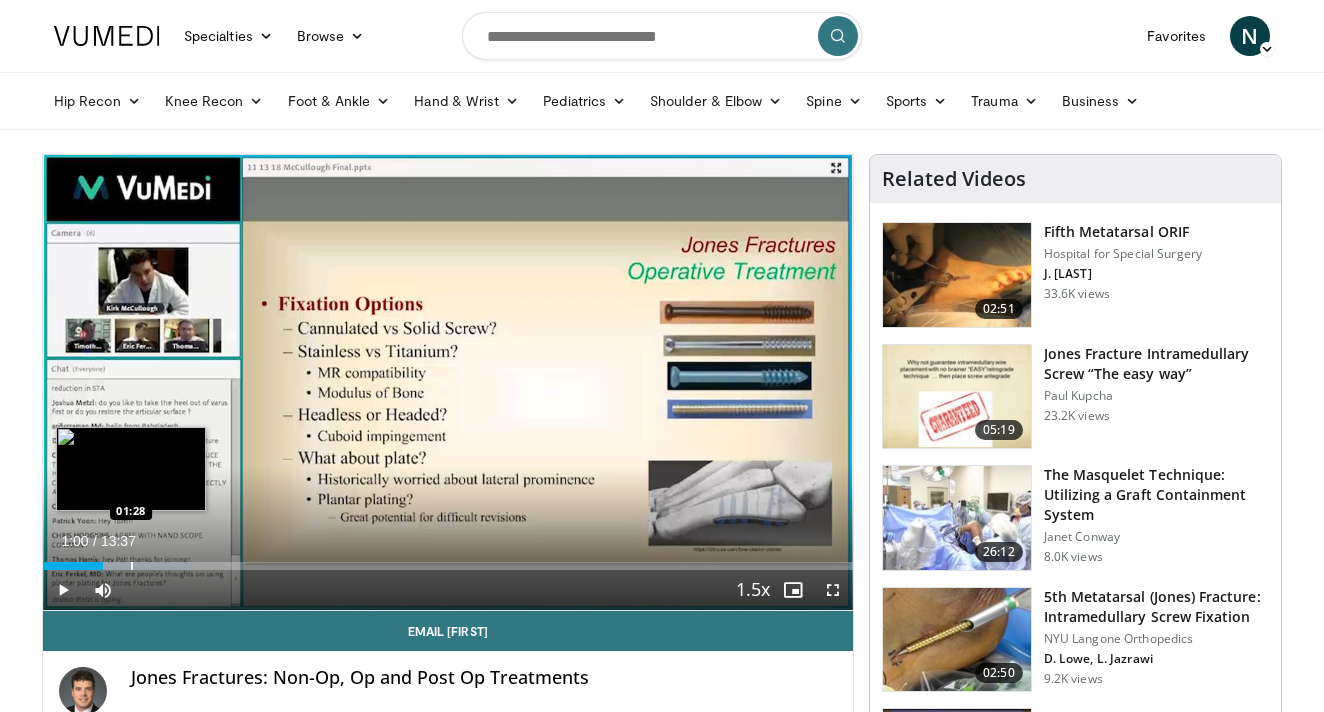 click at bounding box center (132, 566) 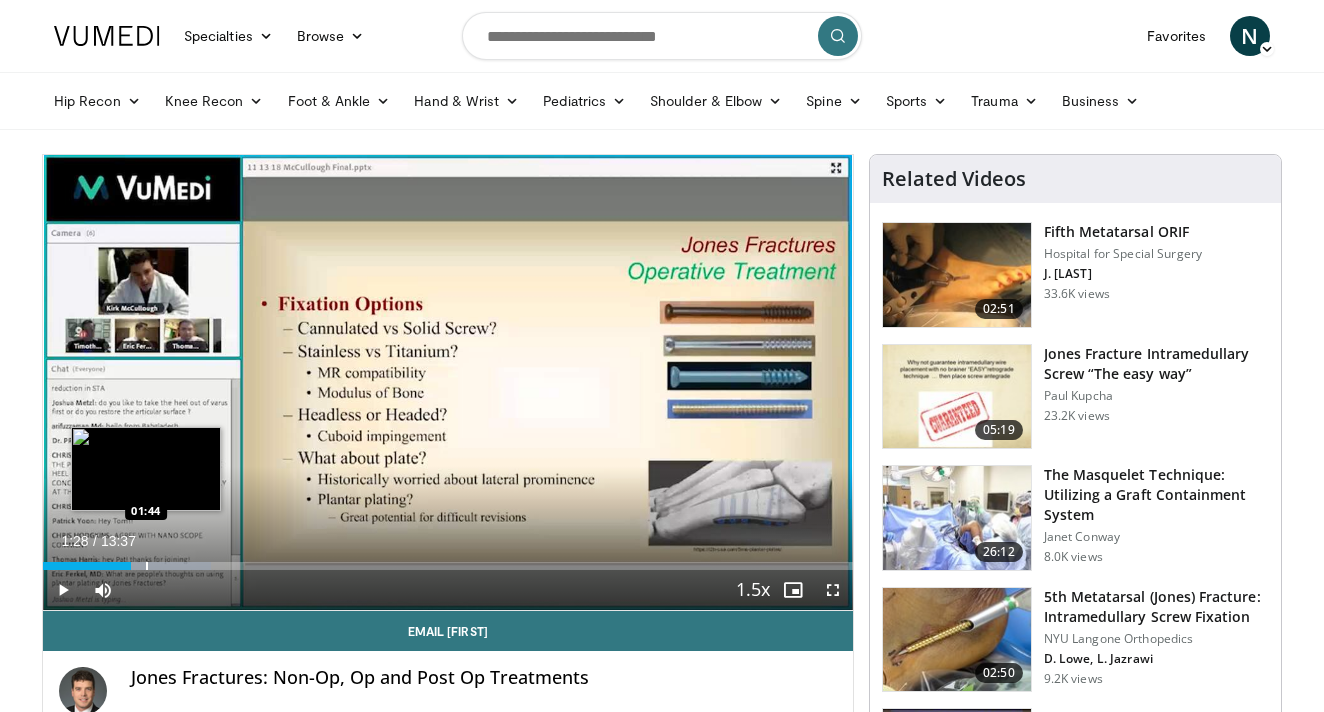 click at bounding box center (147, 566) 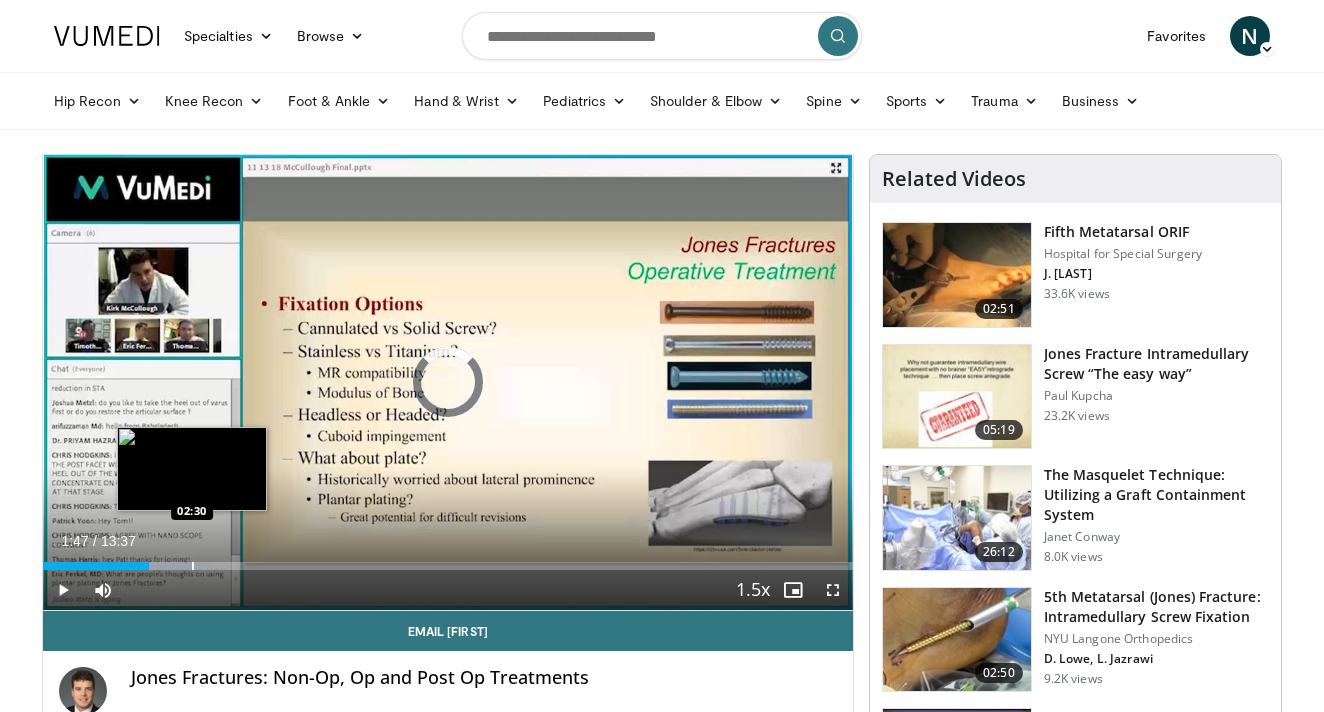 click on "Loaded :  20.79% 01:47 02:30" at bounding box center [448, 560] 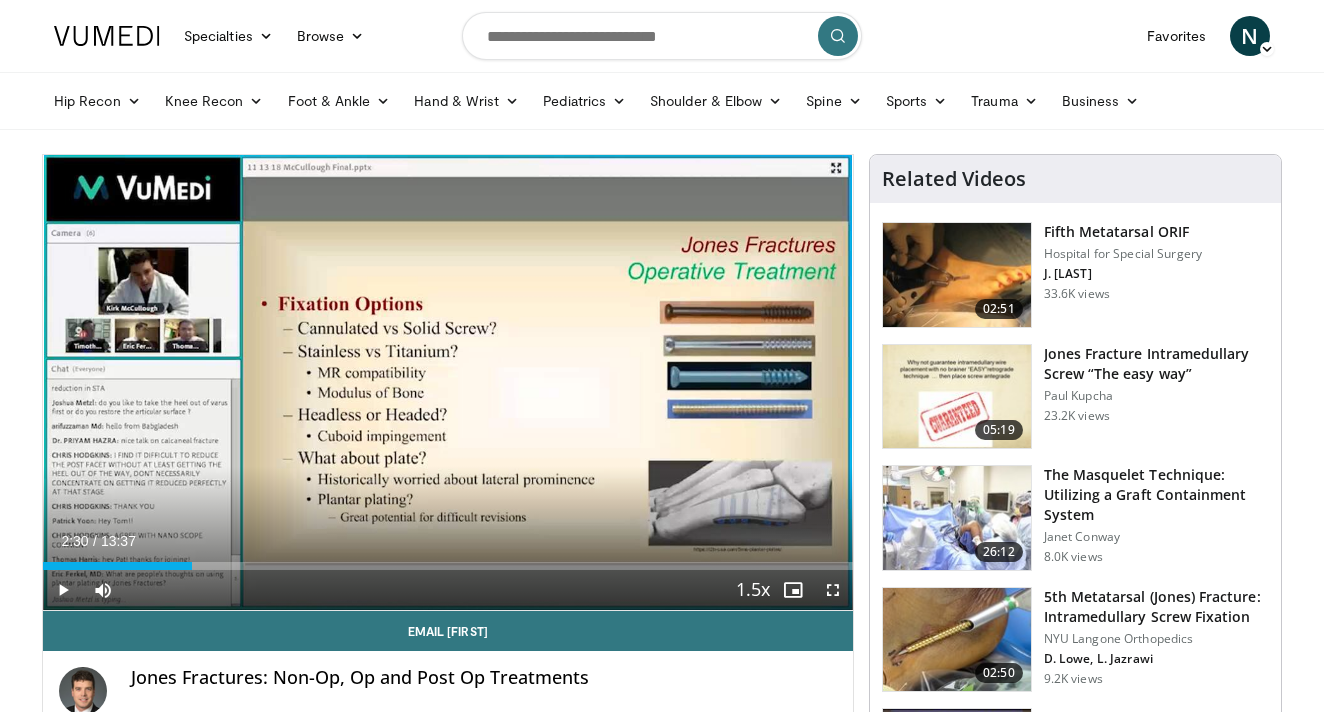 click at bounding box center [63, 590] 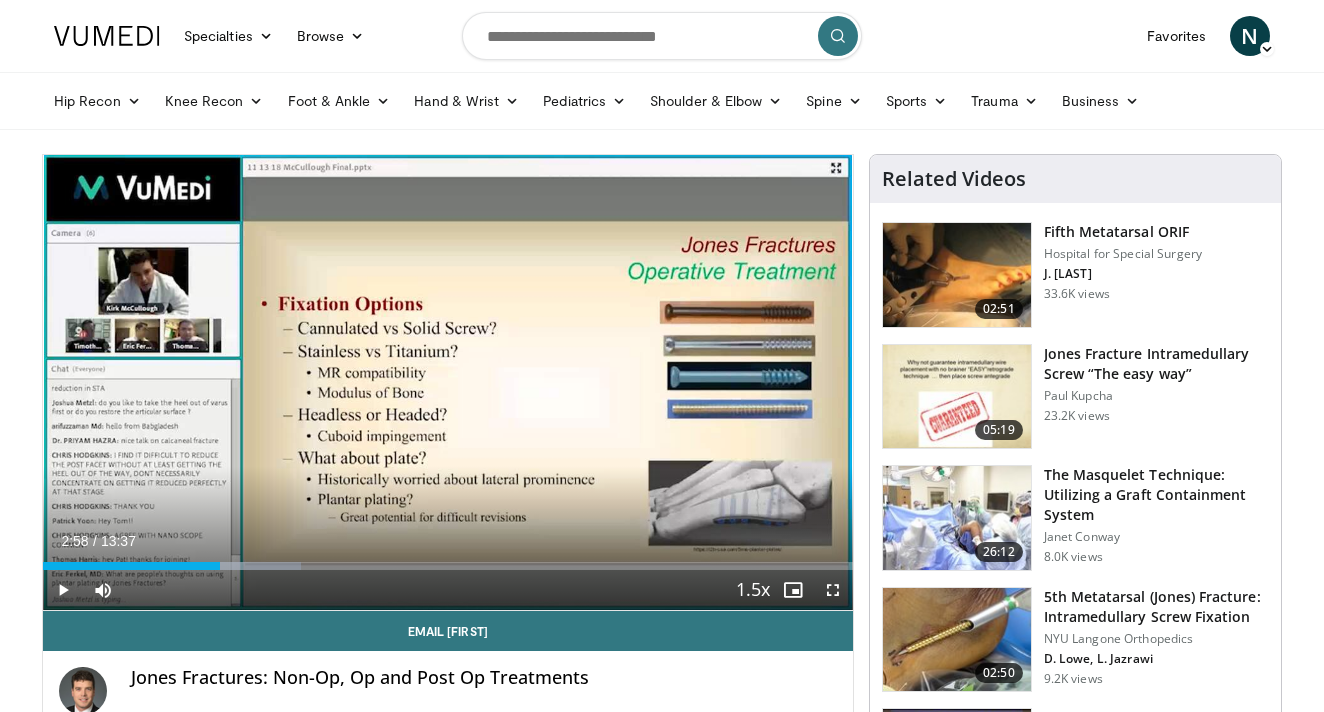 click at bounding box center (221, 566) 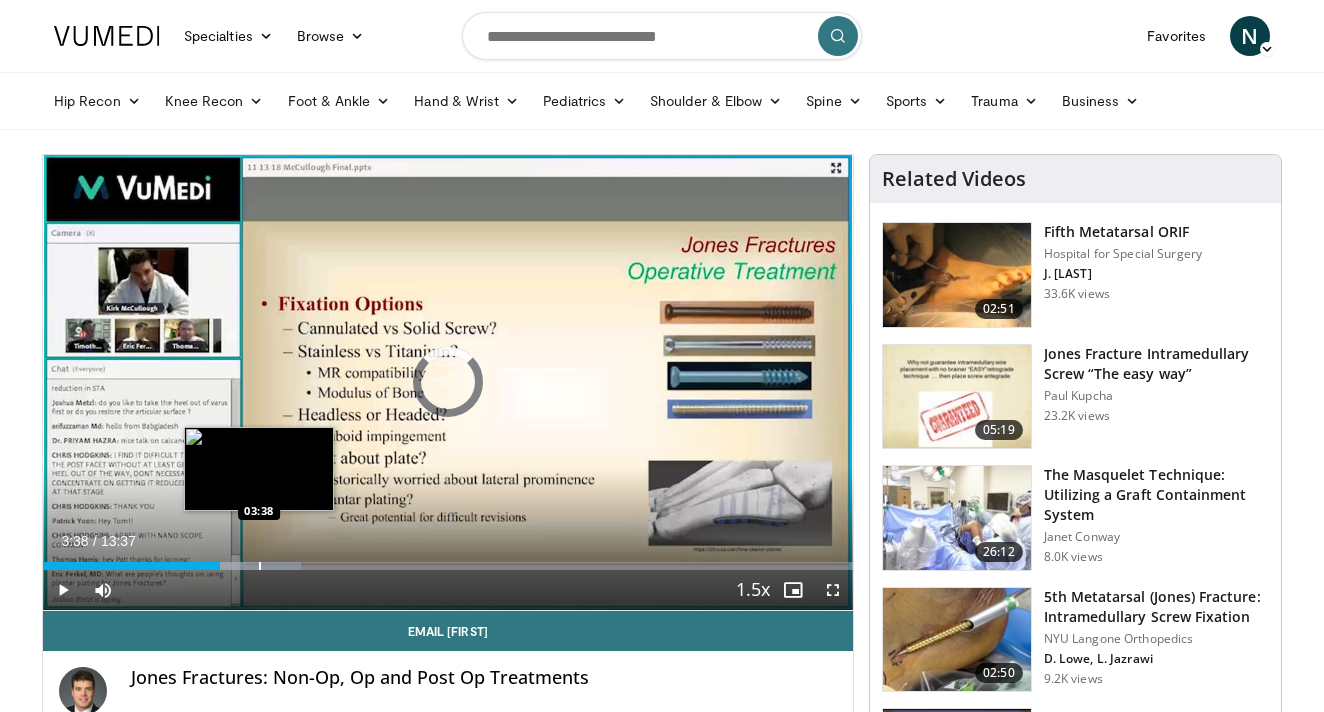 click at bounding box center (260, 566) 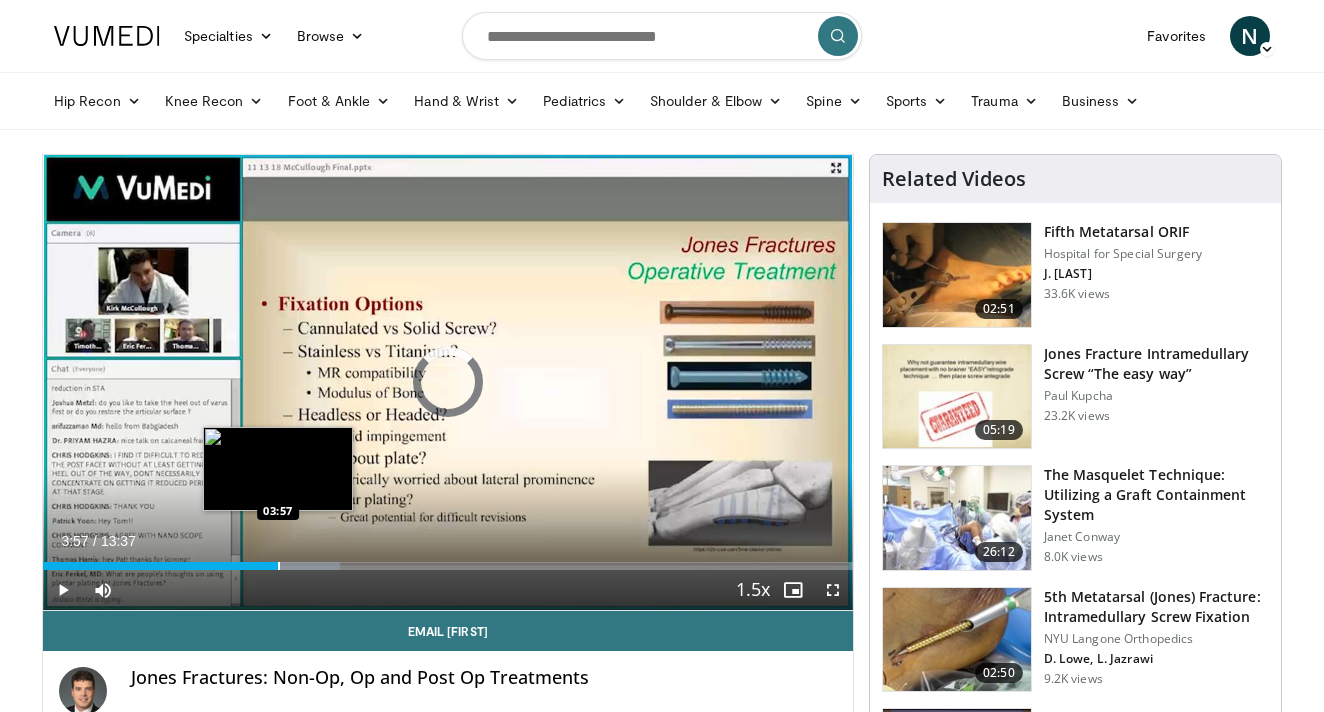 click at bounding box center [279, 566] 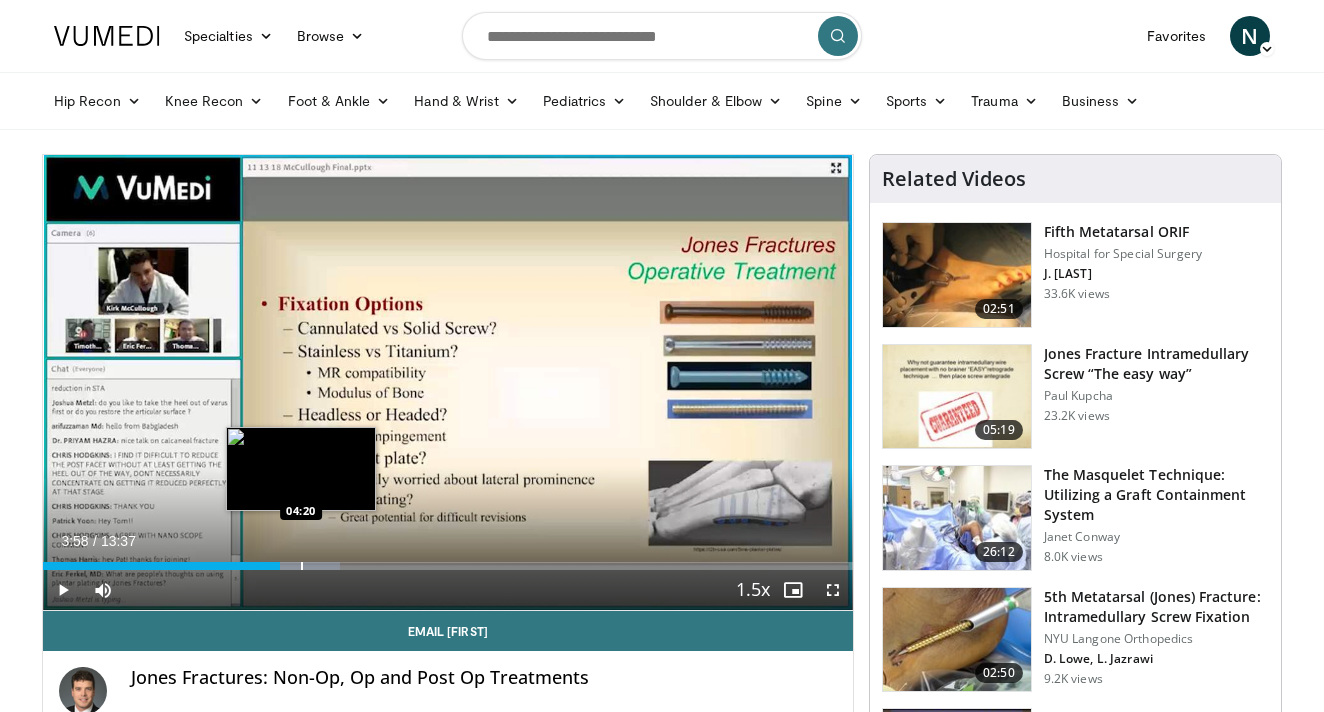 click at bounding box center (302, 566) 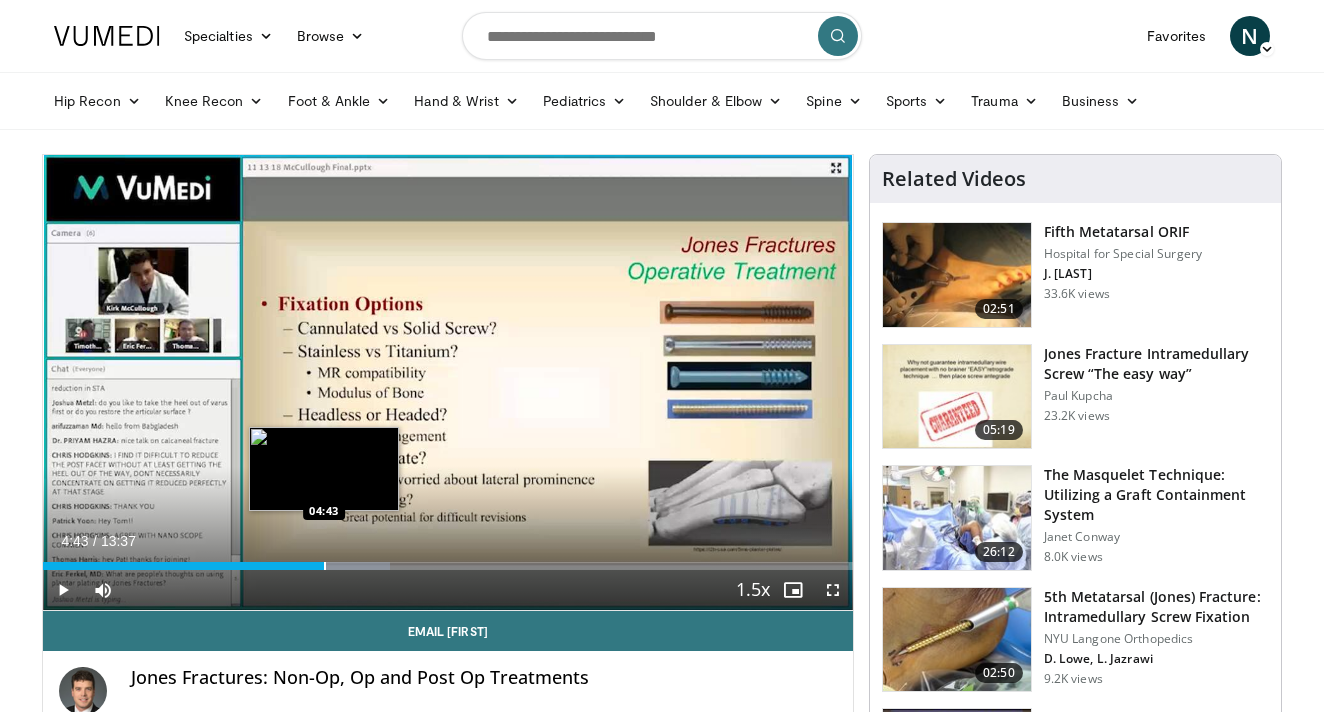 click at bounding box center (325, 566) 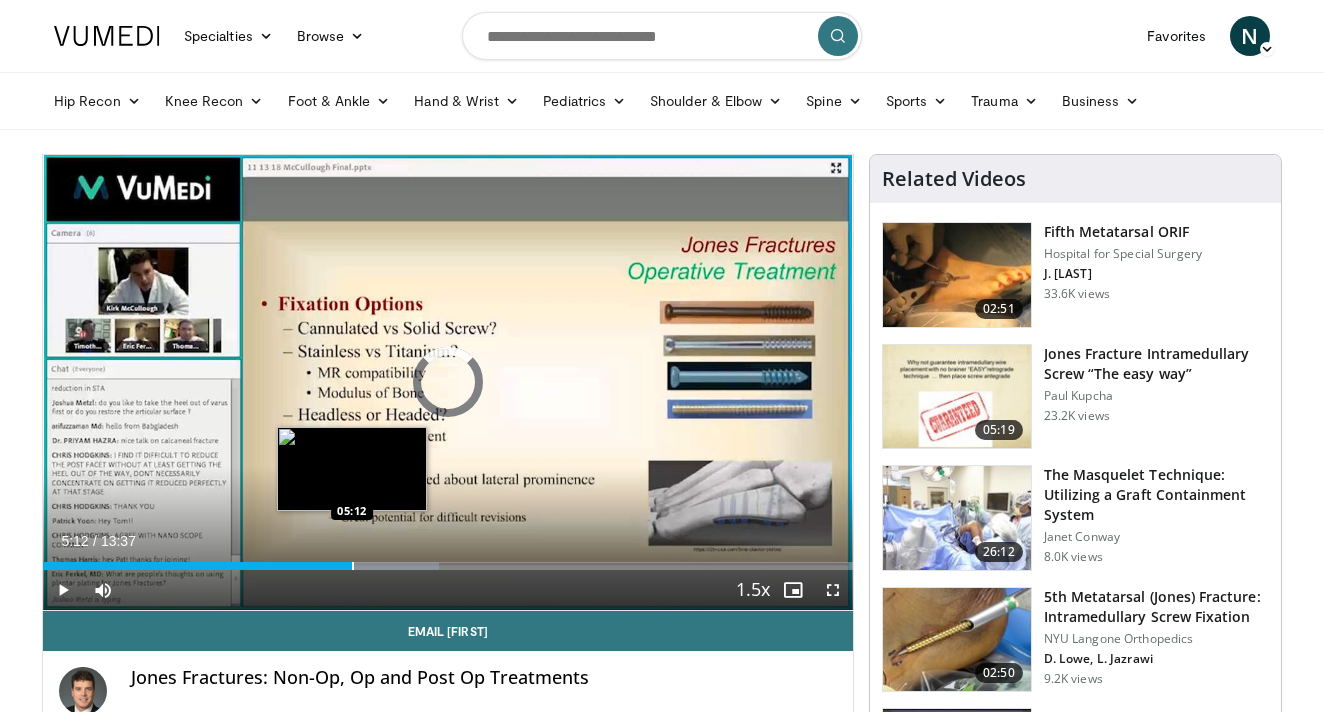 click at bounding box center (353, 566) 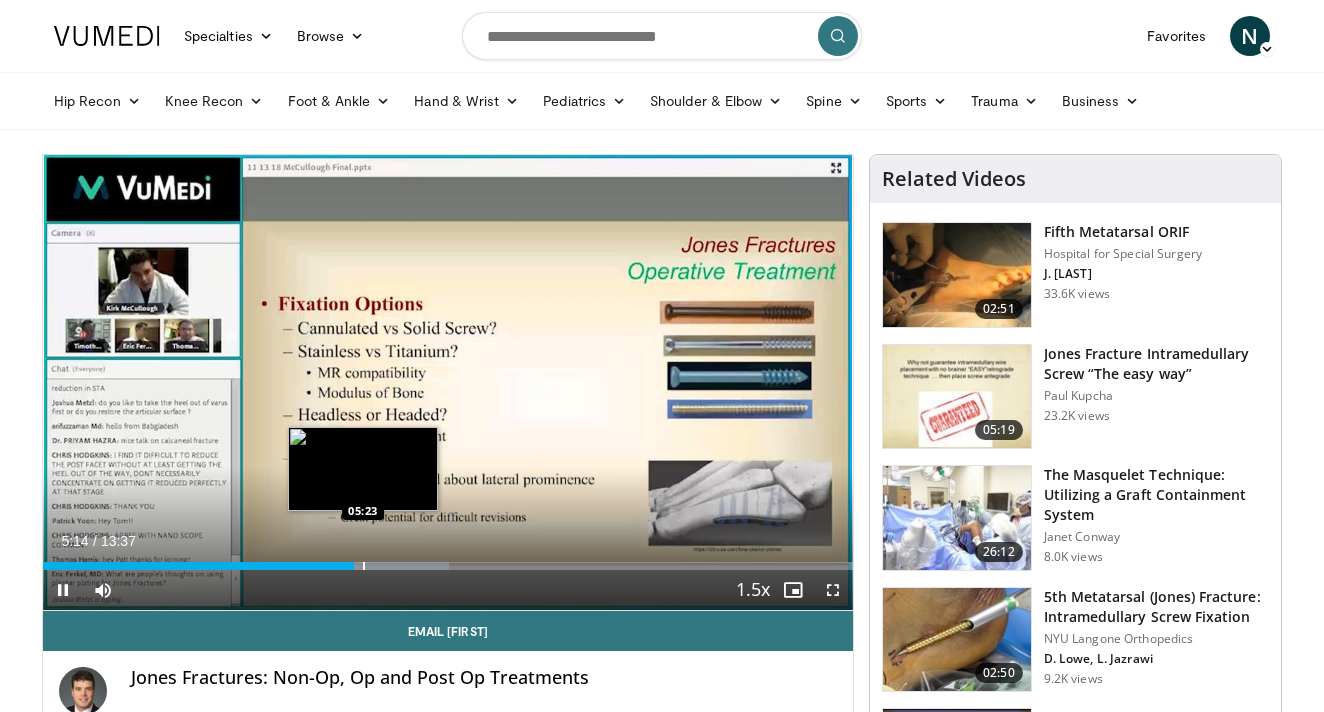click on "**********" at bounding box center [448, 383] 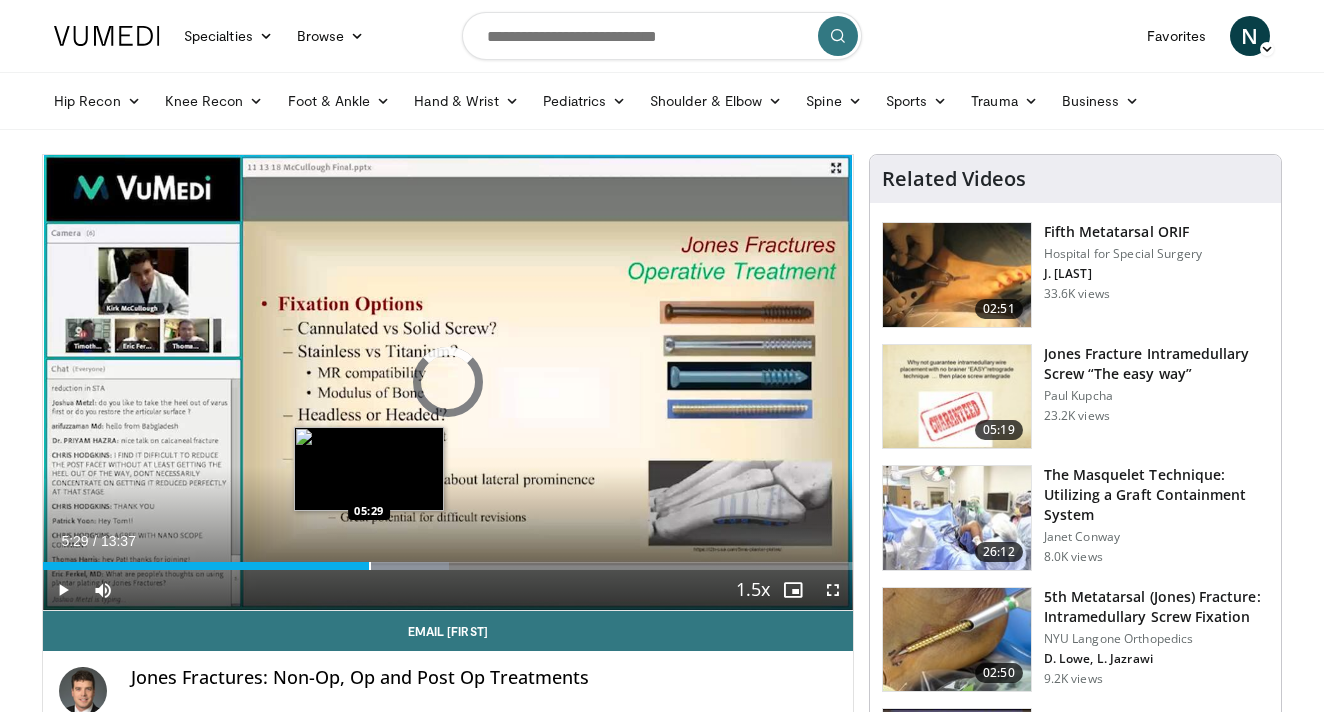 click at bounding box center (370, 566) 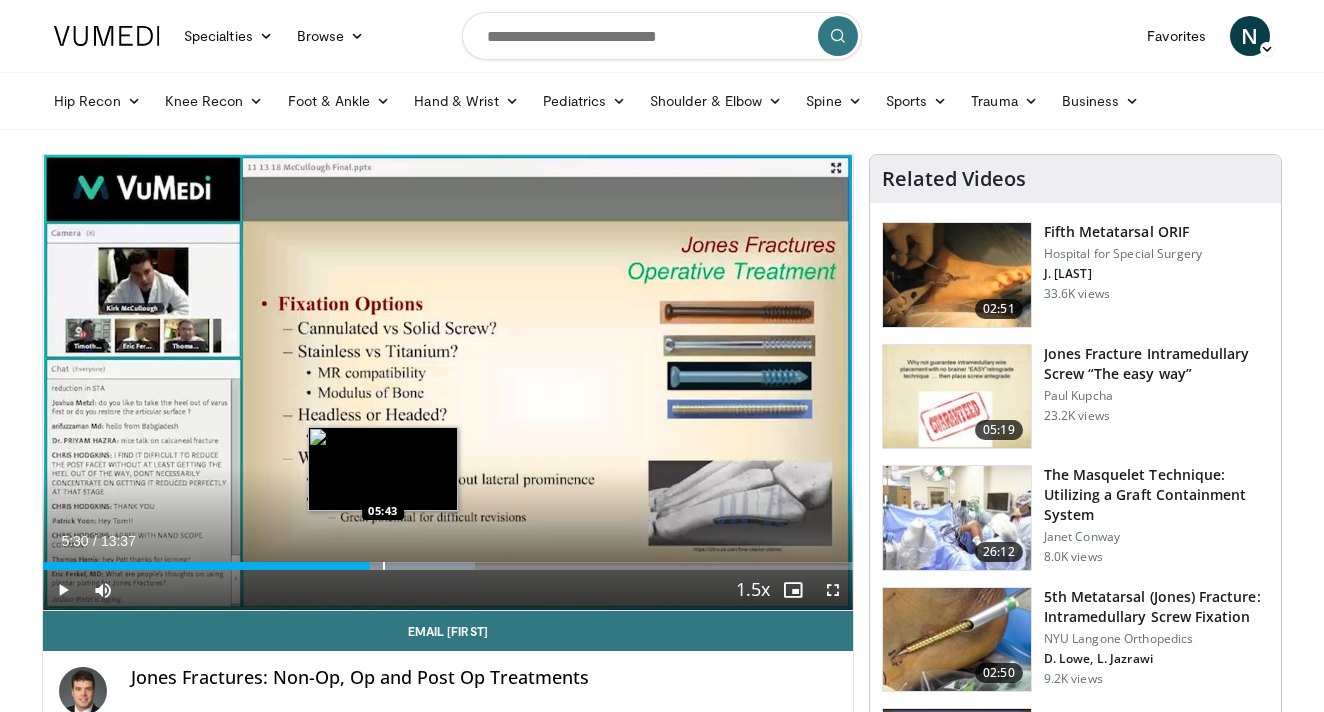 click at bounding box center (384, 566) 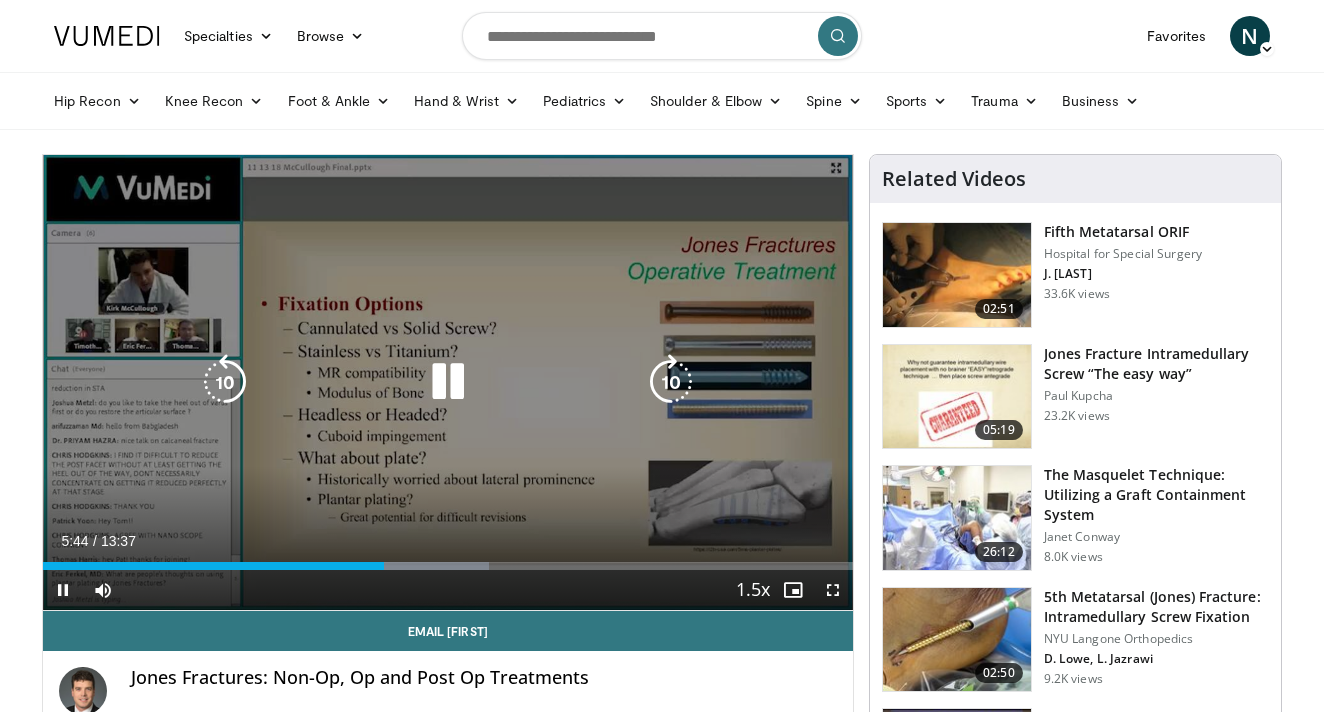 click at bounding box center [0, 0] 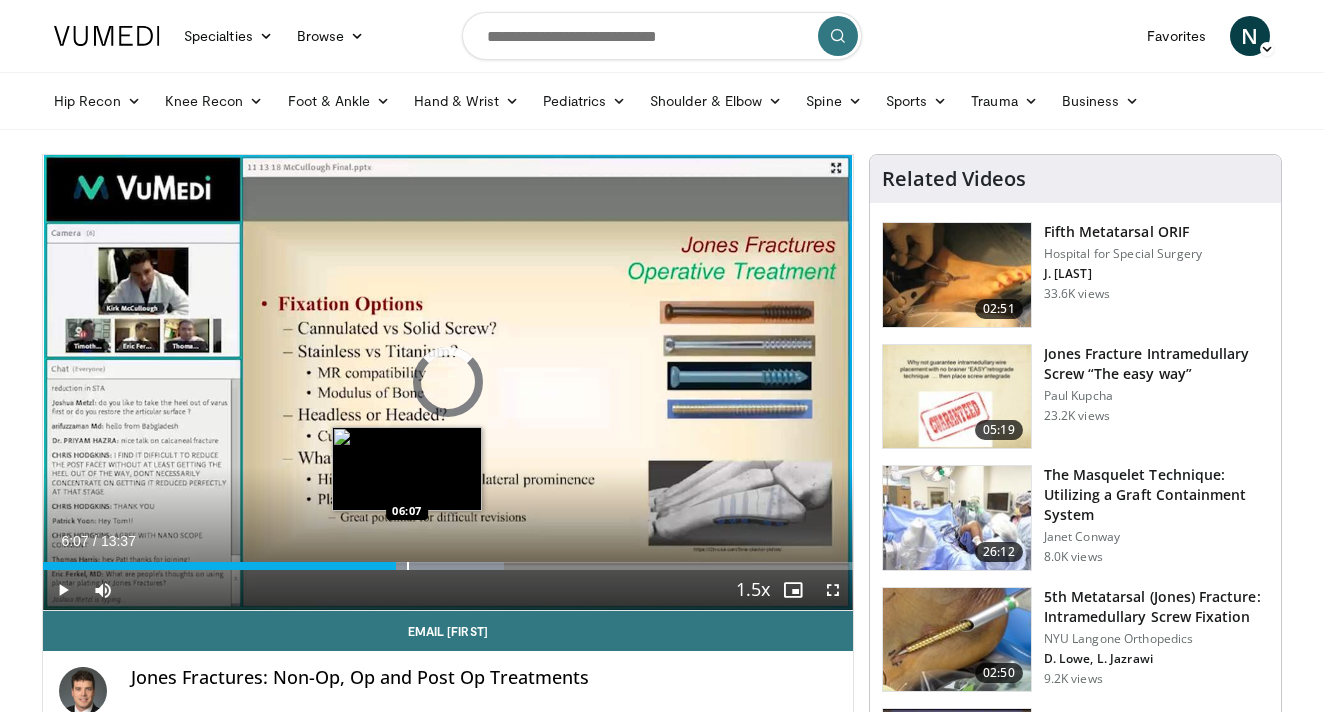 click at bounding box center [408, 566] 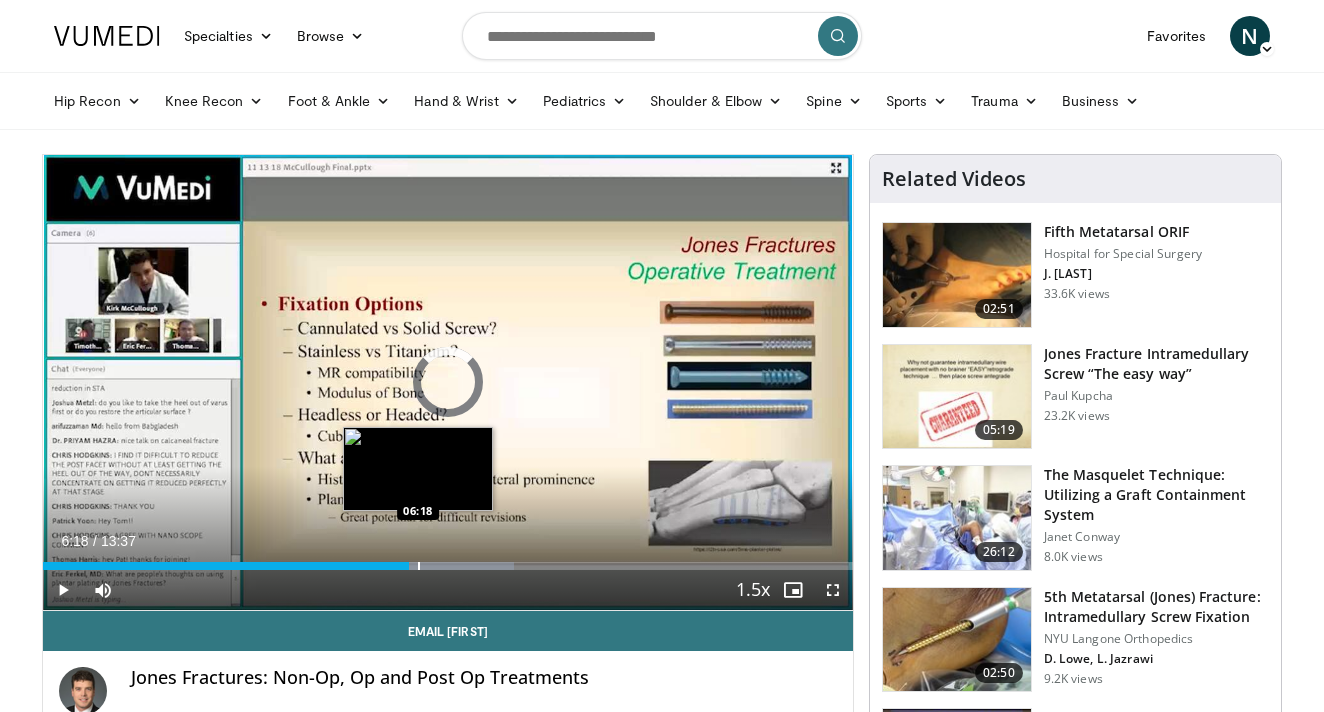 click at bounding box center [419, 566] 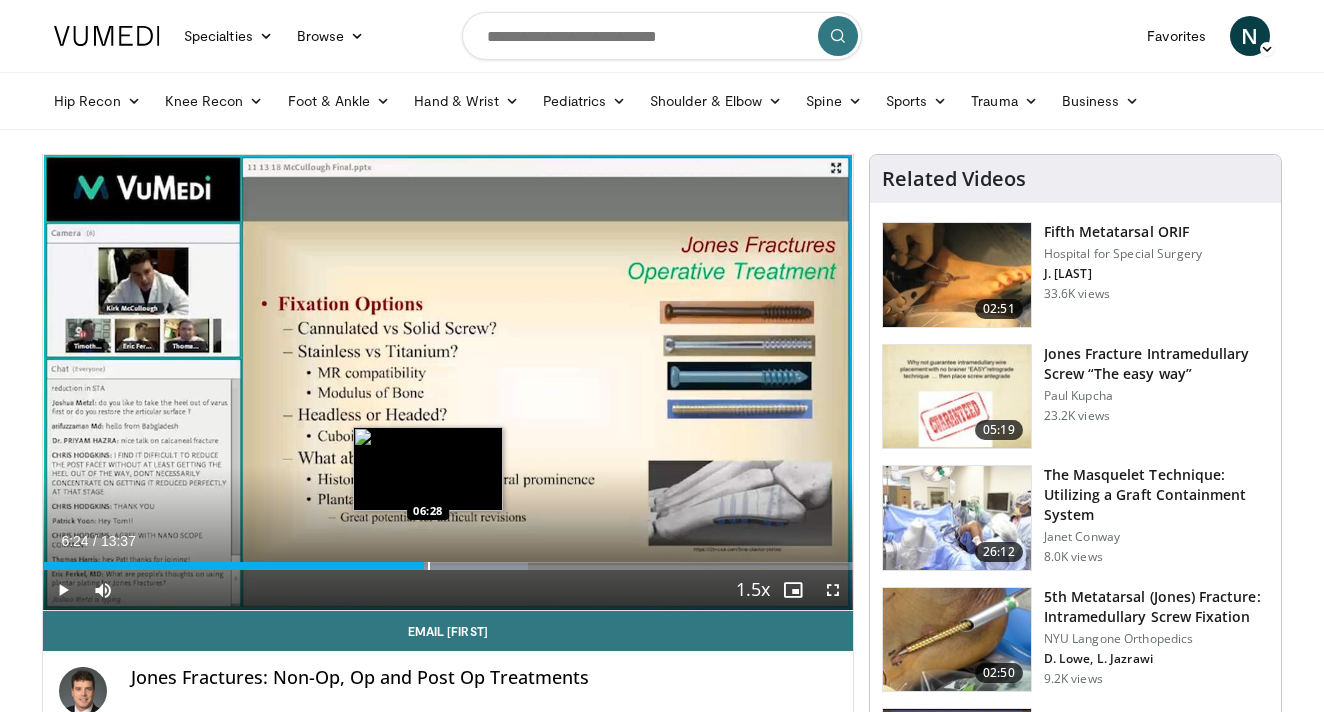 click at bounding box center (429, 566) 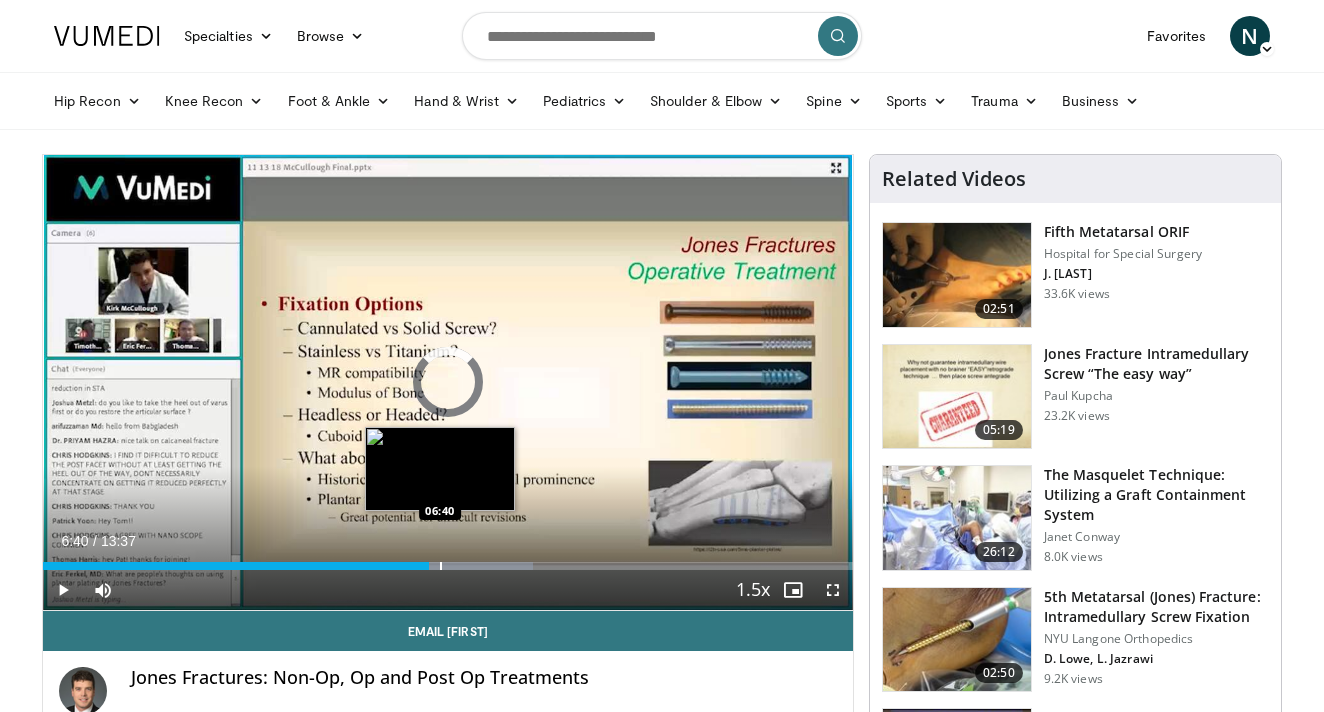 click at bounding box center [441, 566] 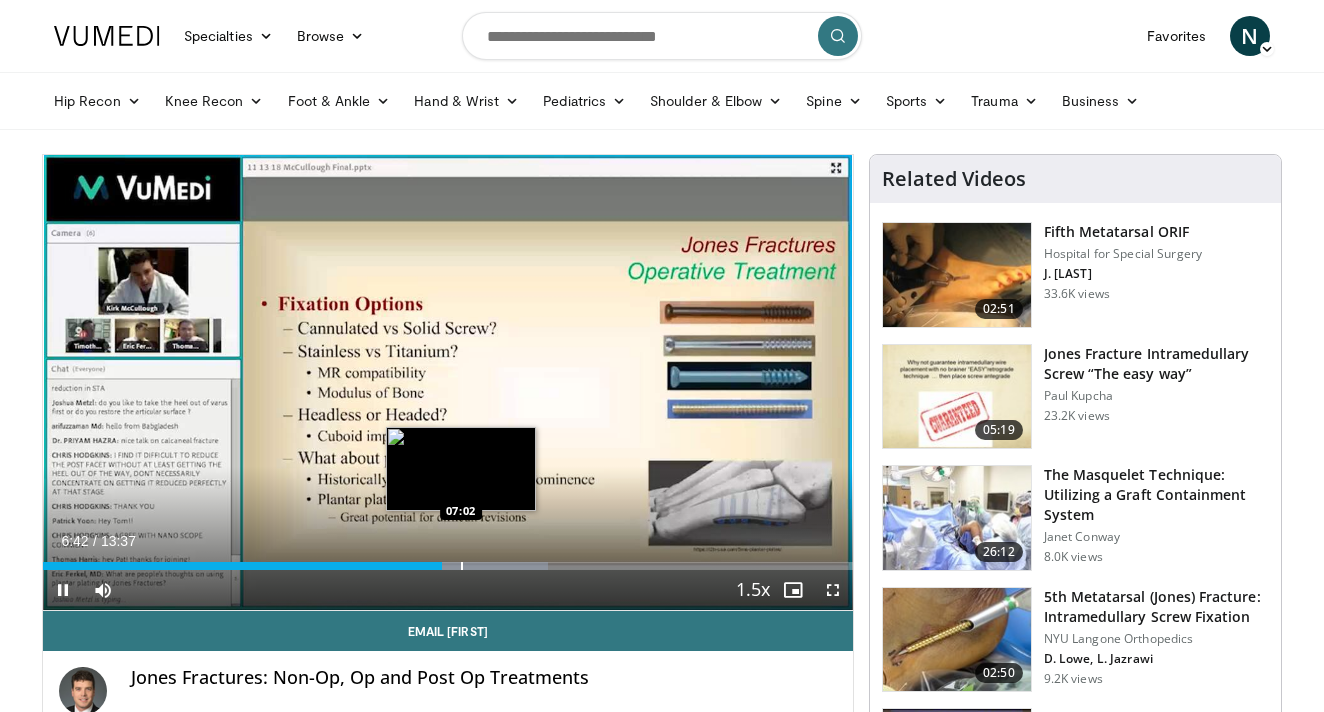 click at bounding box center [462, 566] 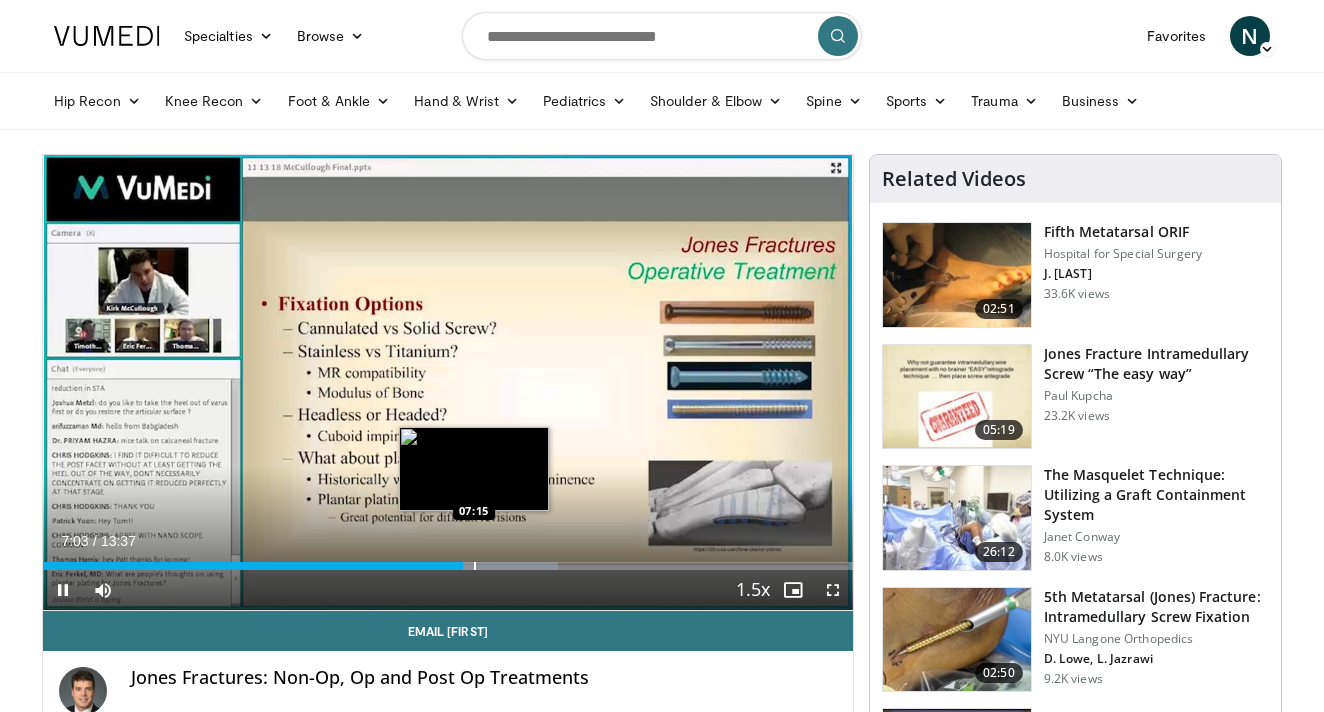 click at bounding box center [475, 566] 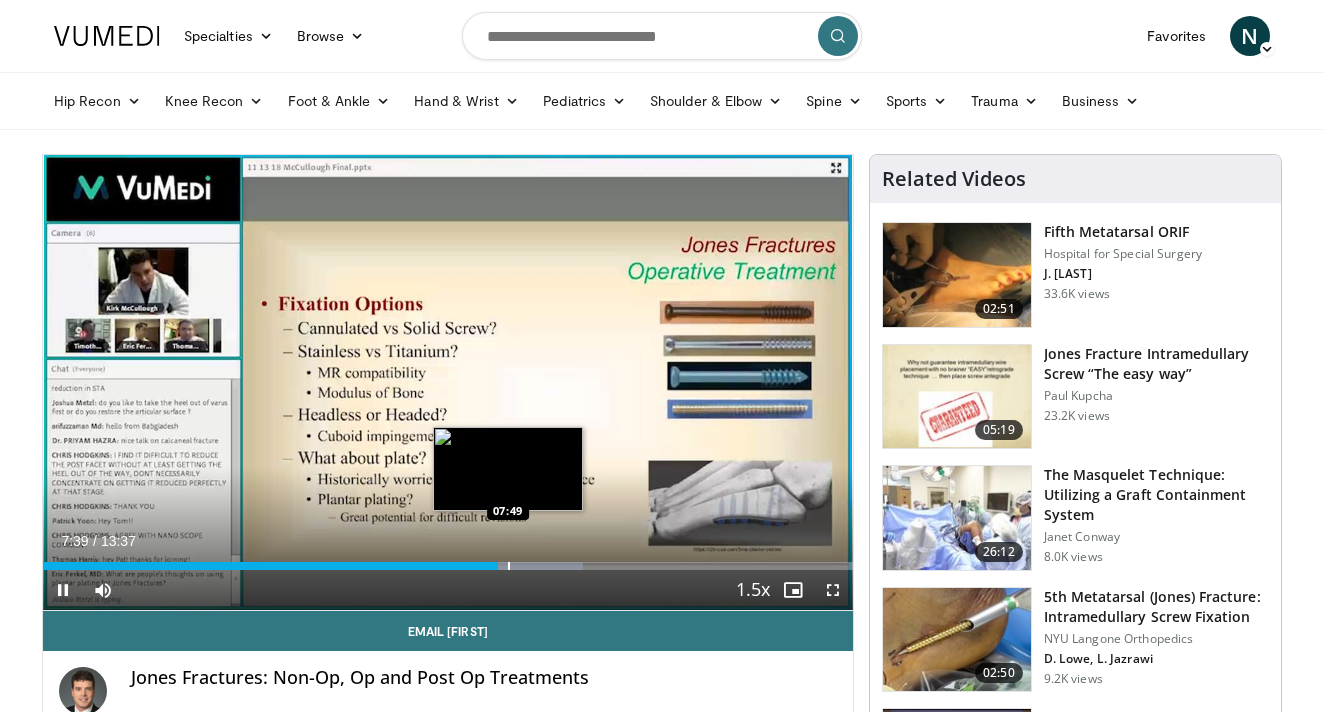 click at bounding box center (509, 566) 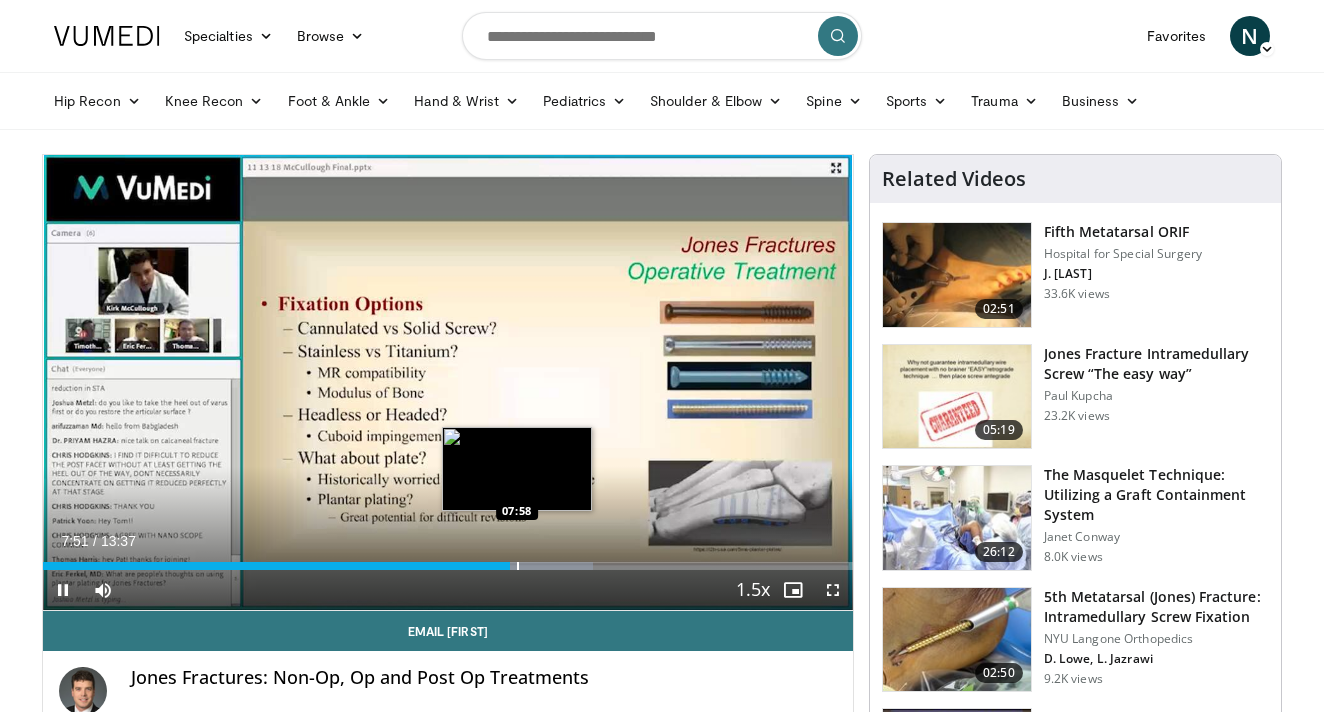 click at bounding box center (518, 566) 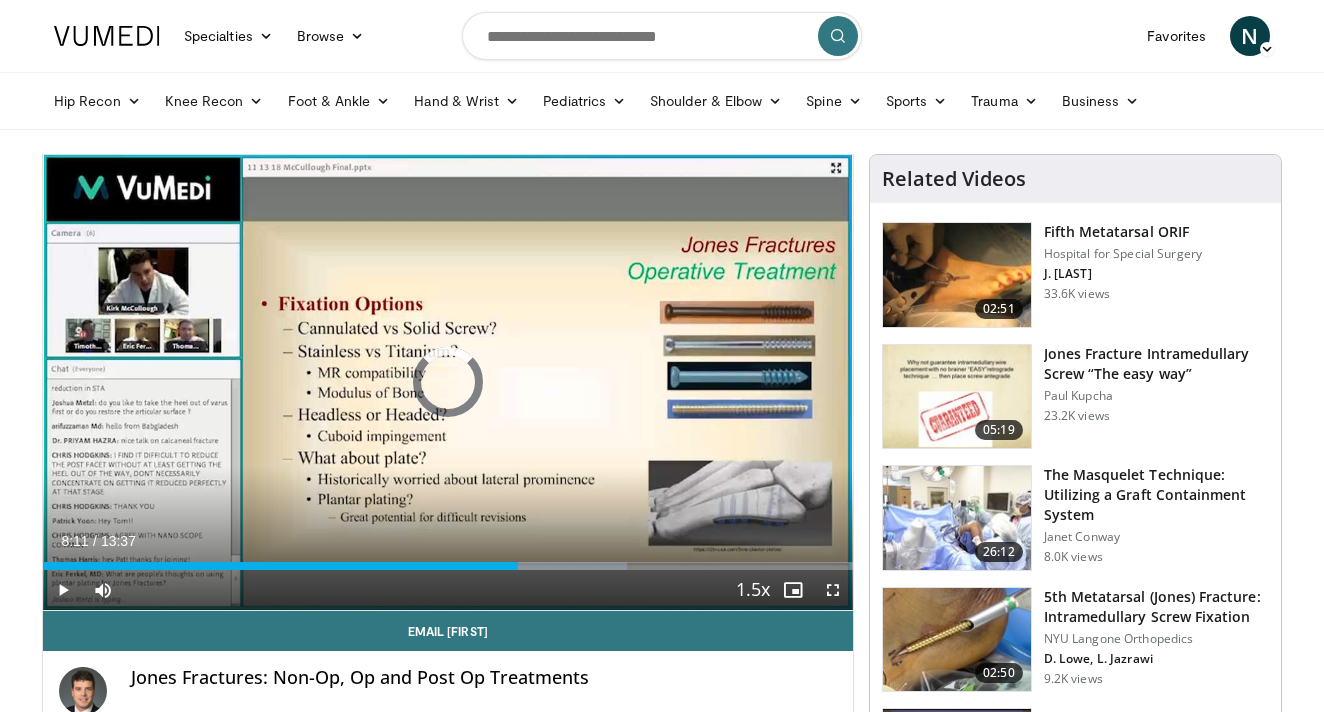 click at bounding box center [531, 566] 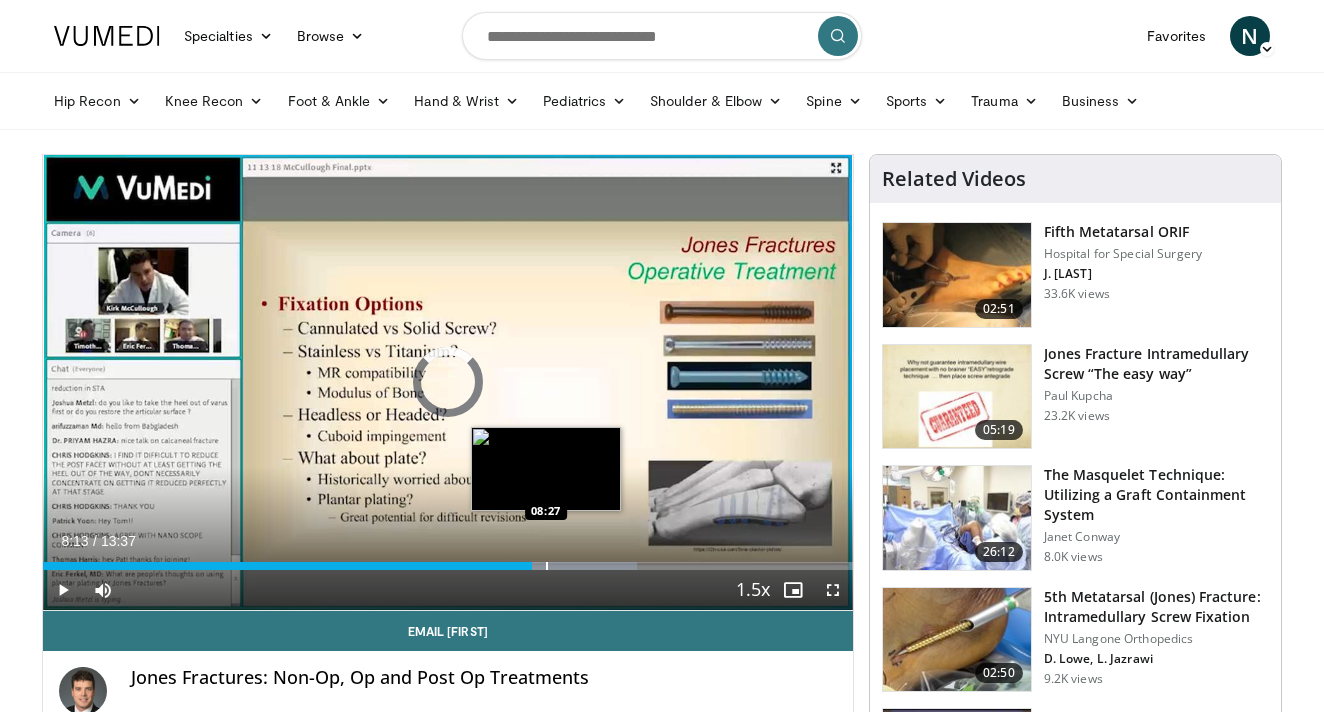click at bounding box center [547, 566] 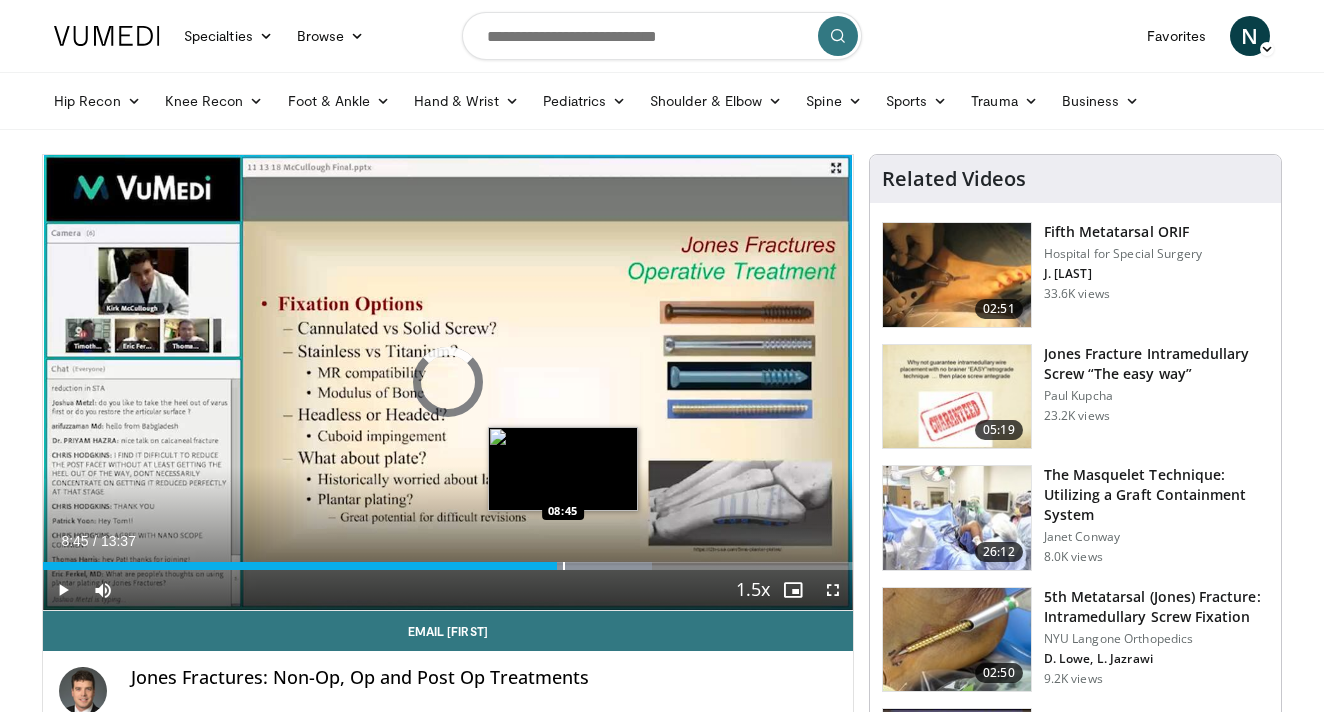 click at bounding box center (564, 566) 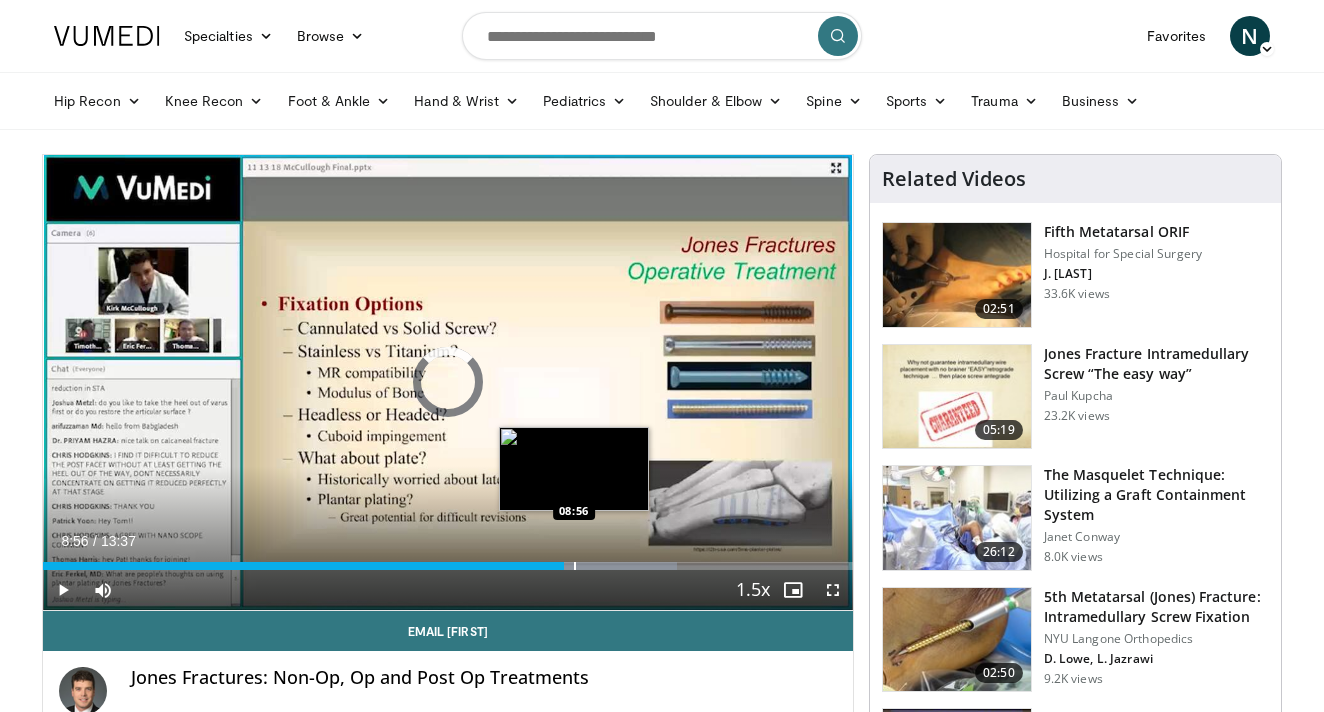 click at bounding box center [575, 566] 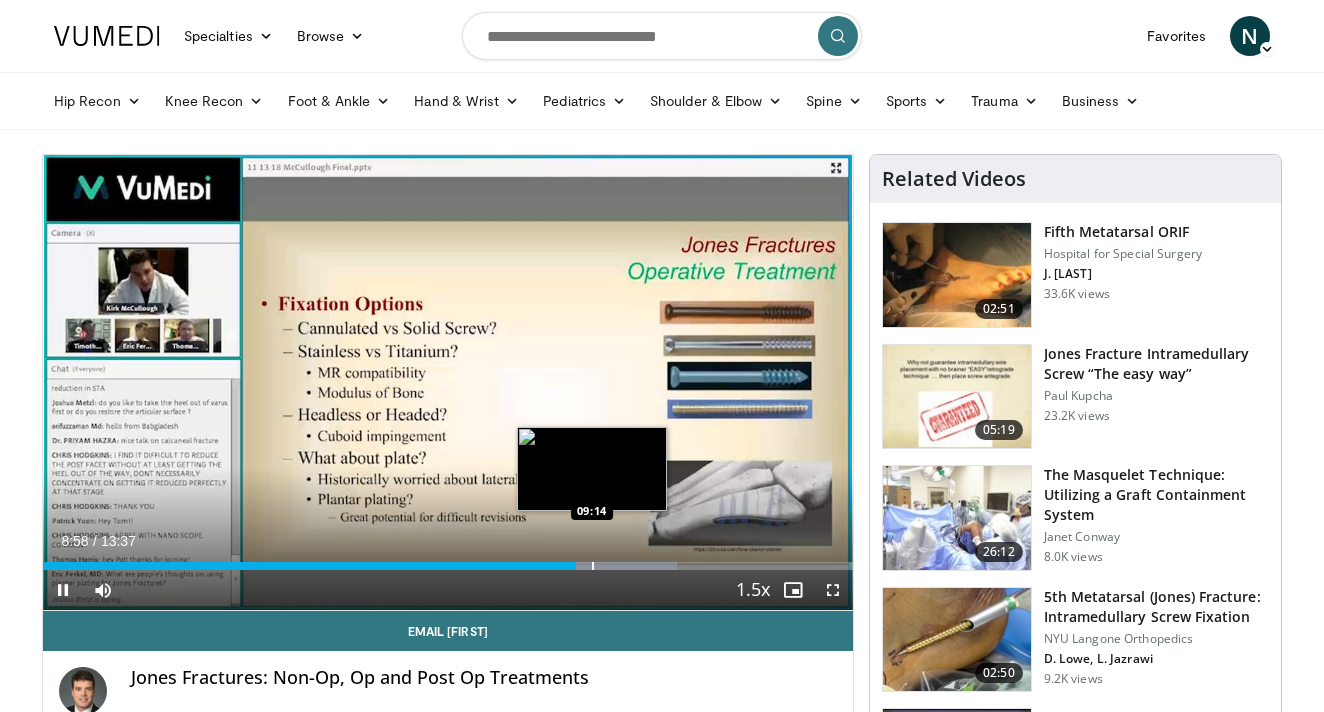 click at bounding box center (593, 566) 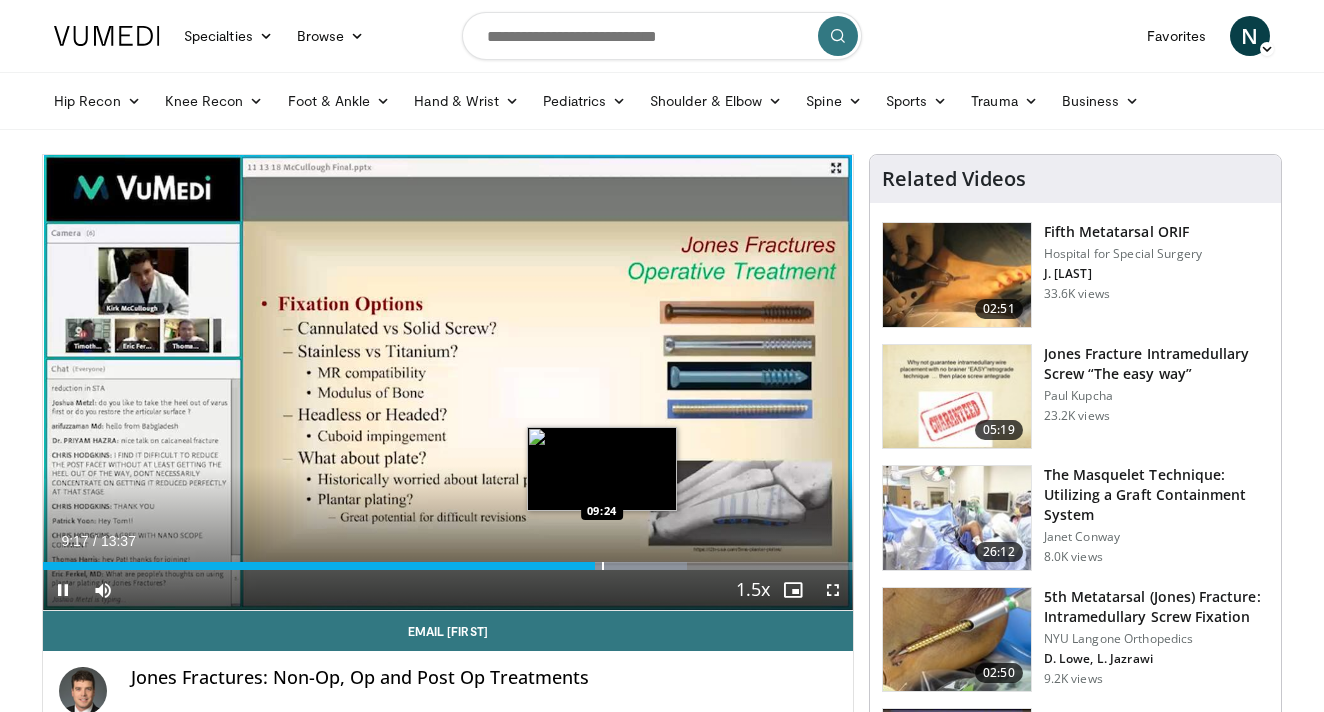 click on "**********" at bounding box center [448, 383] 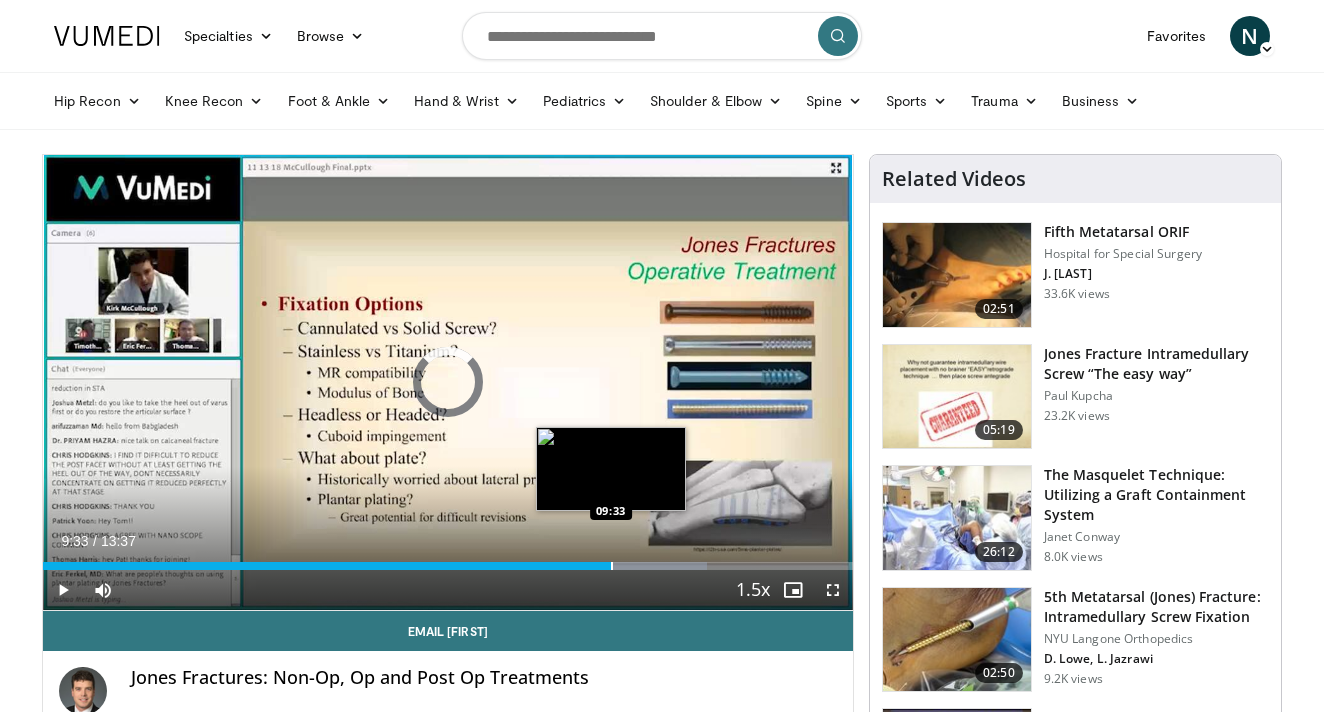 click at bounding box center [612, 566] 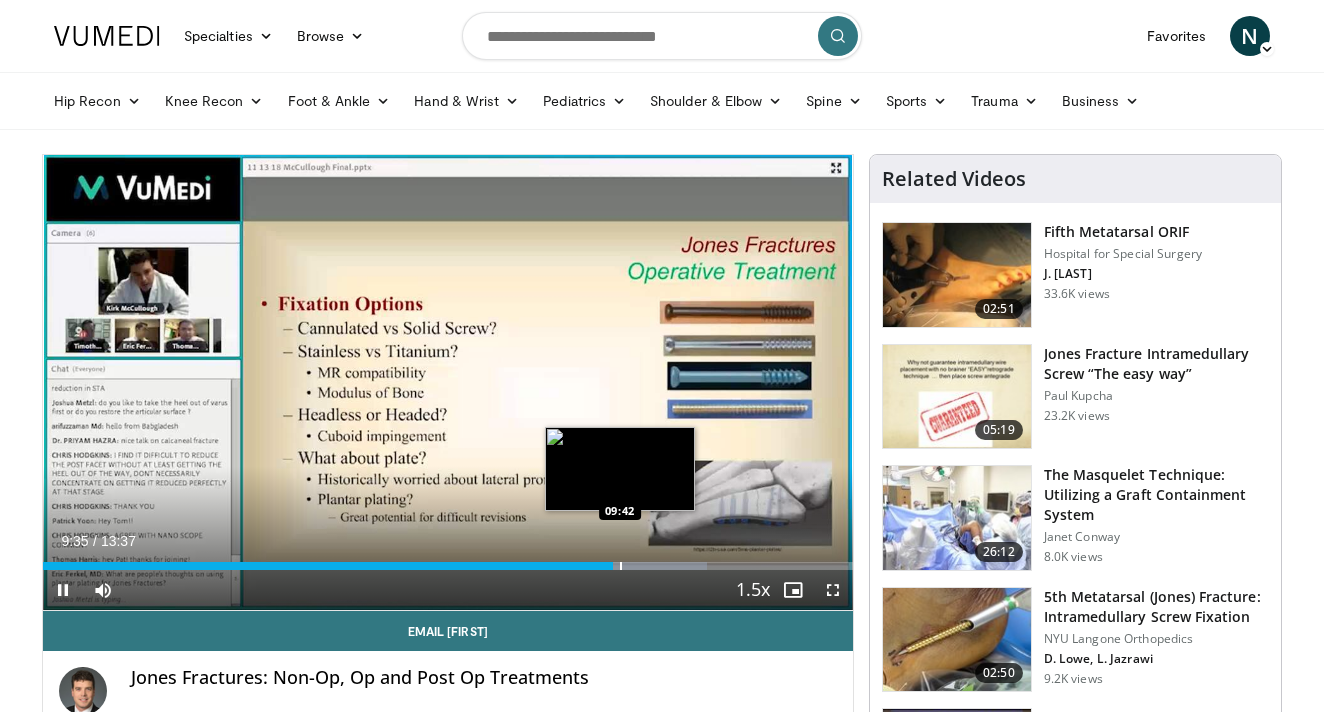 click at bounding box center (621, 566) 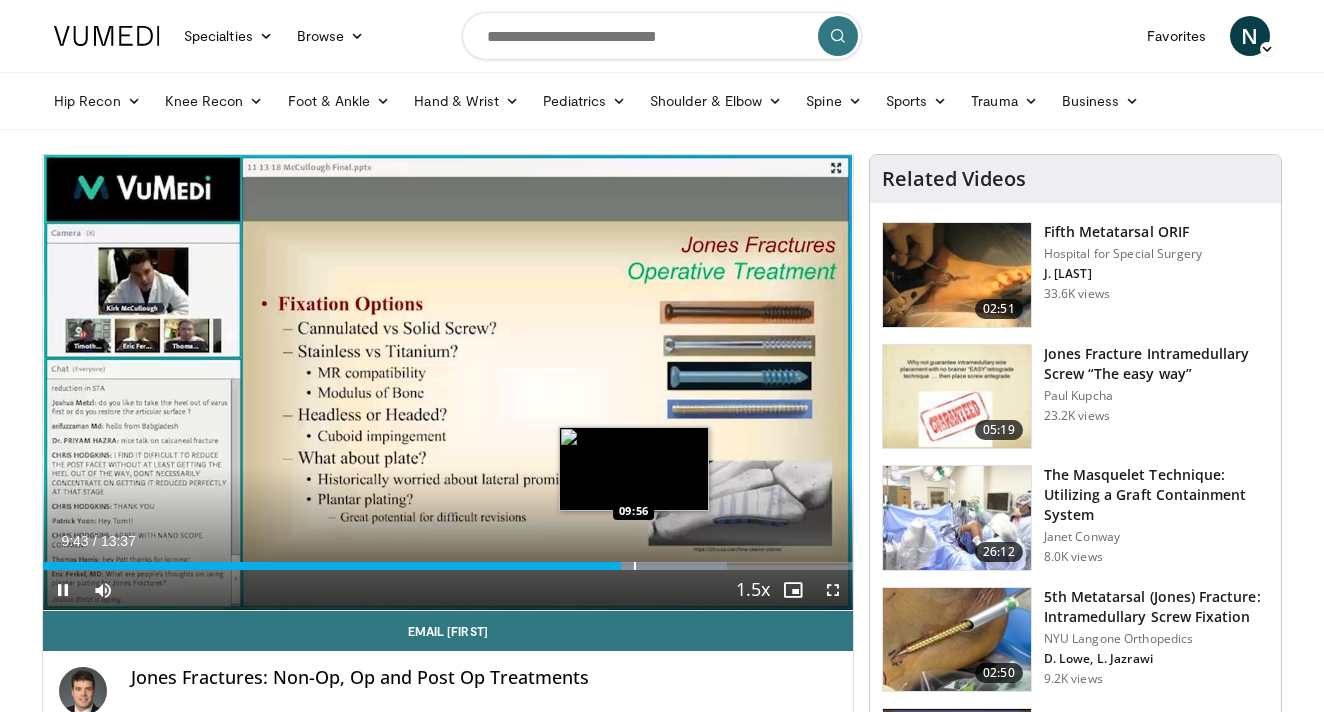 click at bounding box center [635, 566] 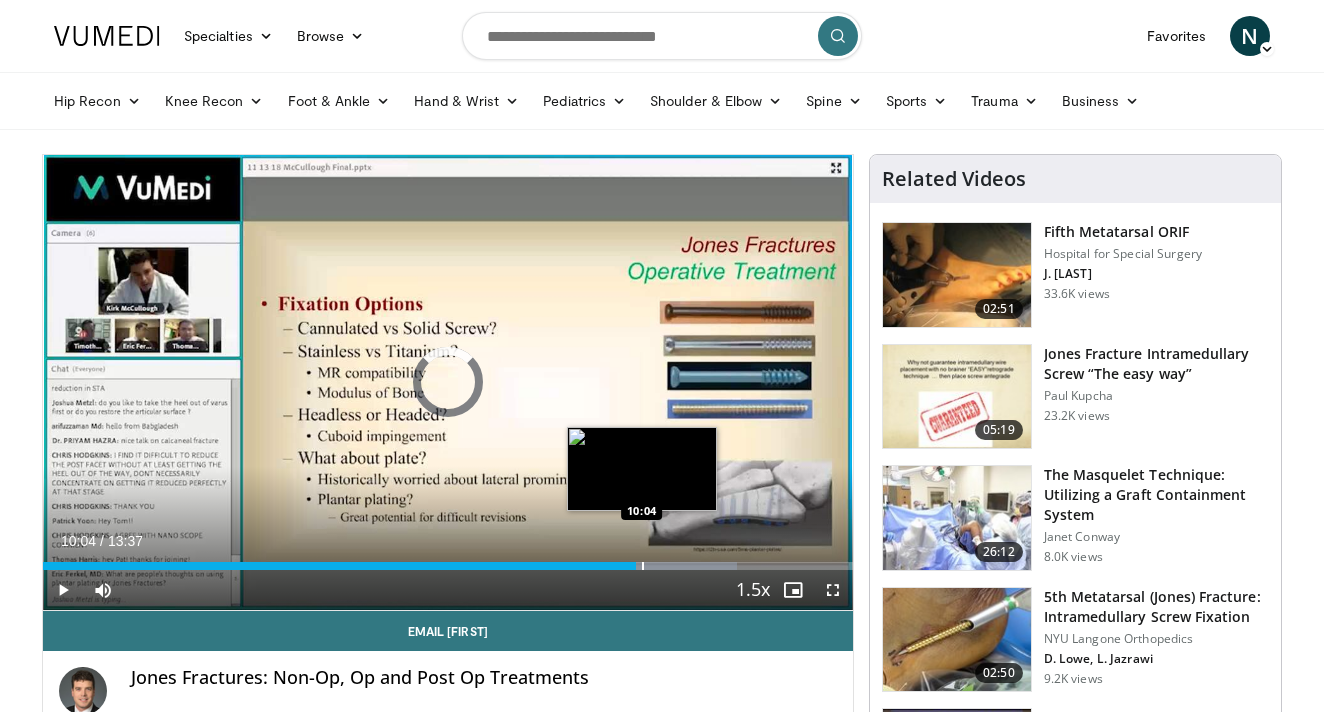 click at bounding box center [643, 566] 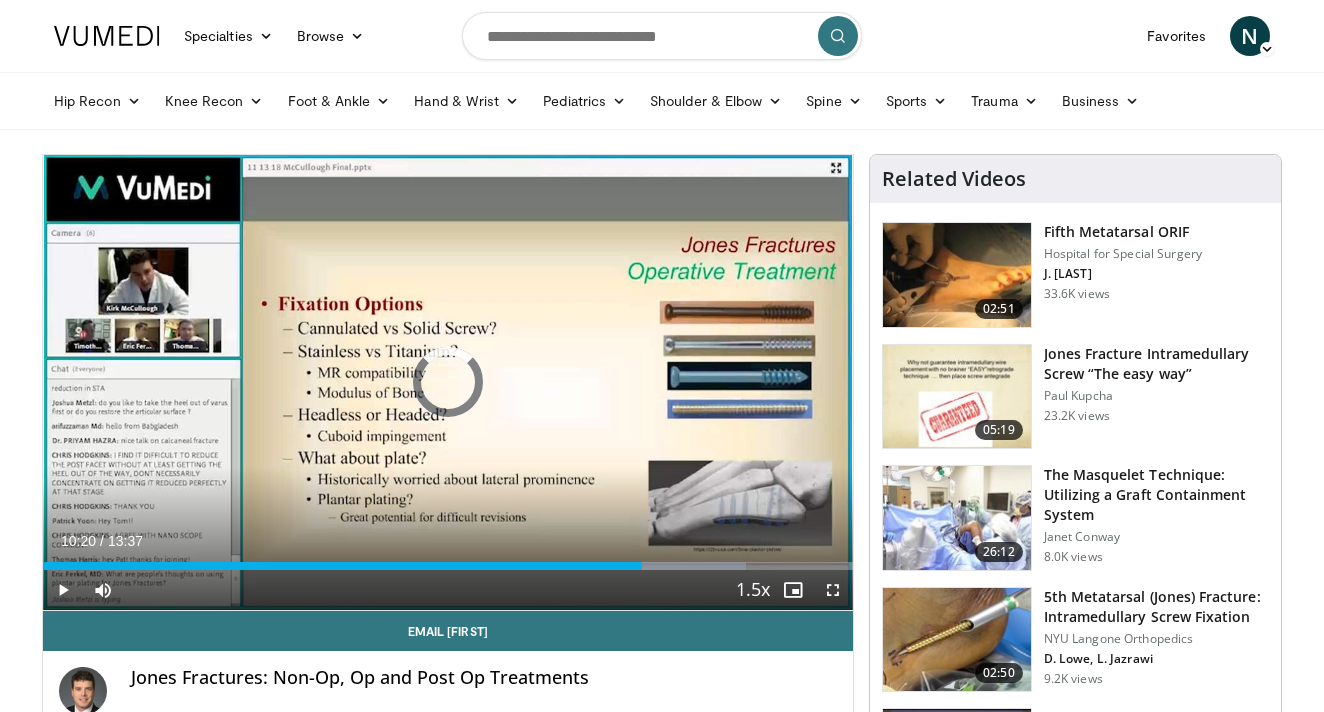 click at bounding box center [658, 566] 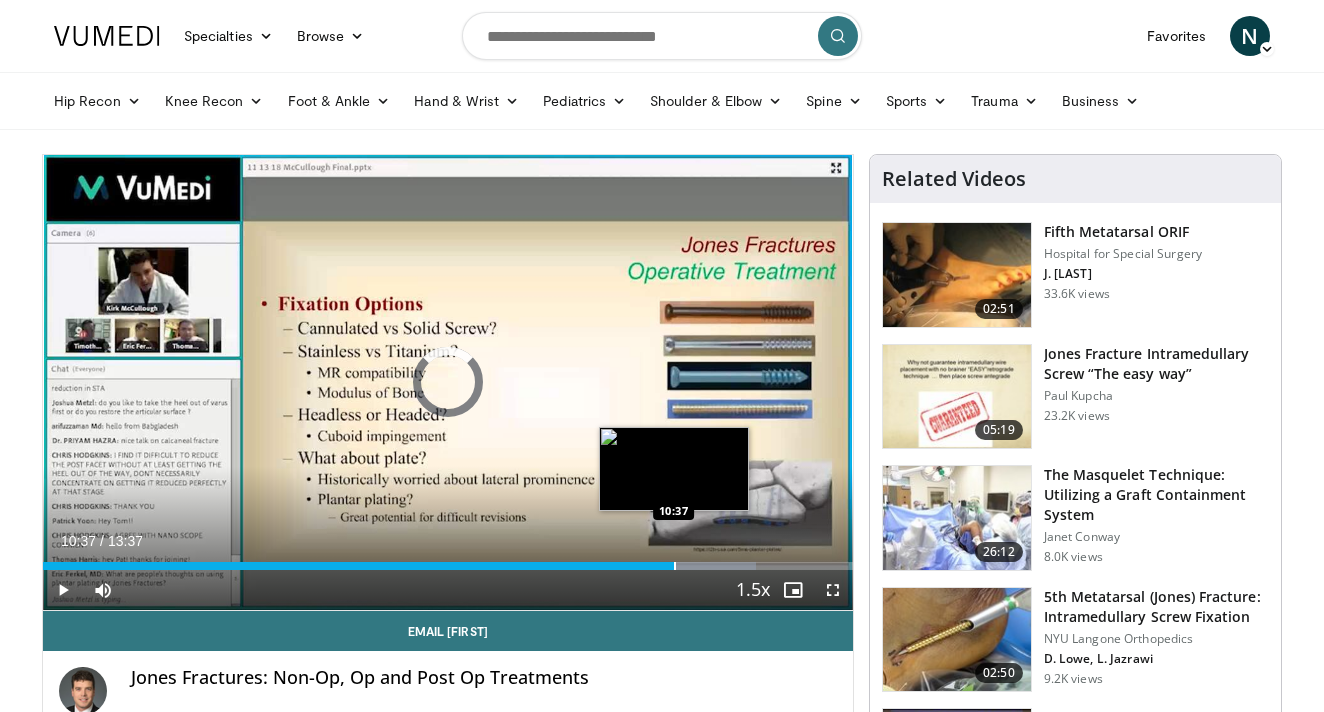 click at bounding box center (675, 566) 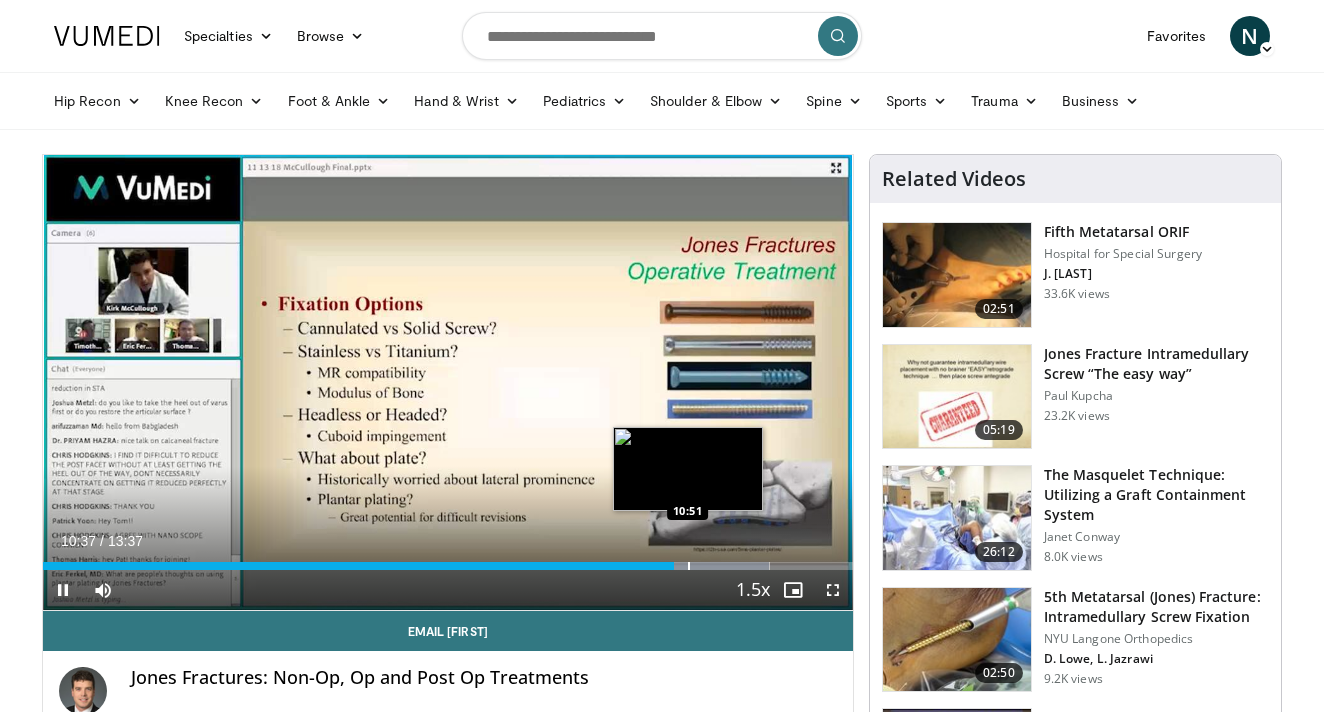 click at bounding box center [689, 566] 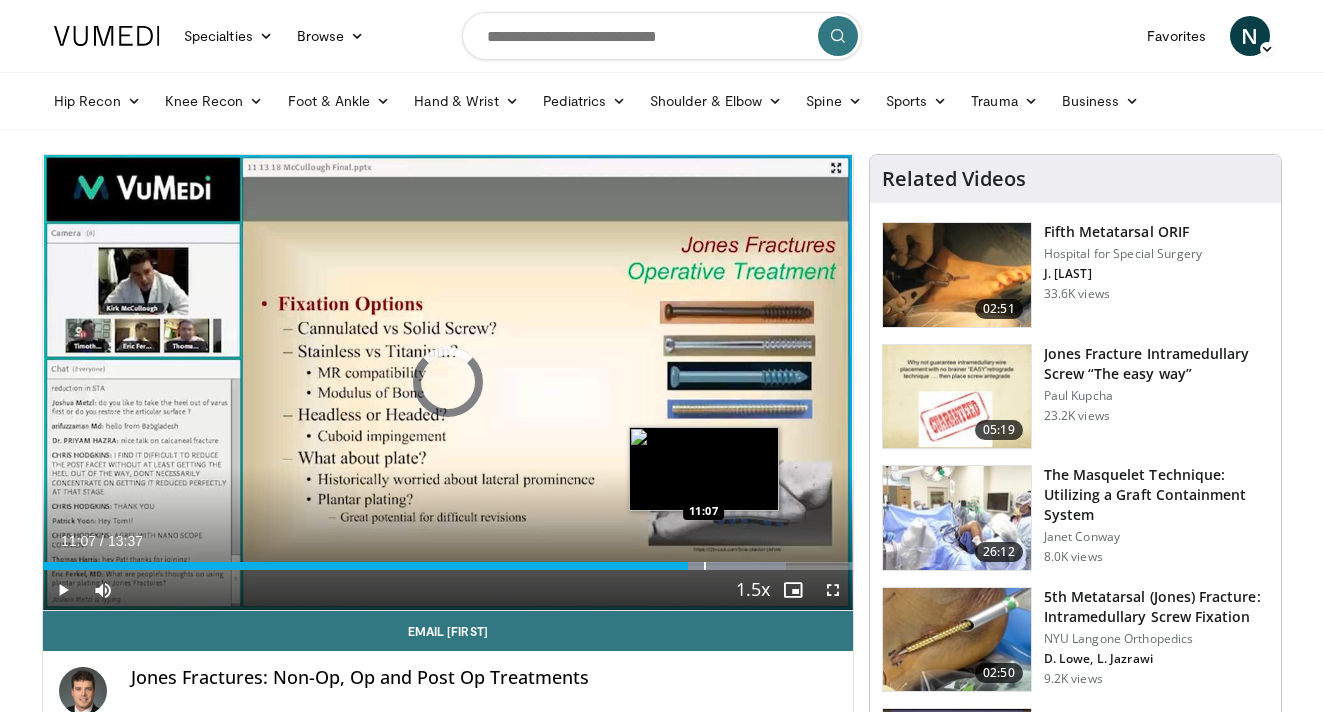 click at bounding box center [705, 566] 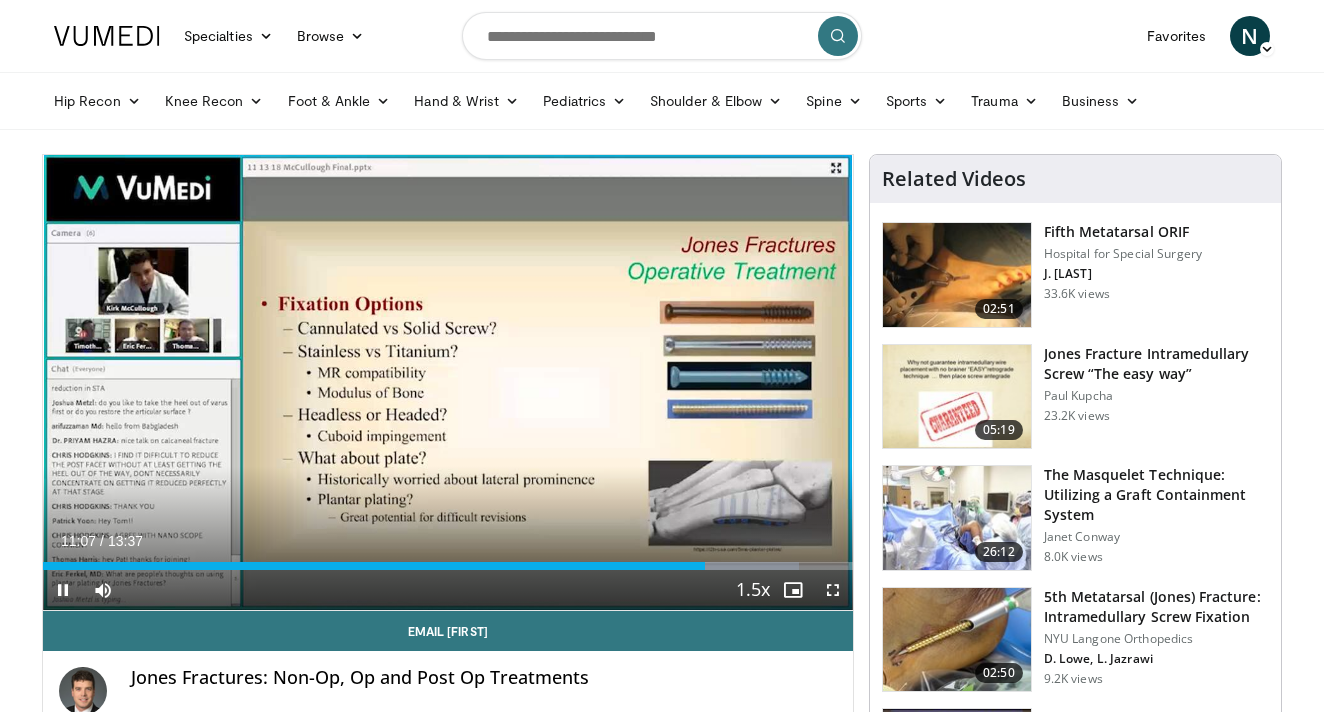 click on "Current Time  11:07 / Duration  13:37 Pause Skip Backward Skip Forward Mute Loaded :  93.33% 11:08 11:17 Stream Type  LIVE Seek to live, currently behind live LIVE   1.5x Playback Rate 0.5x 0.75x 1x 1.25x 1.5x , selected 1.75x 2x Chapters Chapters Descriptions descriptions off , selected Captions captions off , selected Audio Track en (Main) , selected Fullscreen Enable picture-in-picture mode" at bounding box center [448, 590] 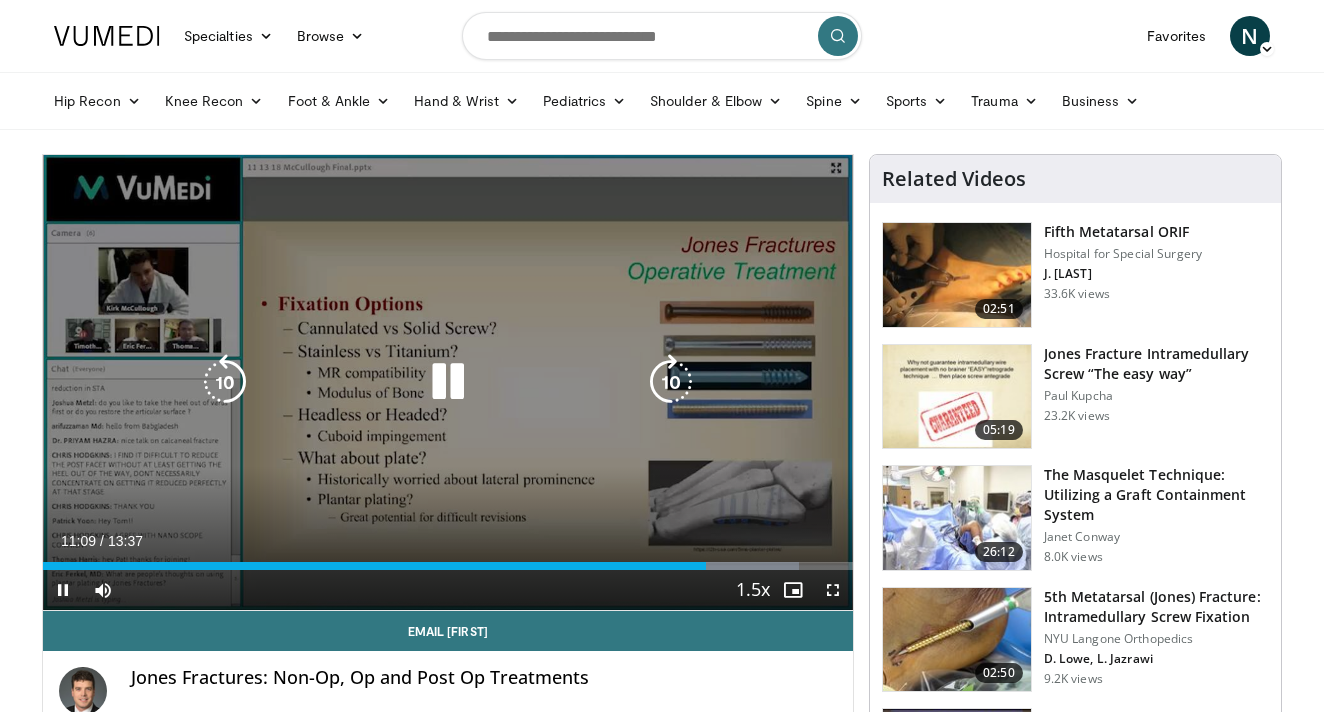 click on "**********" at bounding box center [448, 383] 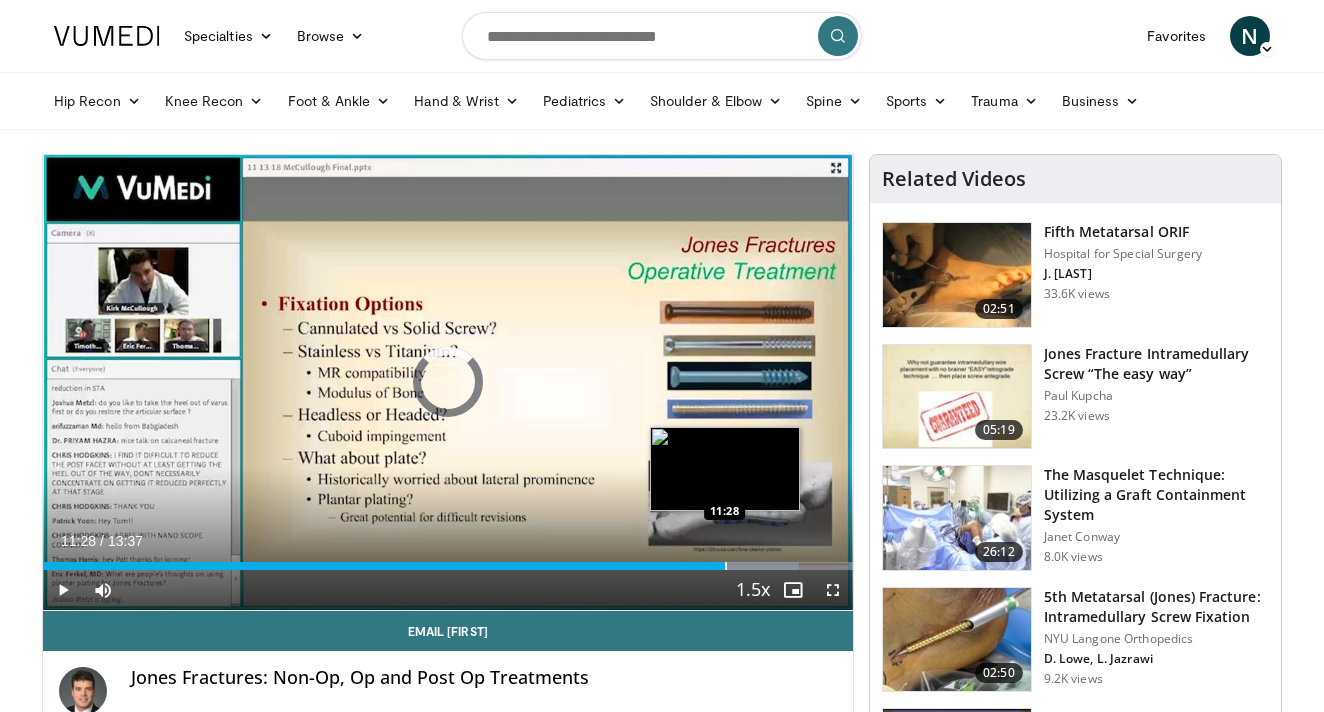 click at bounding box center (726, 566) 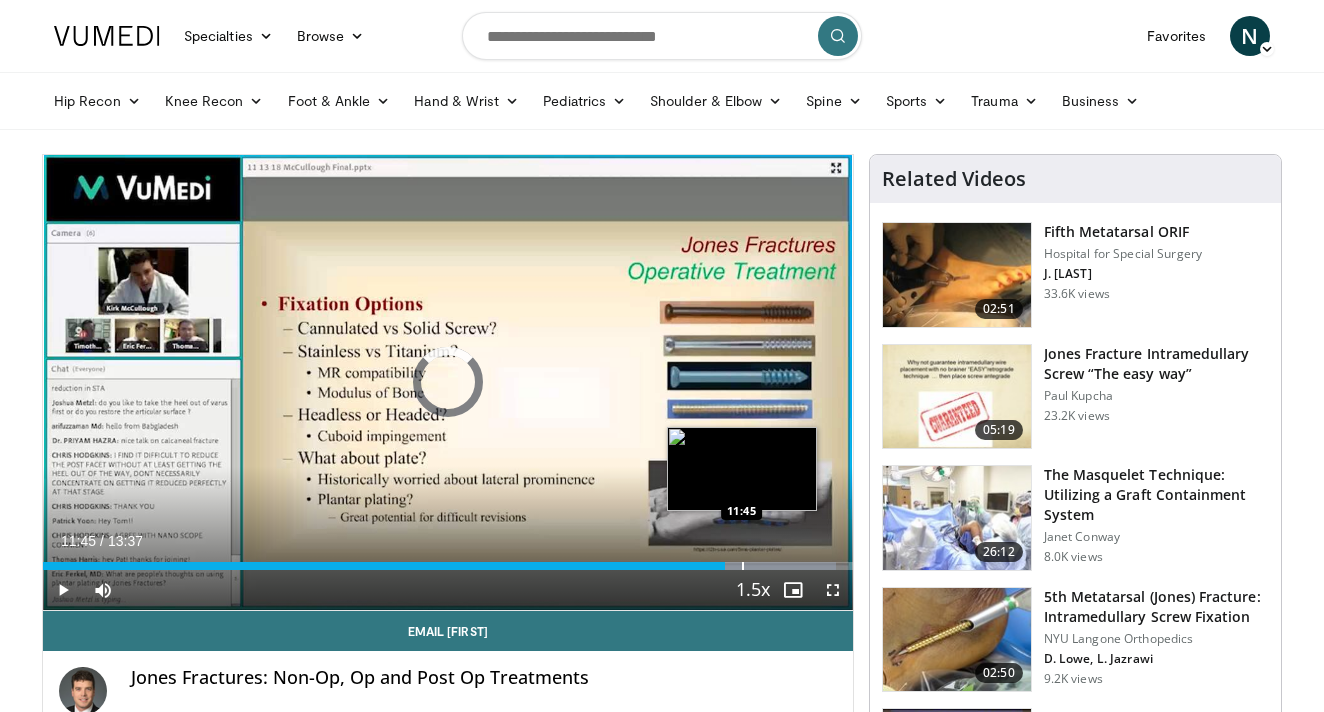 click at bounding box center [743, 566] 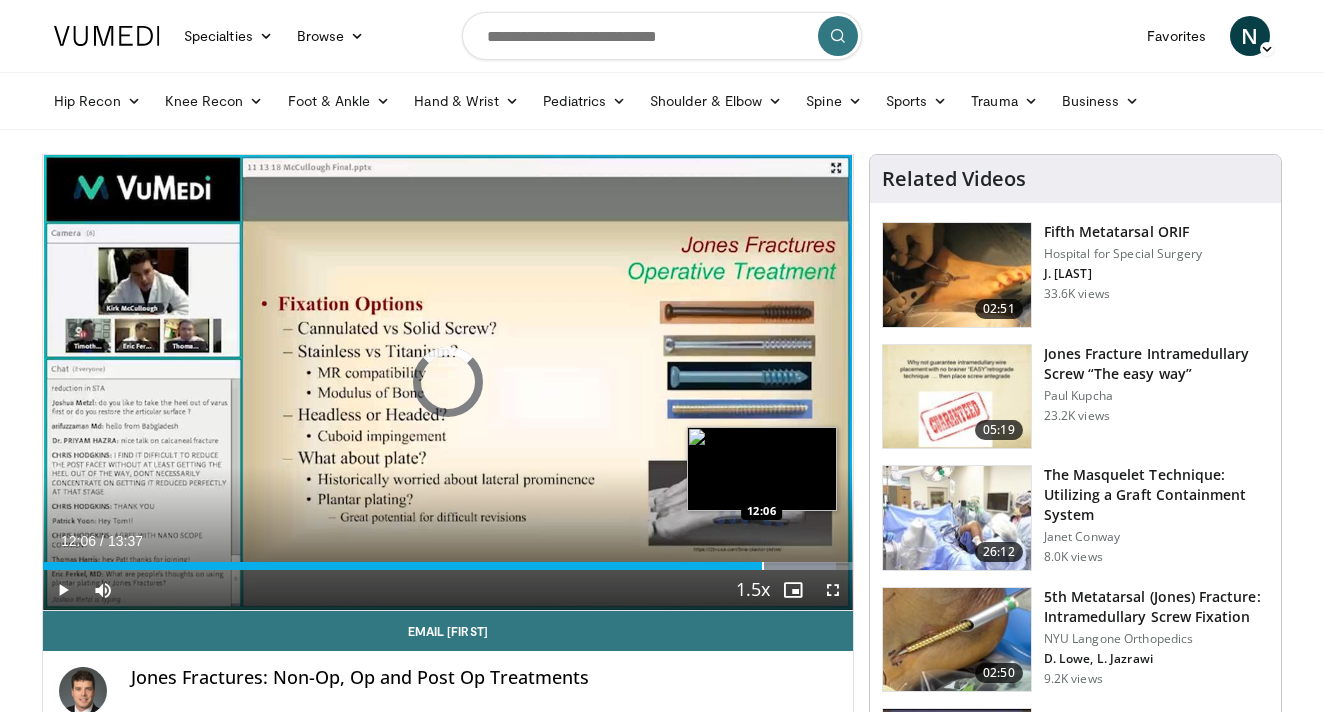 click at bounding box center (763, 566) 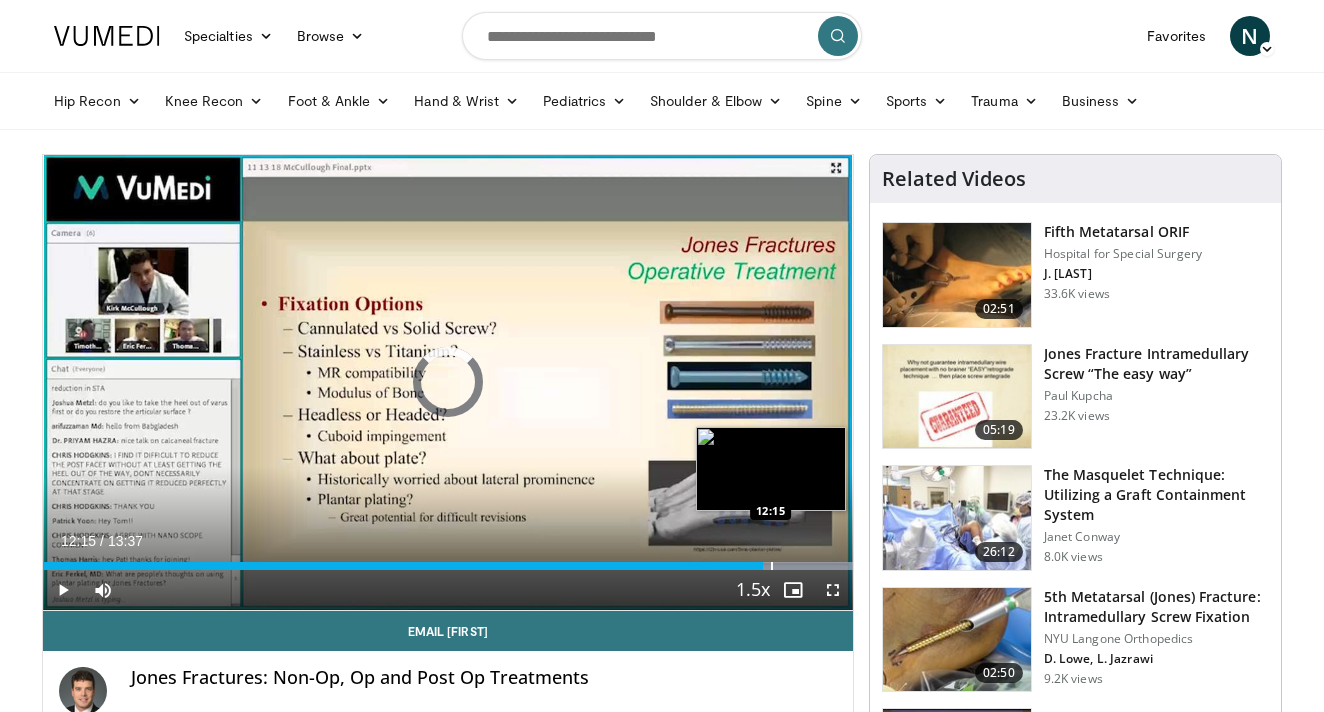 click at bounding box center [772, 566] 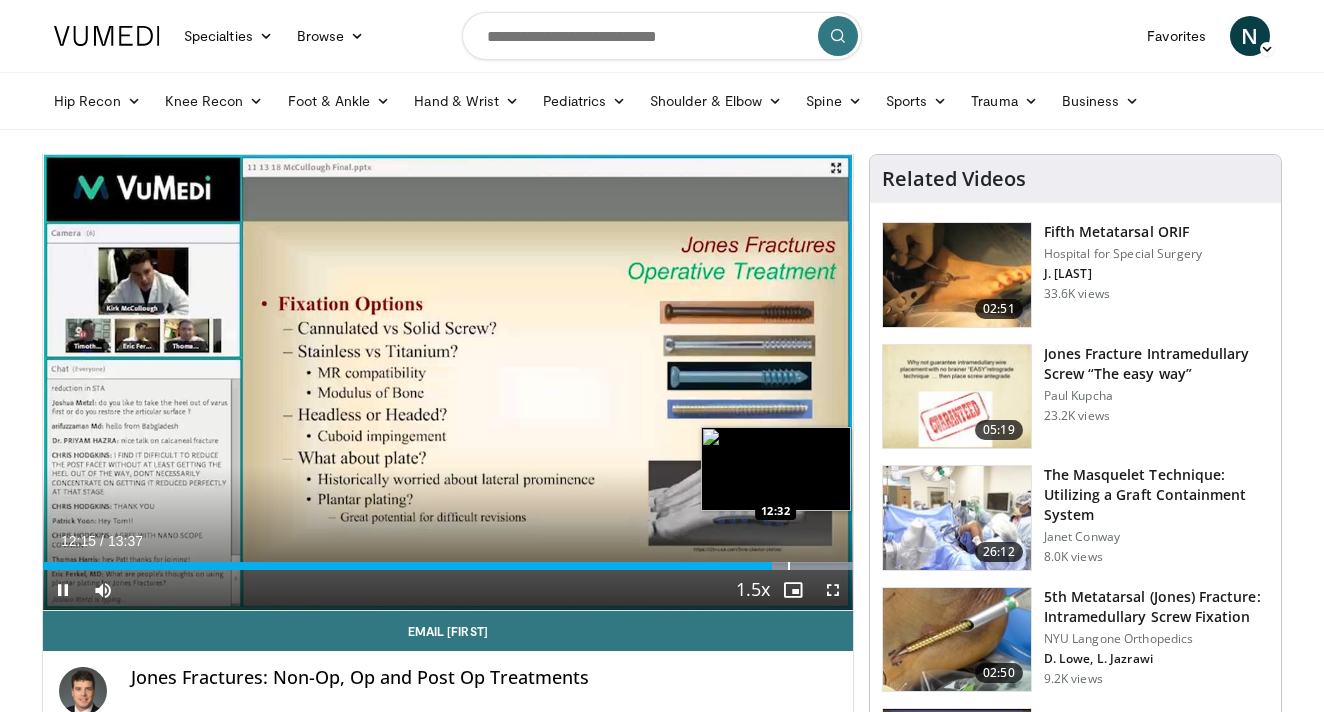 click at bounding box center (789, 566) 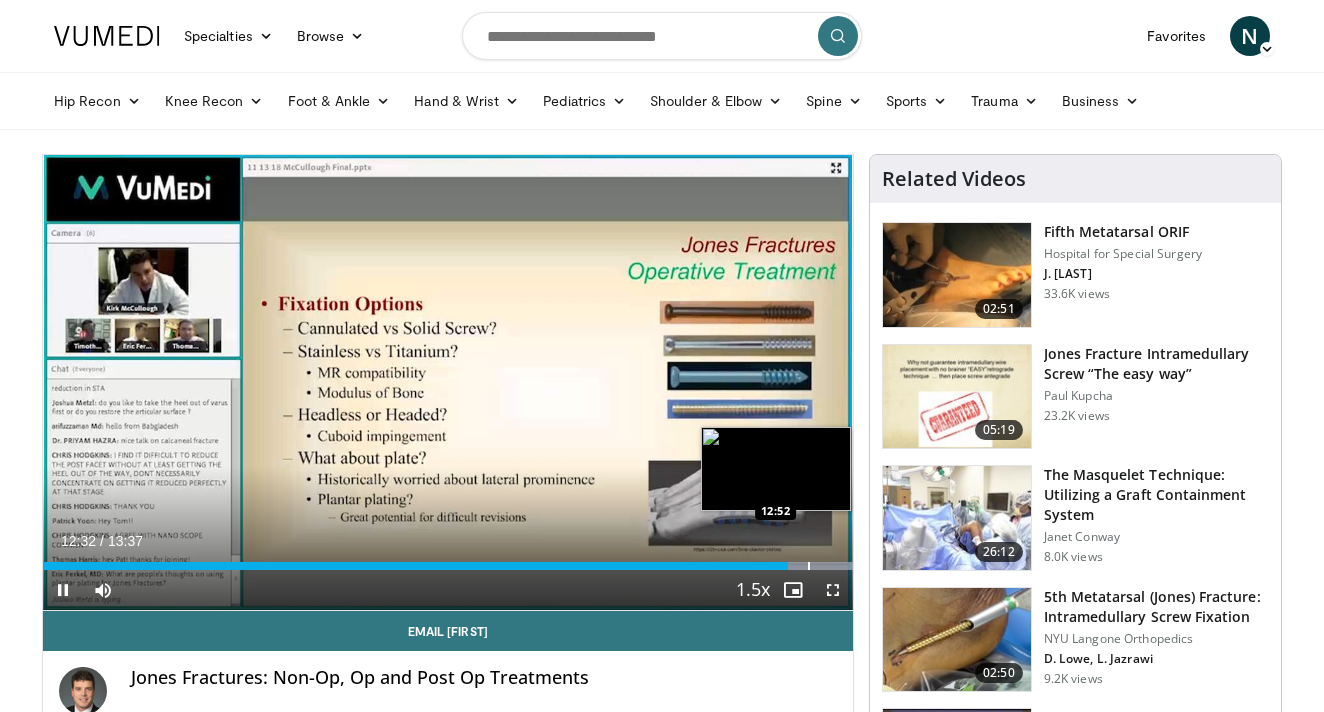 click at bounding box center [809, 566] 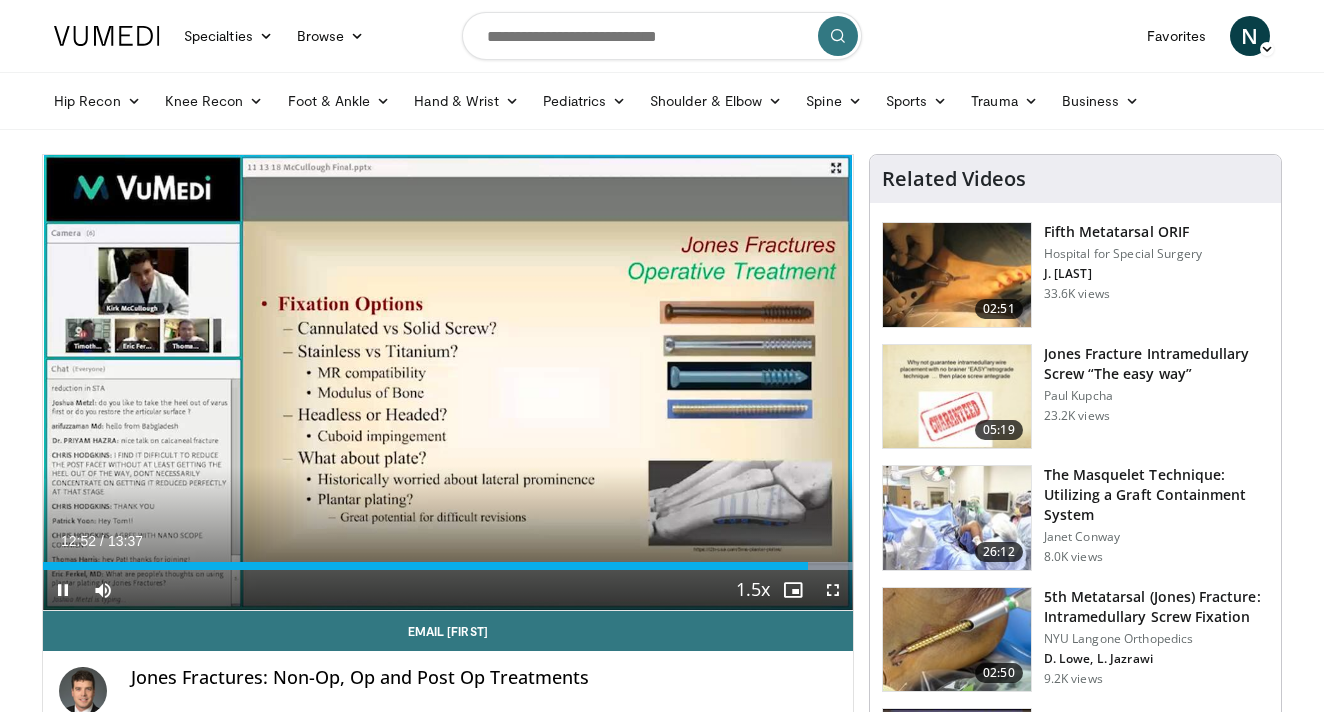 click at bounding box center (833, 590) 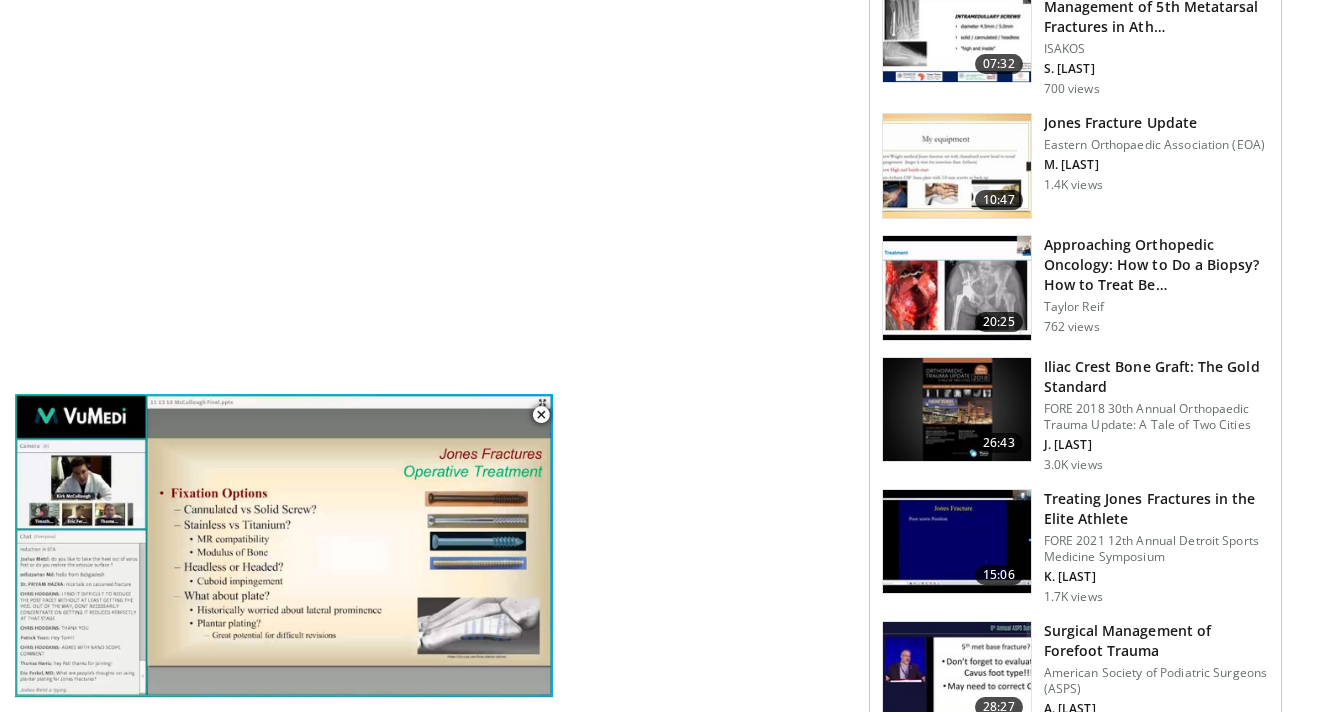 scroll, scrollTop: 1971, scrollLeft: 0, axis: vertical 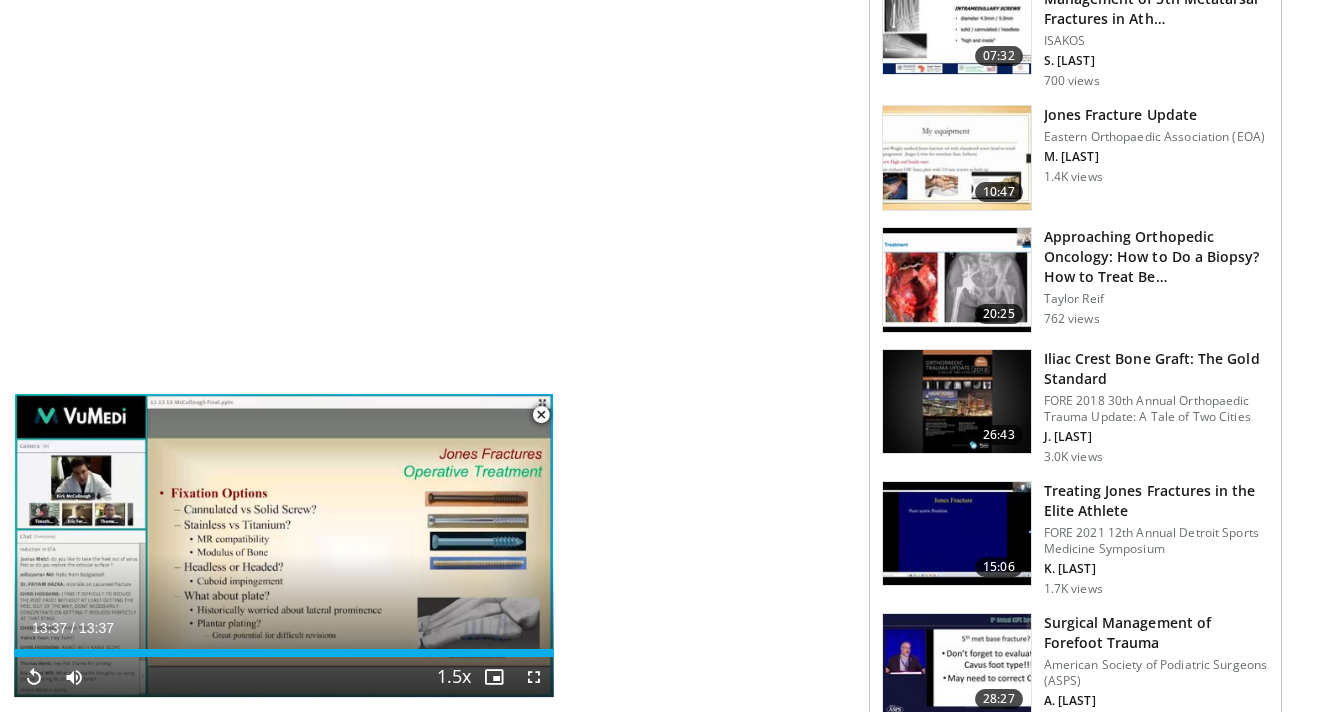 click at bounding box center (541, 415) 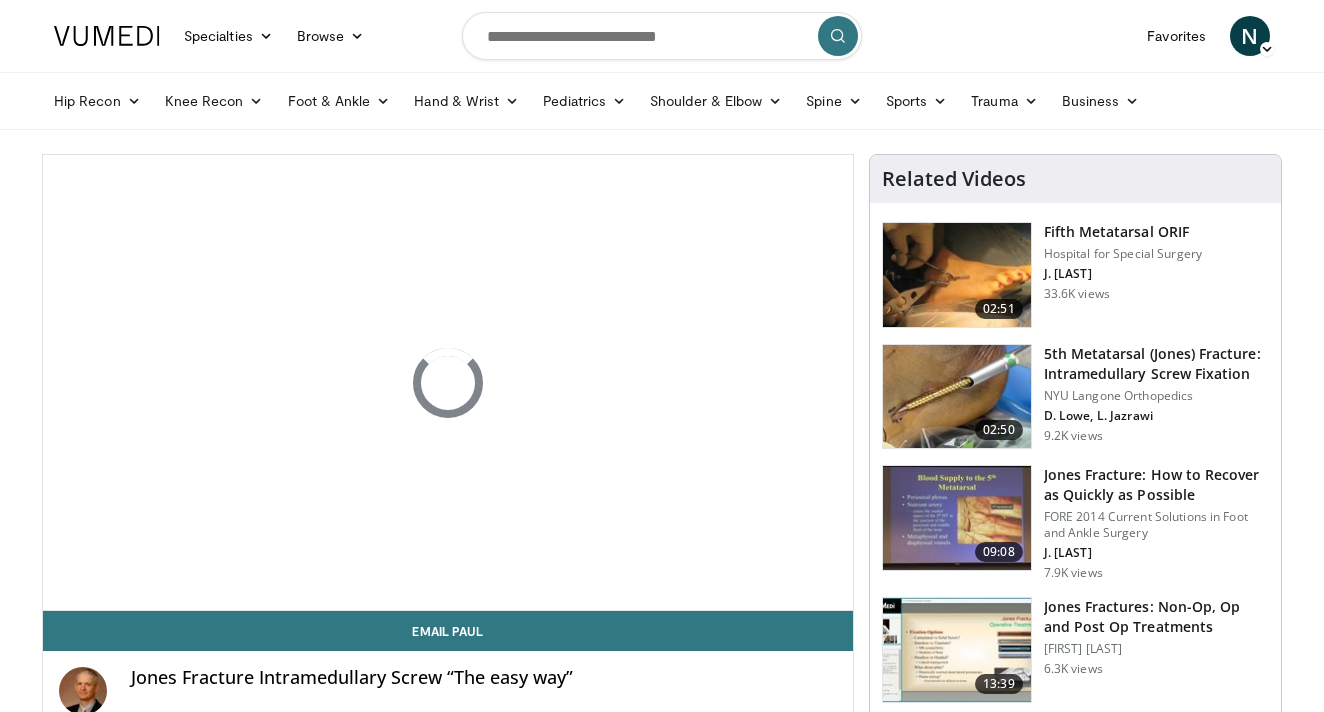 scroll, scrollTop: 0, scrollLeft: 0, axis: both 